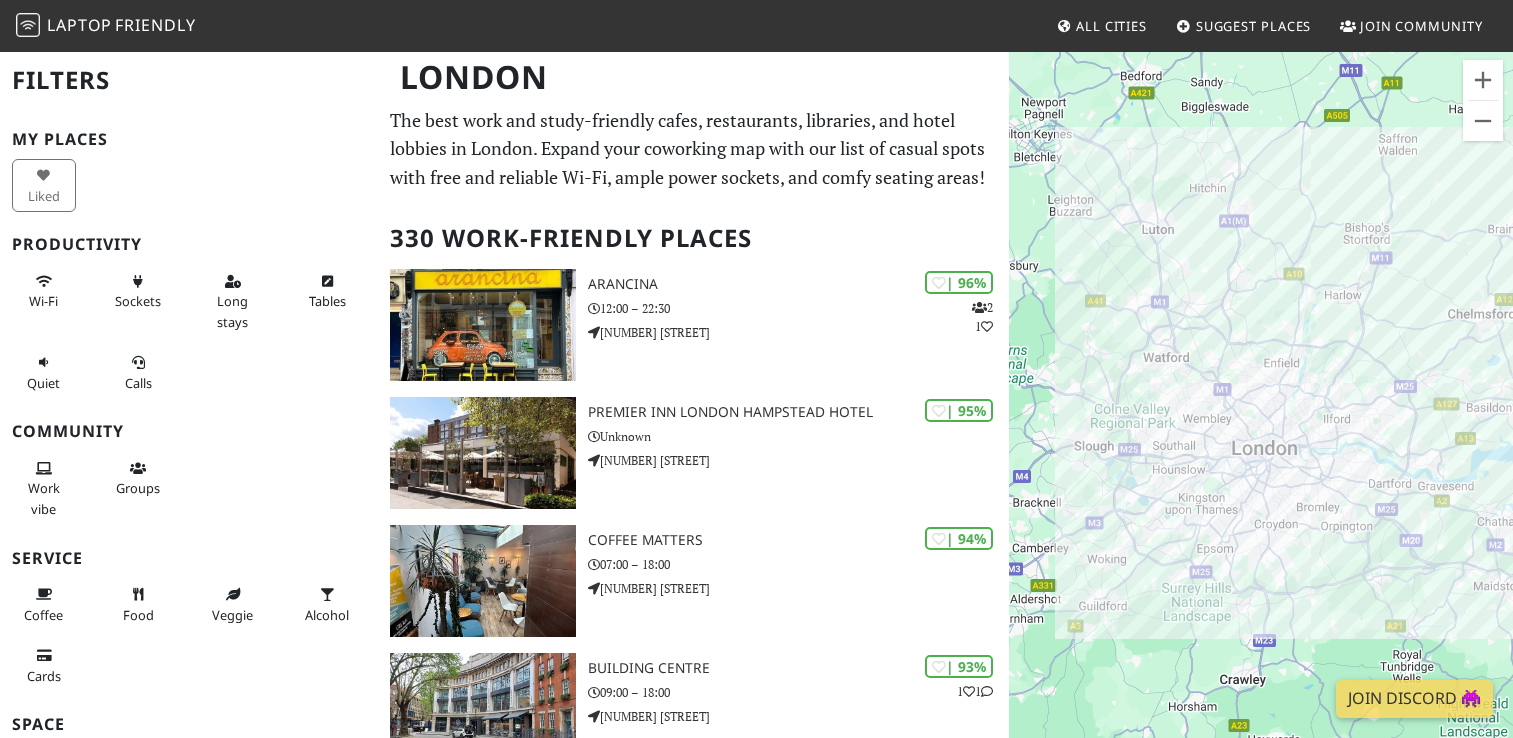scroll, scrollTop: 0, scrollLeft: 0, axis: both 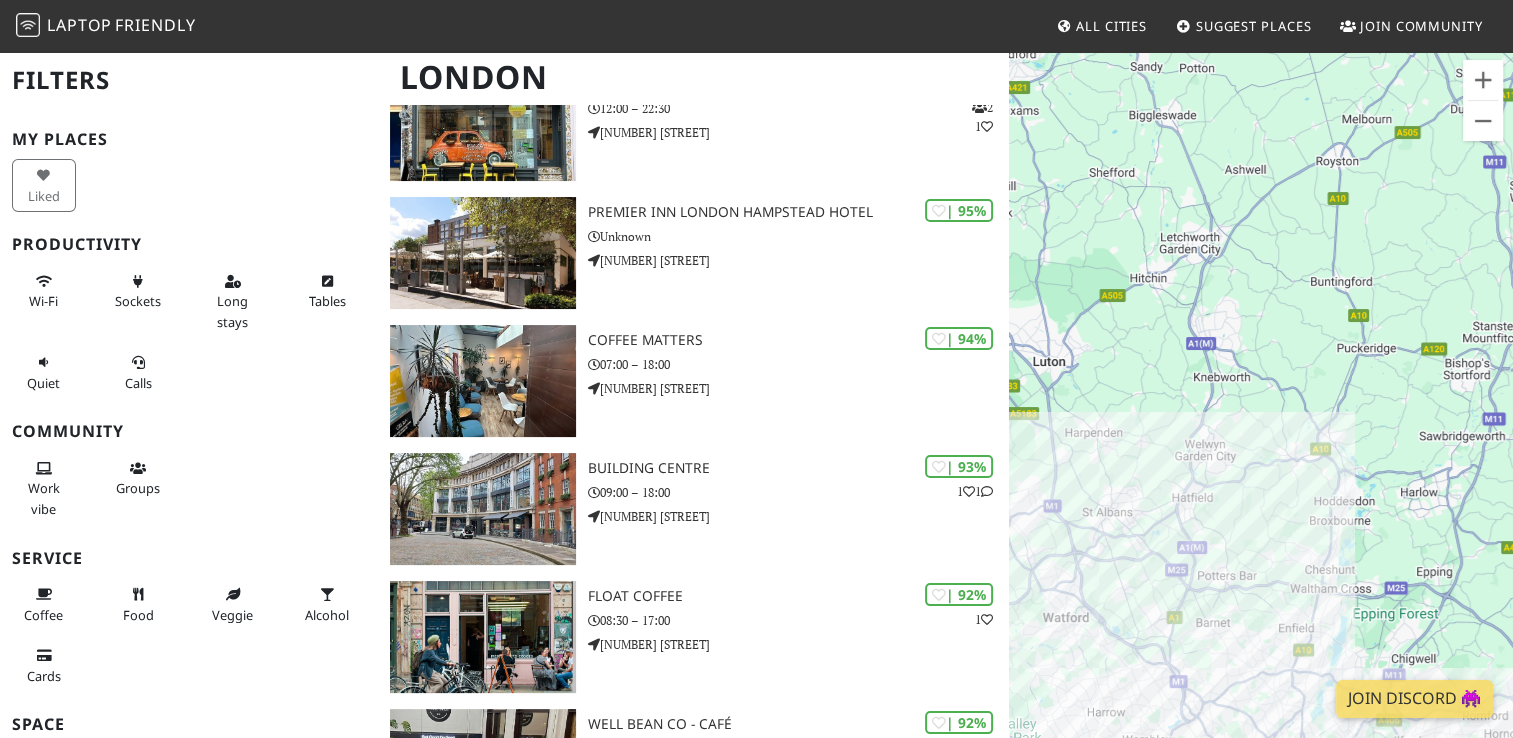 drag, startPoint x: 1332, startPoint y: 566, endPoint x: 1186, endPoint y: 2, distance: 582.59076 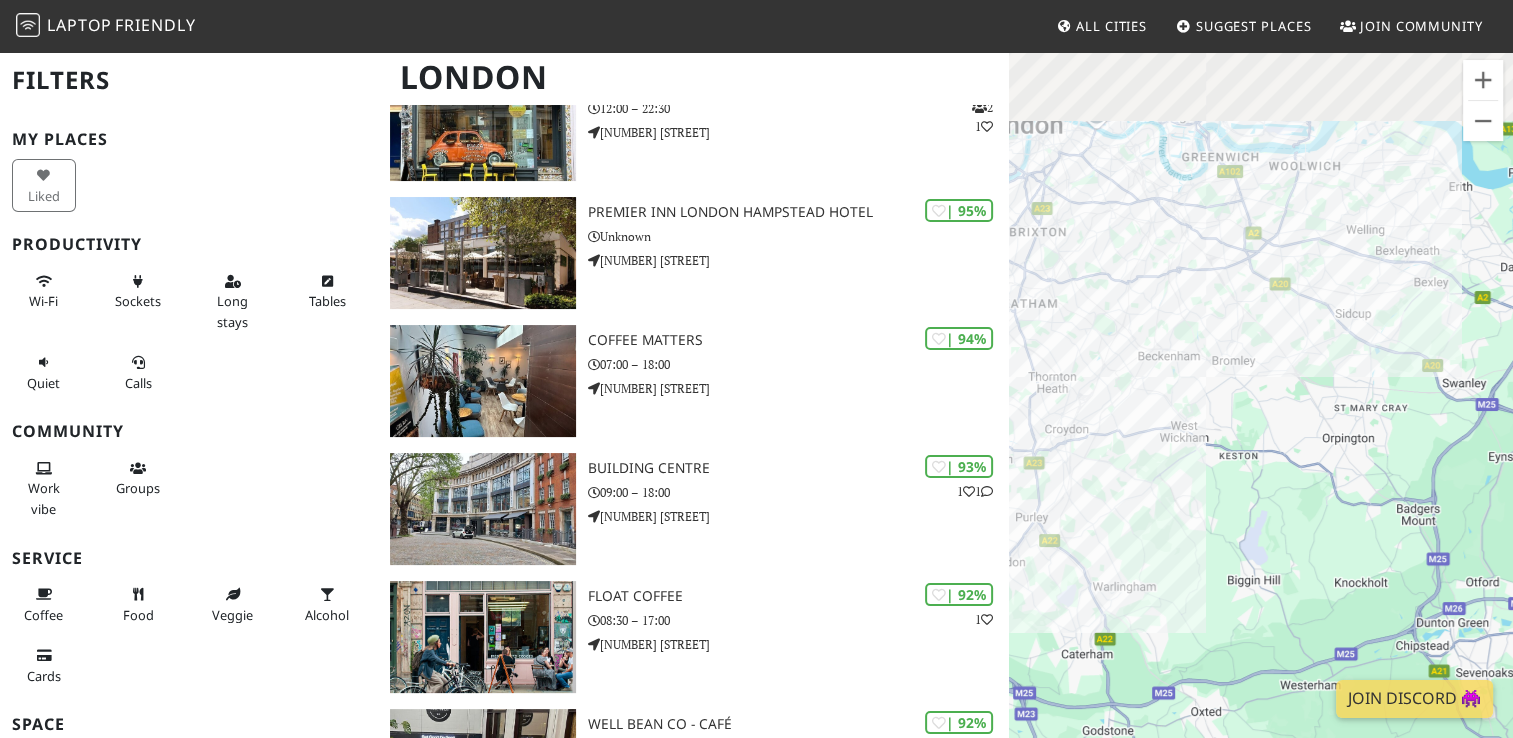 drag, startPoint x: 1255, startPoint y: 144, endPoint x: 1531, endPoint y: 454, distance: 415.06143 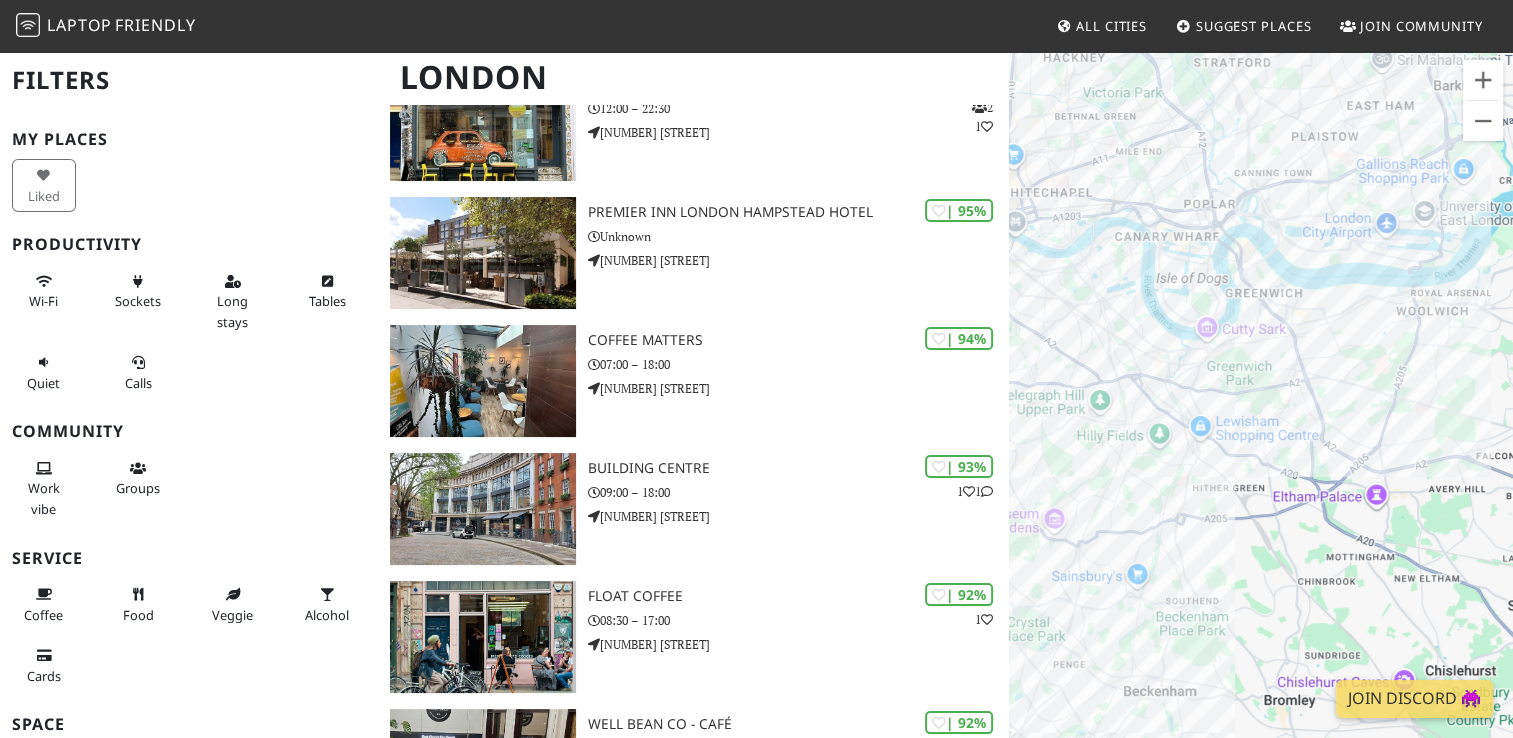 drag, startPoint x: 1200, startPoint y: 262, endPoint x: 1480, endPoint y: 411, distance: 317.1766 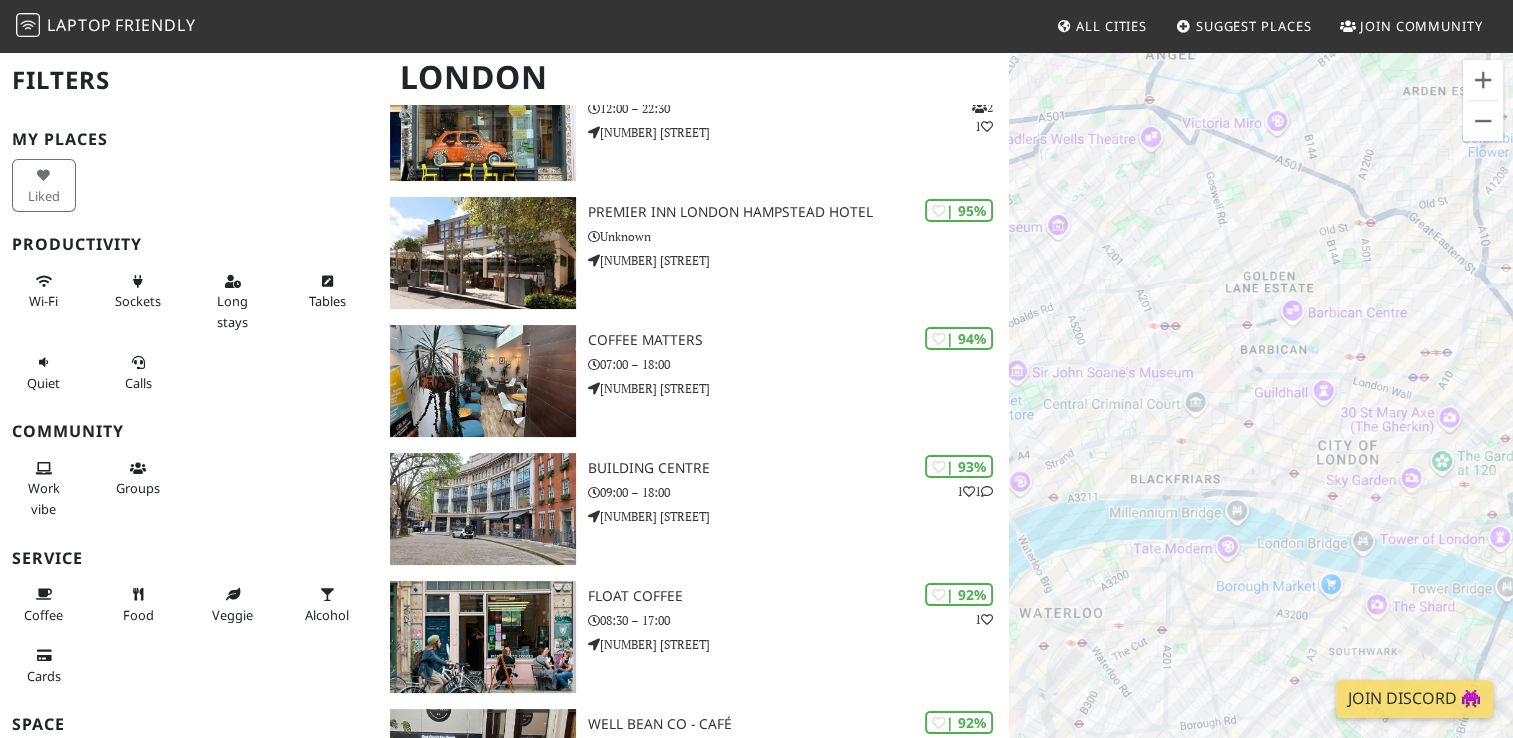 drag, startPoint x: 1293, startPoint y: 425, endPoint x: 1424, endPoint y: 342, distance: 155.08063 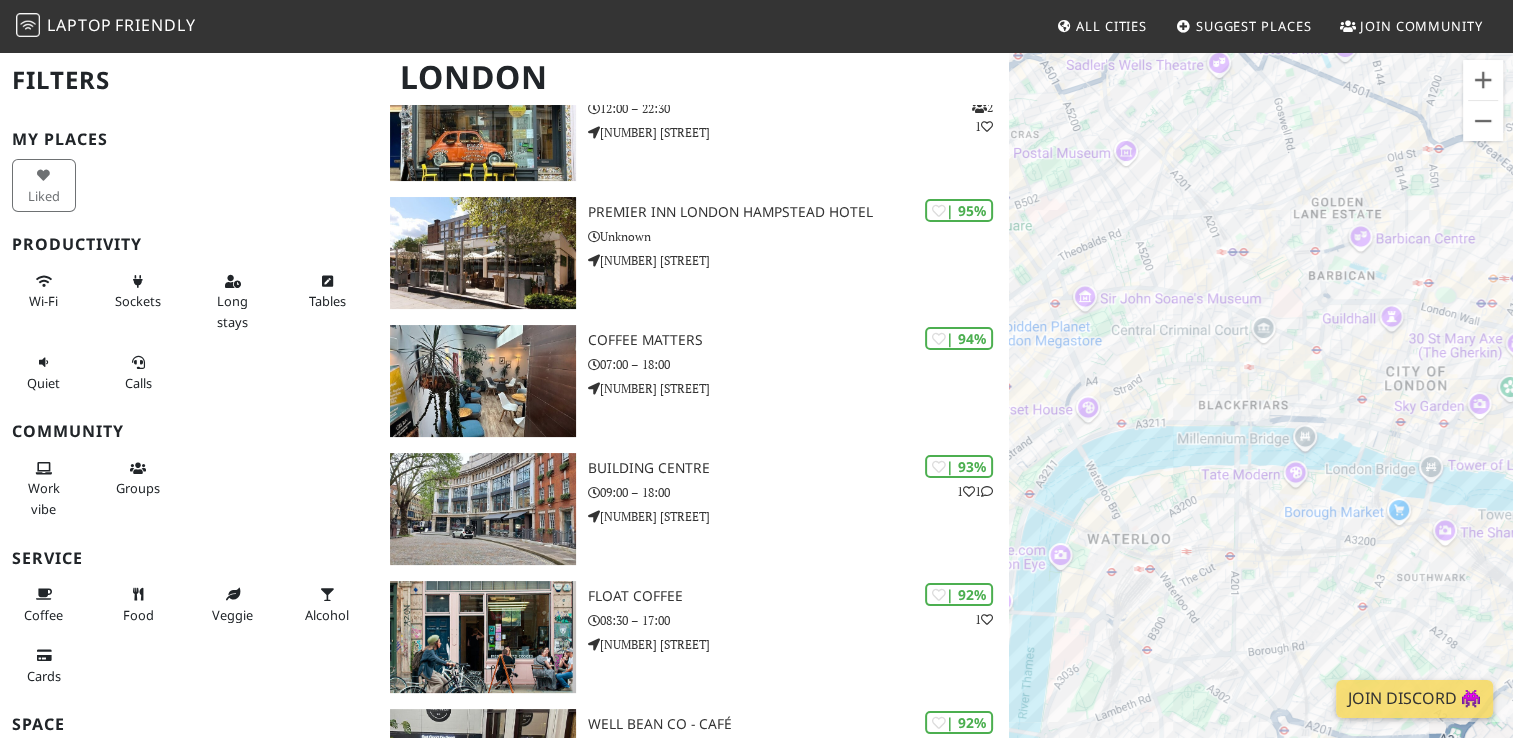 drag, startPoint x: 1241, startPoint y: 415, endPoint x: 1272, endPoint y: 377, distance: 49.0408 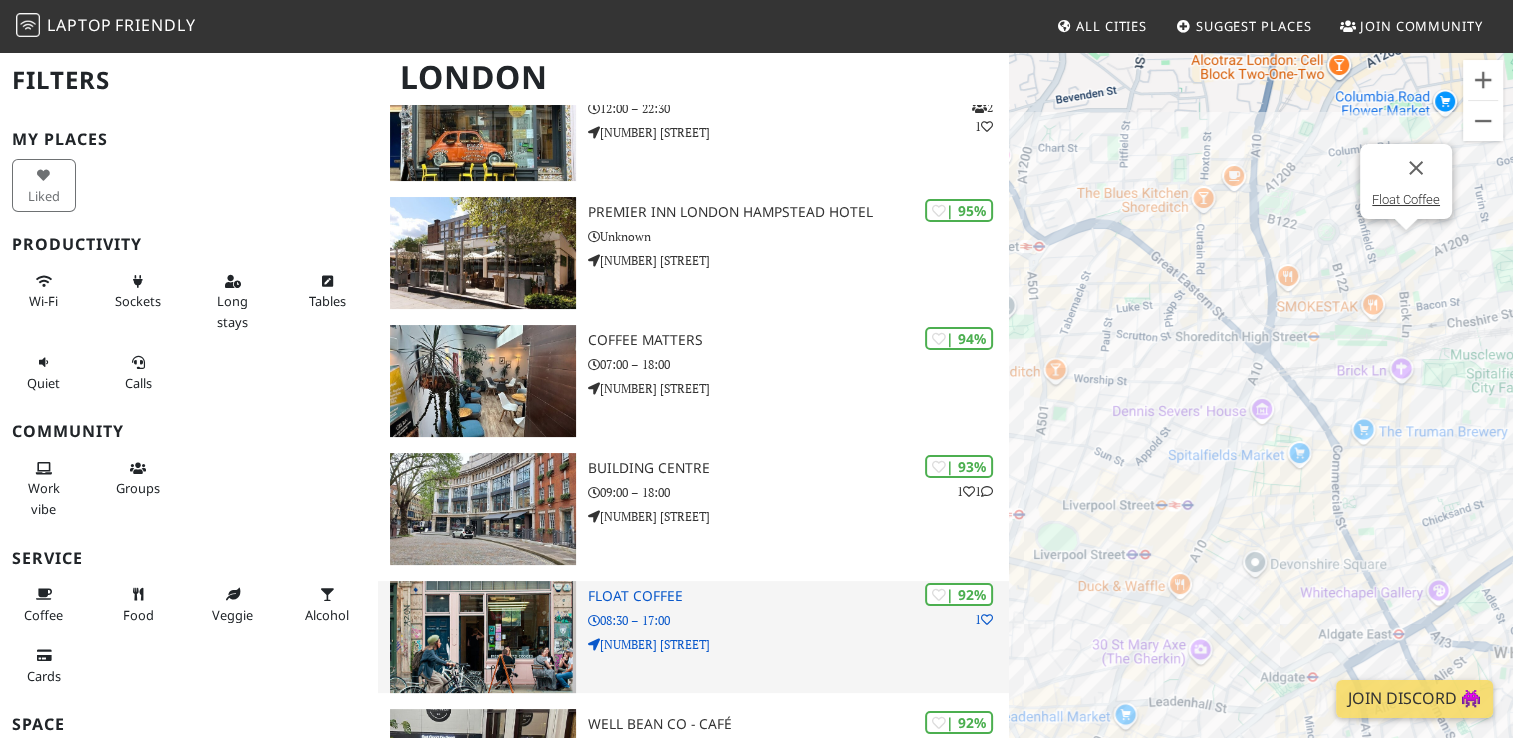 drag, startPoint x: 1214, startPoint y: 418, endPoint x: 988, endPoint y: 606, distance: 293.97278 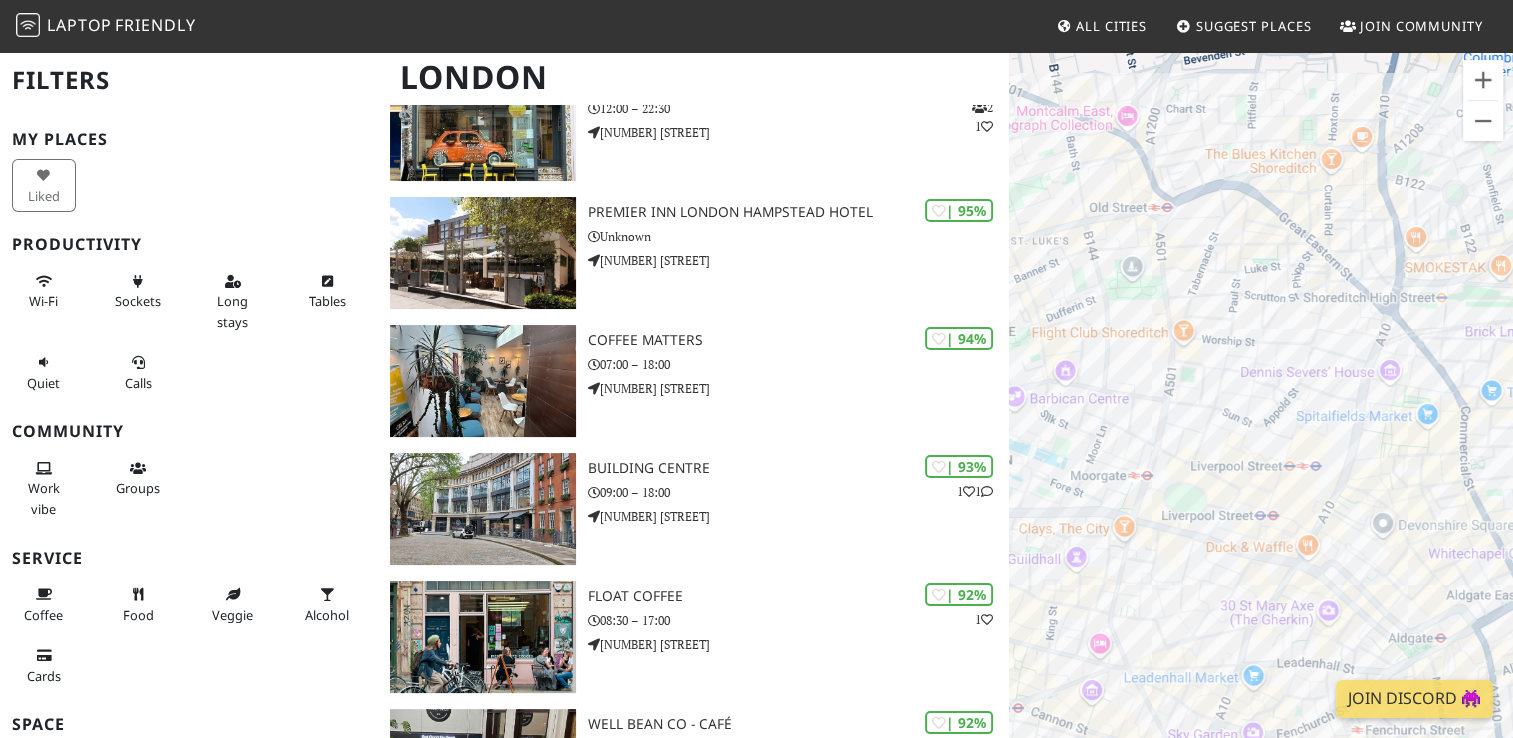 drag, startPoint x: 1134, startPoint y: 421, endPoint x: 1266, endPoint y: 379, distance: 138.52075 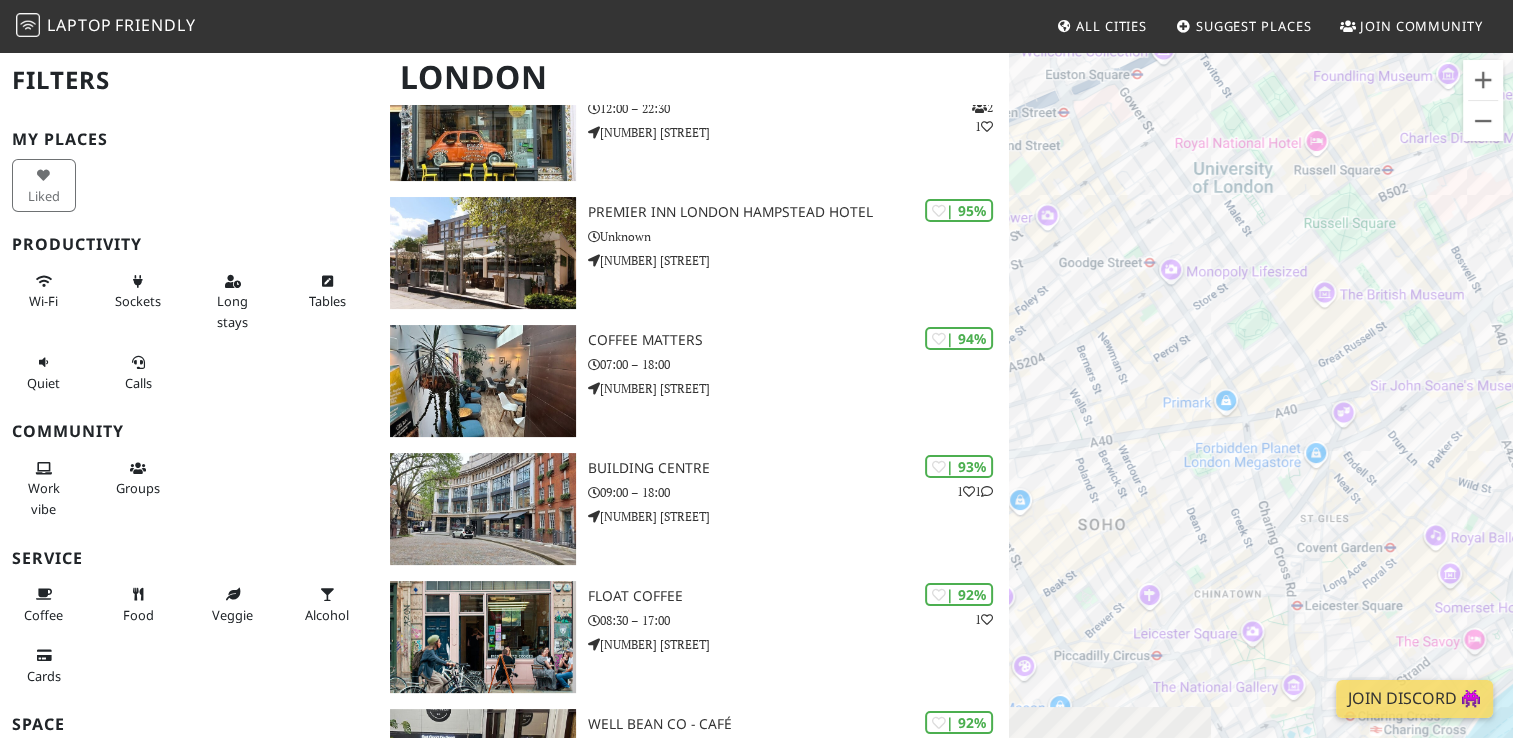 drag, startPoint x: 1171, startPoint y: 506, endPoint x: 1320, endPoint y: 303, distance: 251.81342 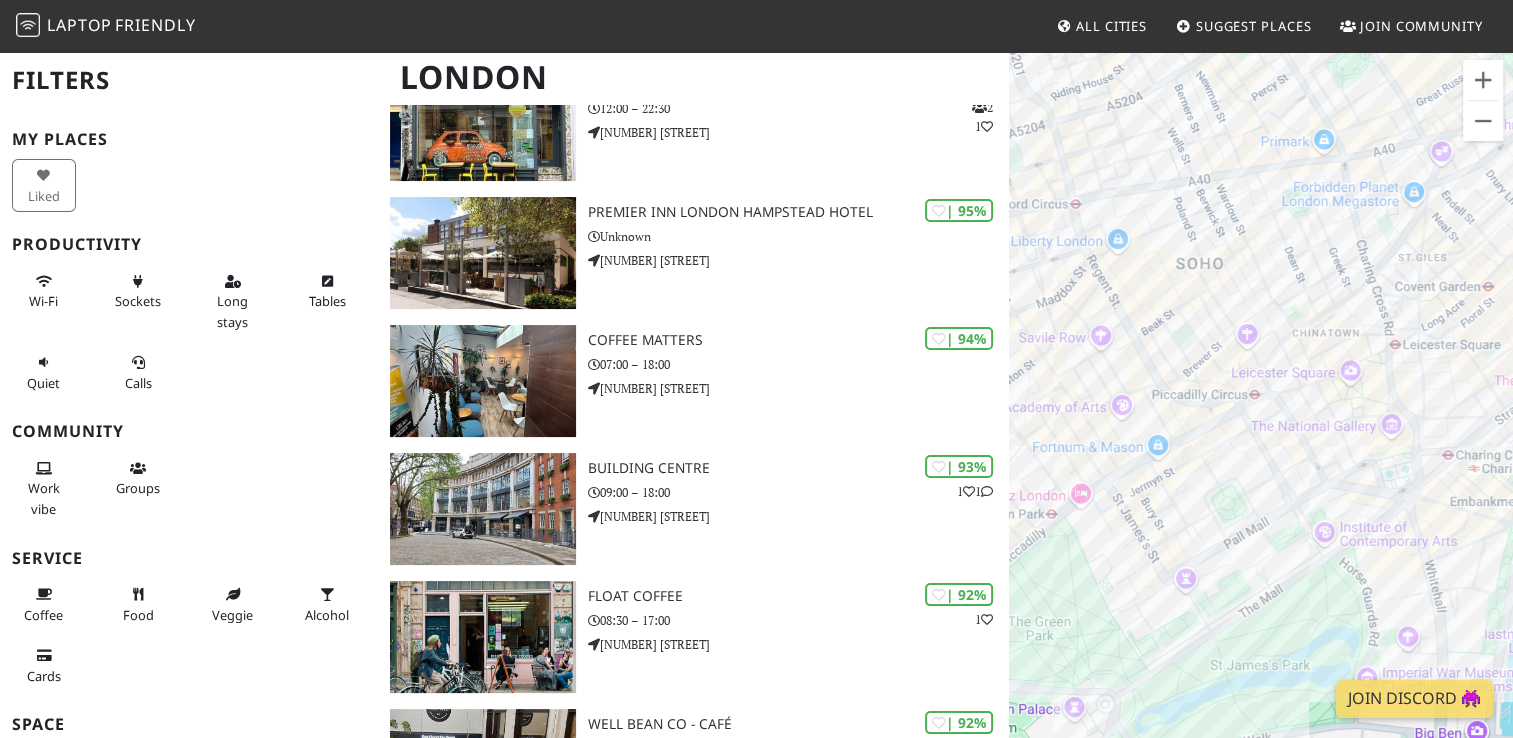 drag, startPoint x: 1253, startPoint y: 541, endPoint x: 1286, endPoint y: 350, distance: 193.82982 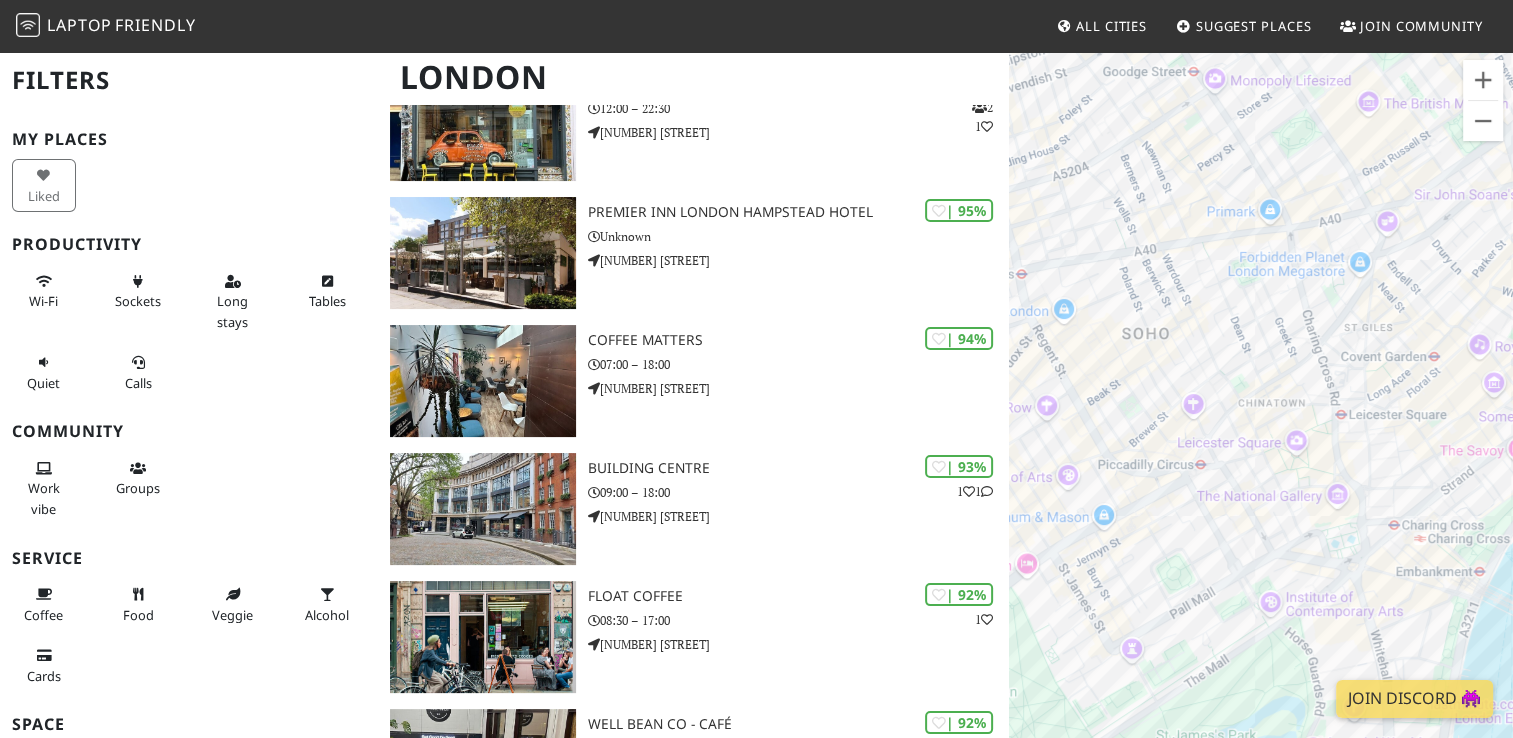 drag, startPoint x: 1315, startPoint y: 461, endPoint x: 1257, endPoint y: 532, distance: 91.67879 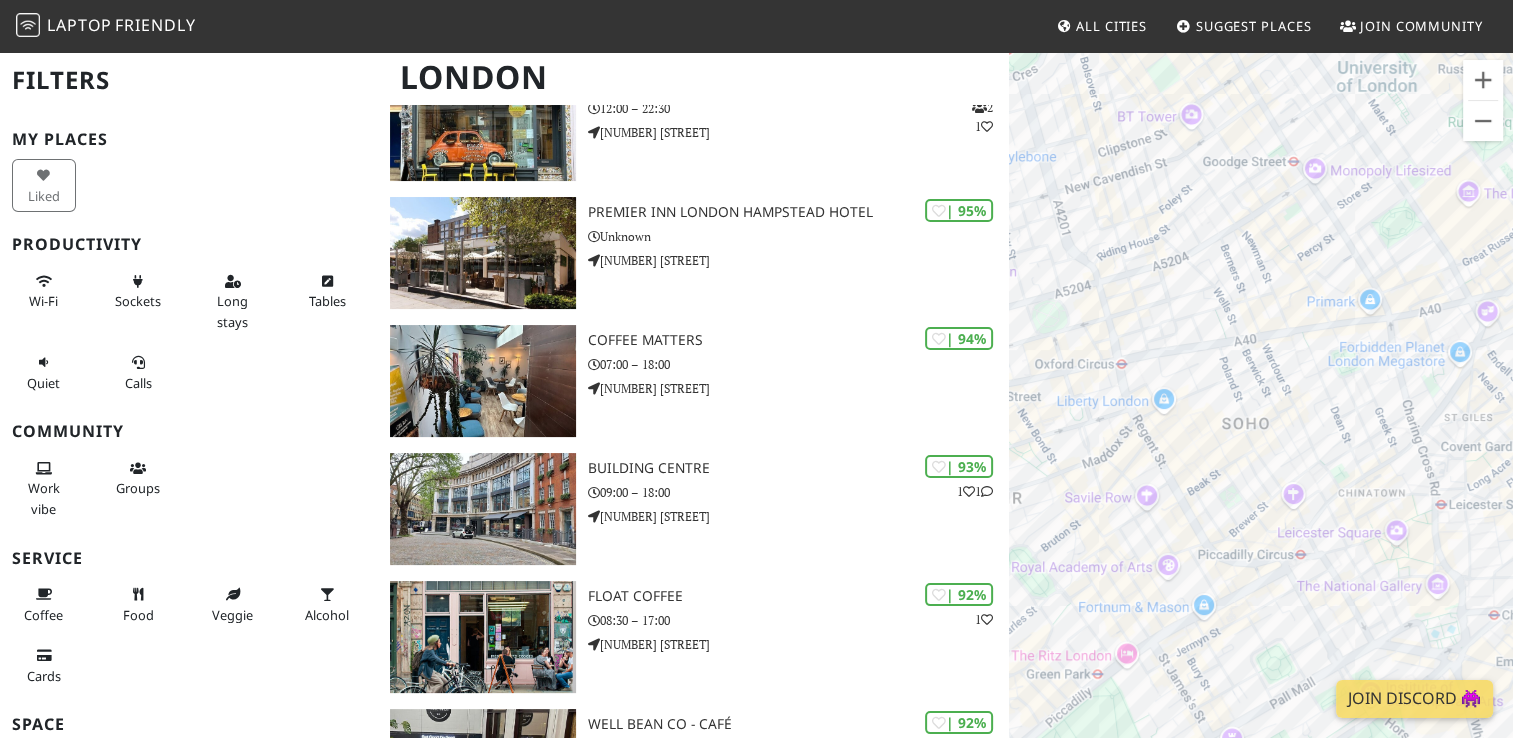 drag, startPoint x: 1284, startPoint y: 395, endPoint x: 1388, endPoint y: 490, distance: 140.85808 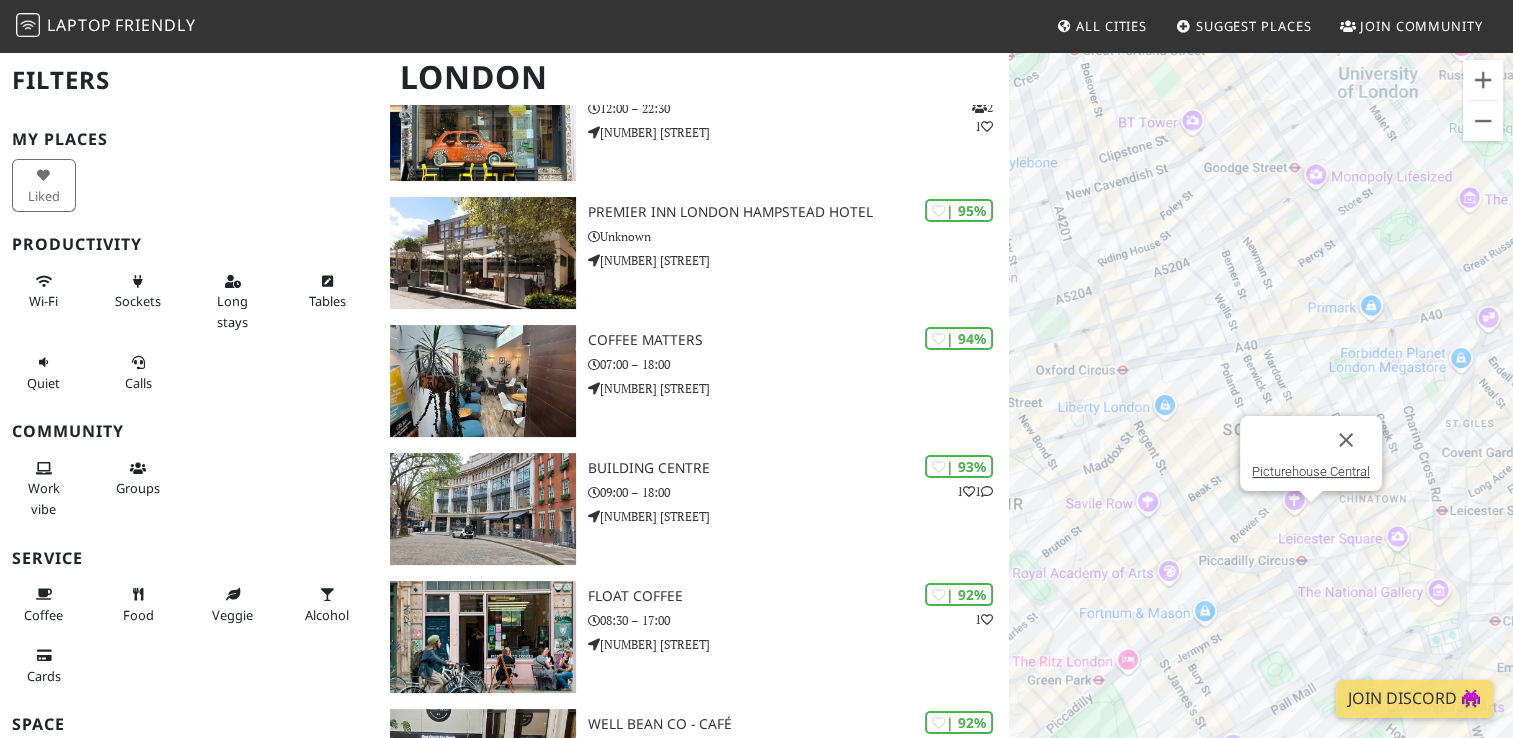 drag, startPoint x: 1391, startPoint y: 431, endPoint x: 1308, endPoint y: 514, distance: 117.37972 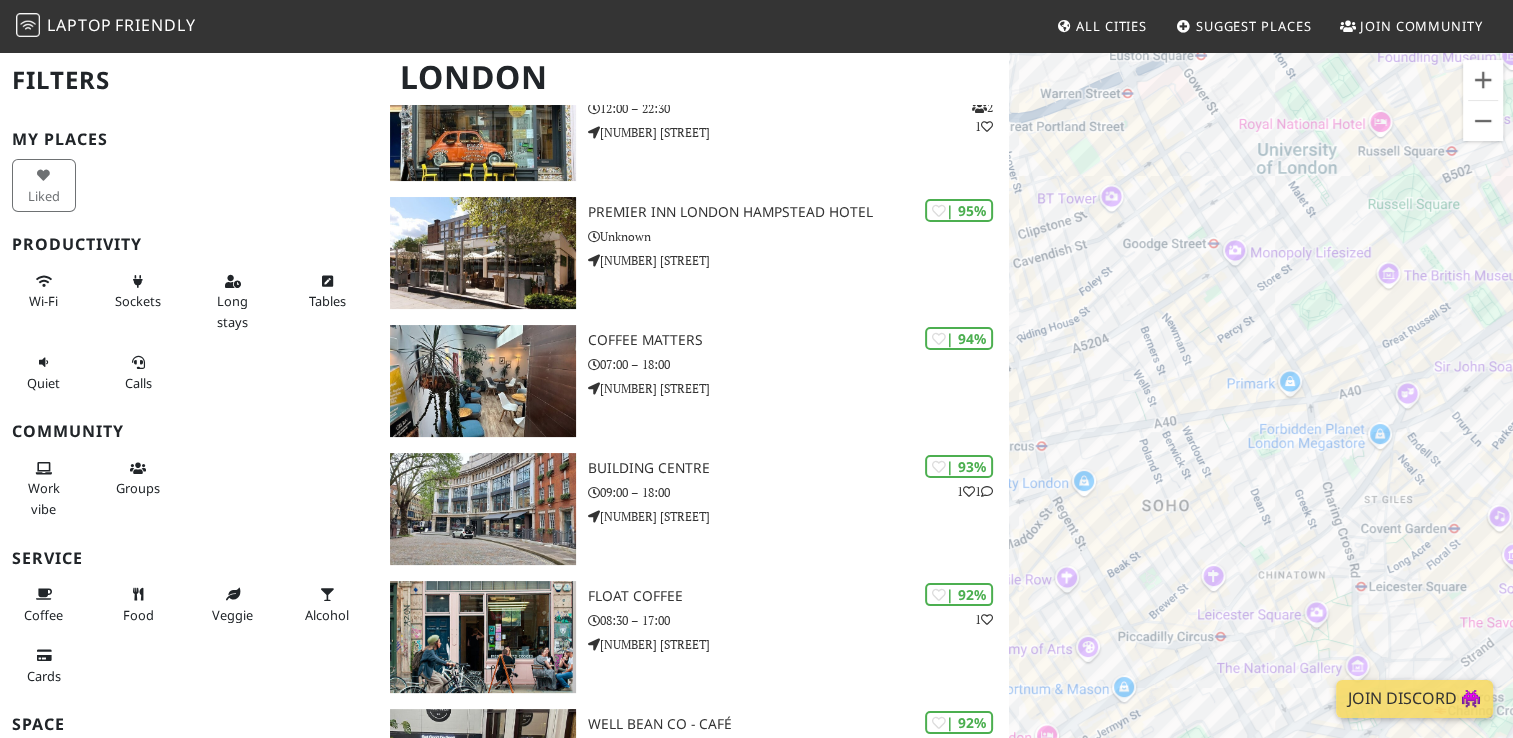drag, startPoint x: 1362, startPoint y: 525, endPoint x: 1273, endPoint y: 602, distance: 117.68602 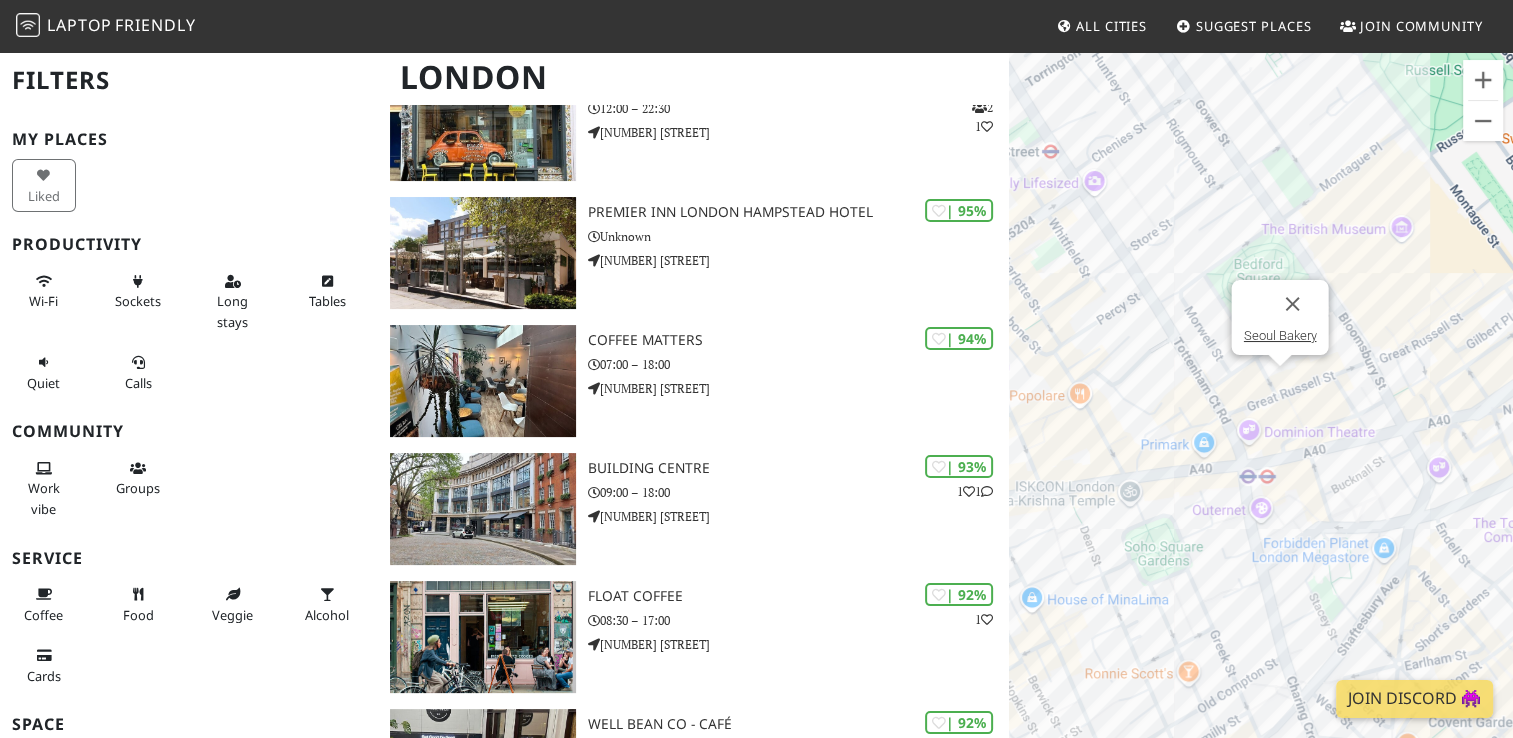 click on "To navigate, press the arrow keys. Seoul Bakery" at bounding box center [1261, 419] 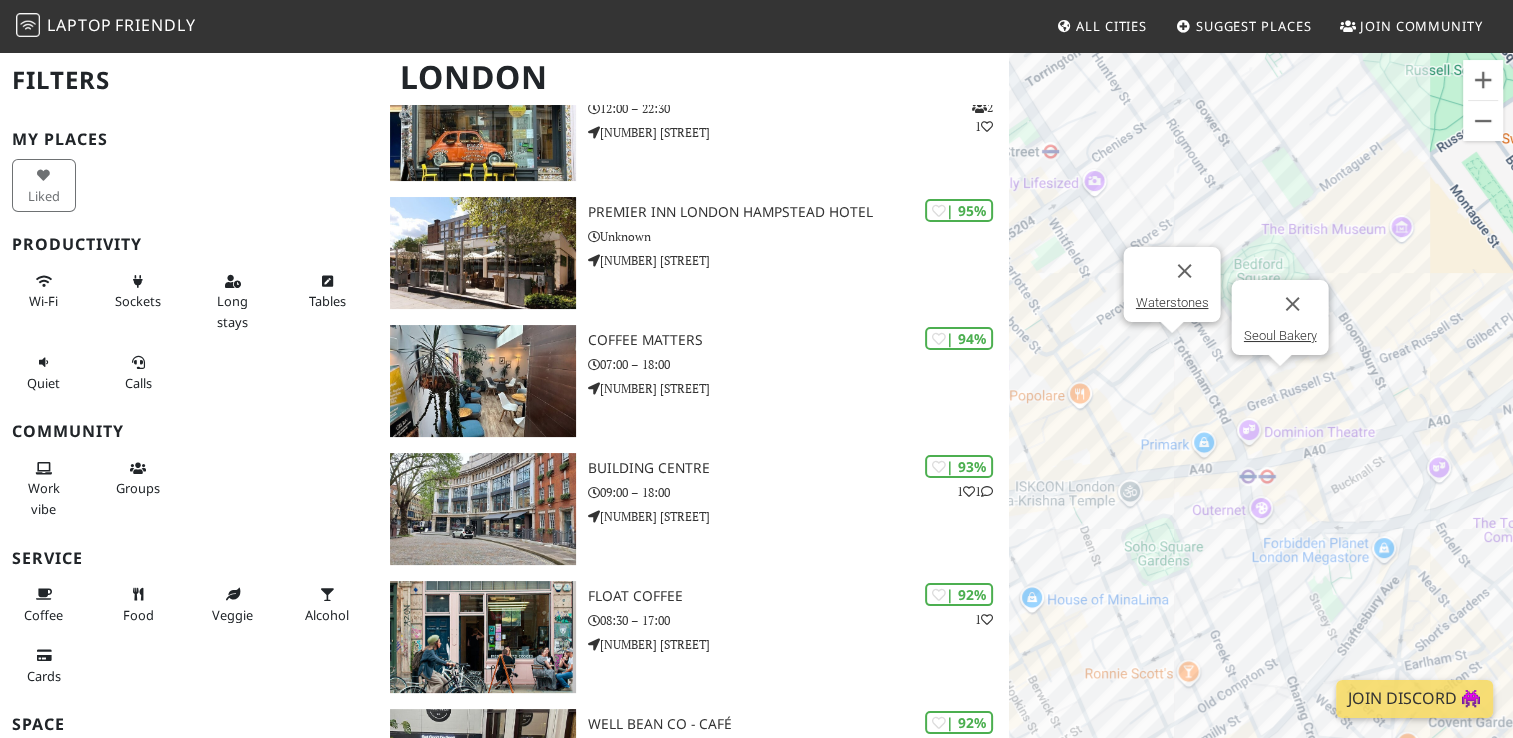 click on "To navigate, press the arrow keys. Seoul Bakery Waterstones" at bounding box center [1261, 419] 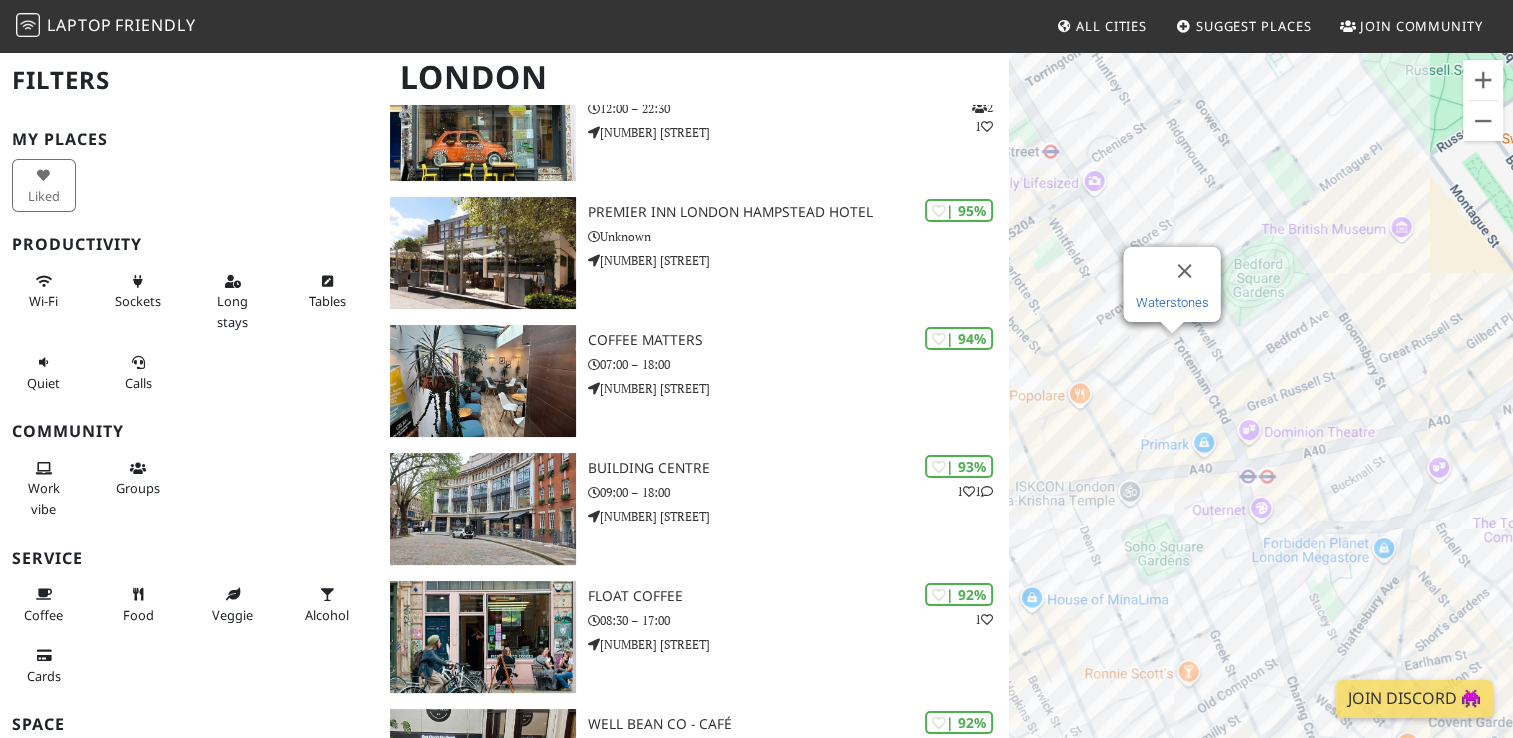 click on "Waterstones" at bounding box center [1171, 302] 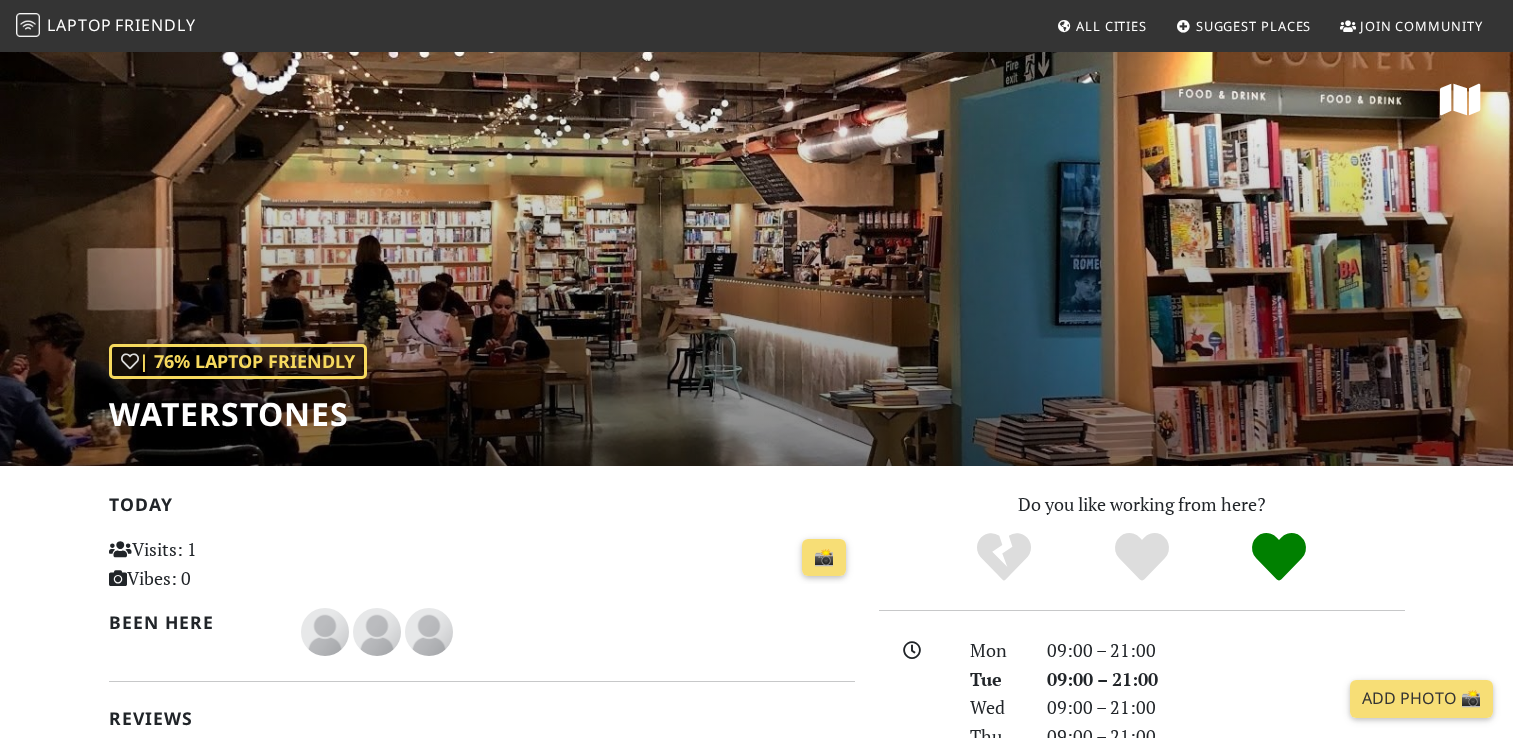 scroll, scrollTop: 0, scrollLeft: 0, axis: both 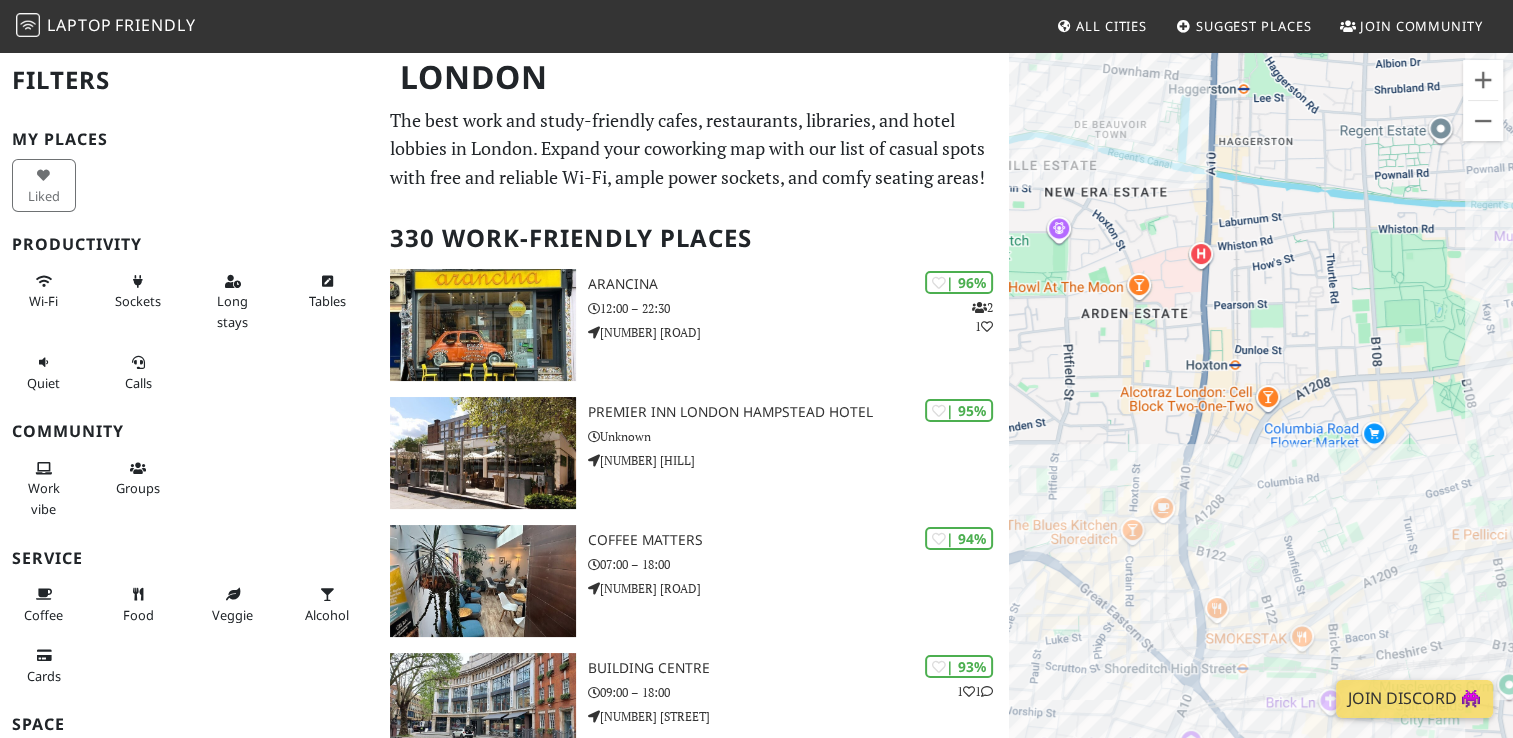 drag, startPoint x: 1237, startPoint y: 480, endPoint x: 1370, endPoint y: 320, distance: 208.06009 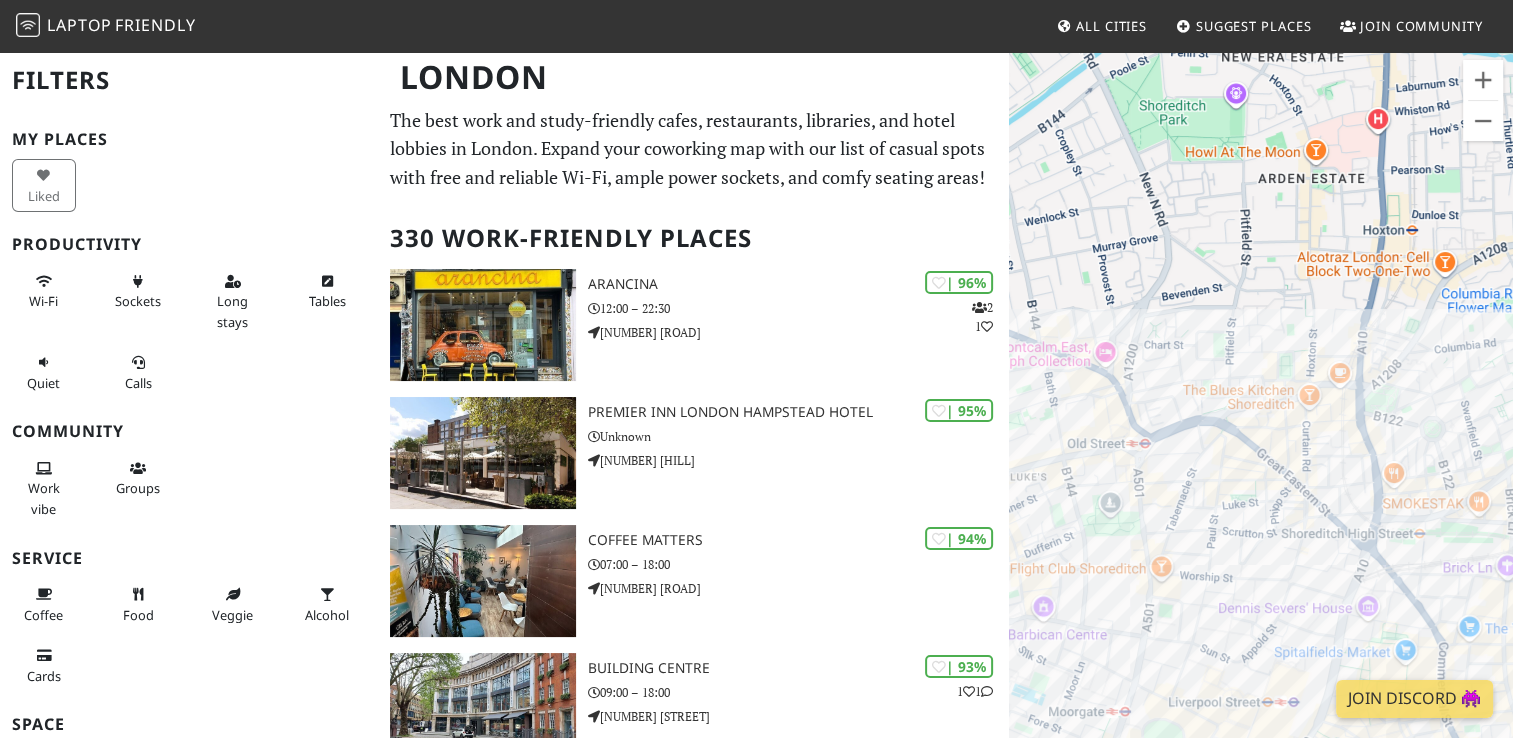 drag, startPoint x: 1282, startPoint y: 467, endPoint x: 1401, endPoint y: 402, distance: 135.59499 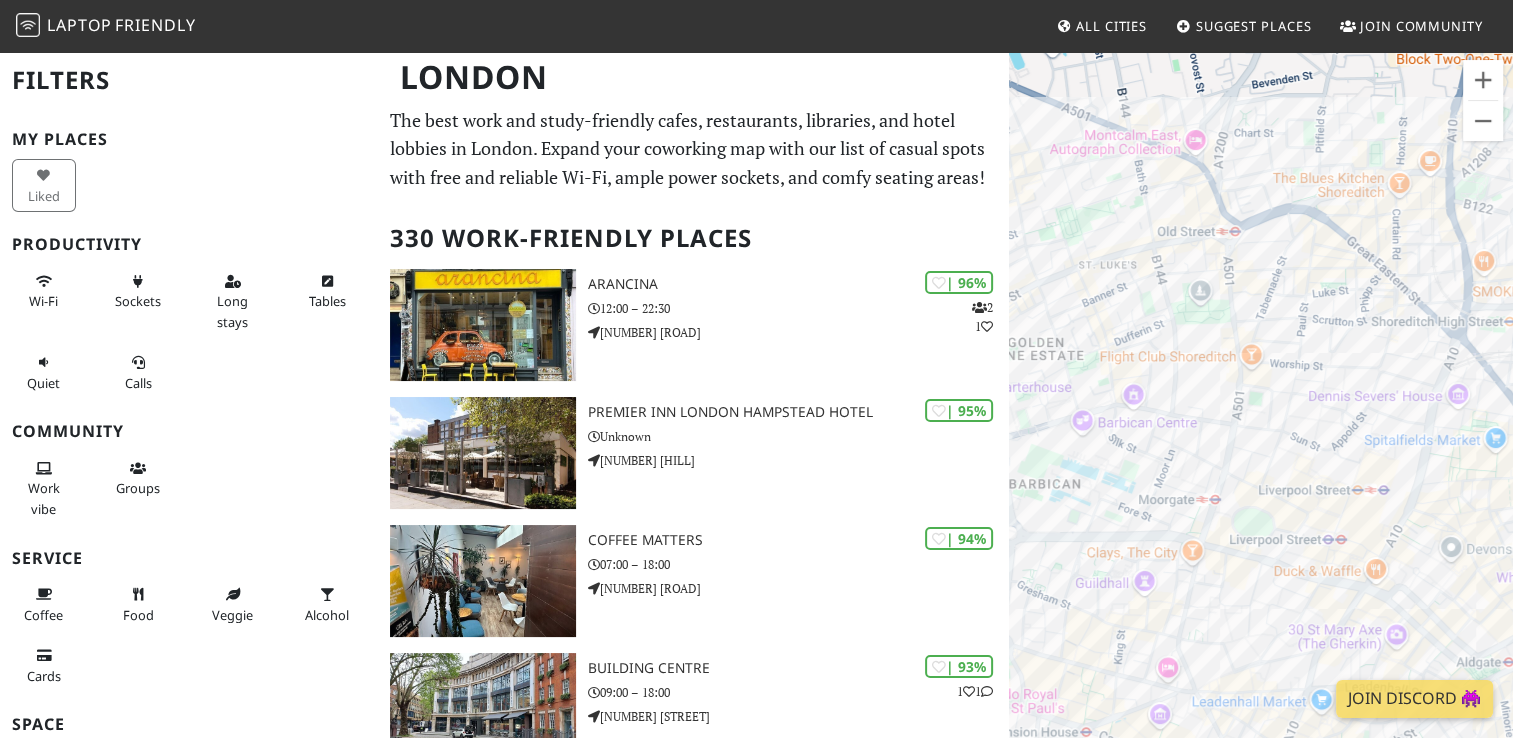 drag, startPoint x: 1319, startPoint y: 586, endPoint x: 1404, endPoint y: 374, distance: 228.40533 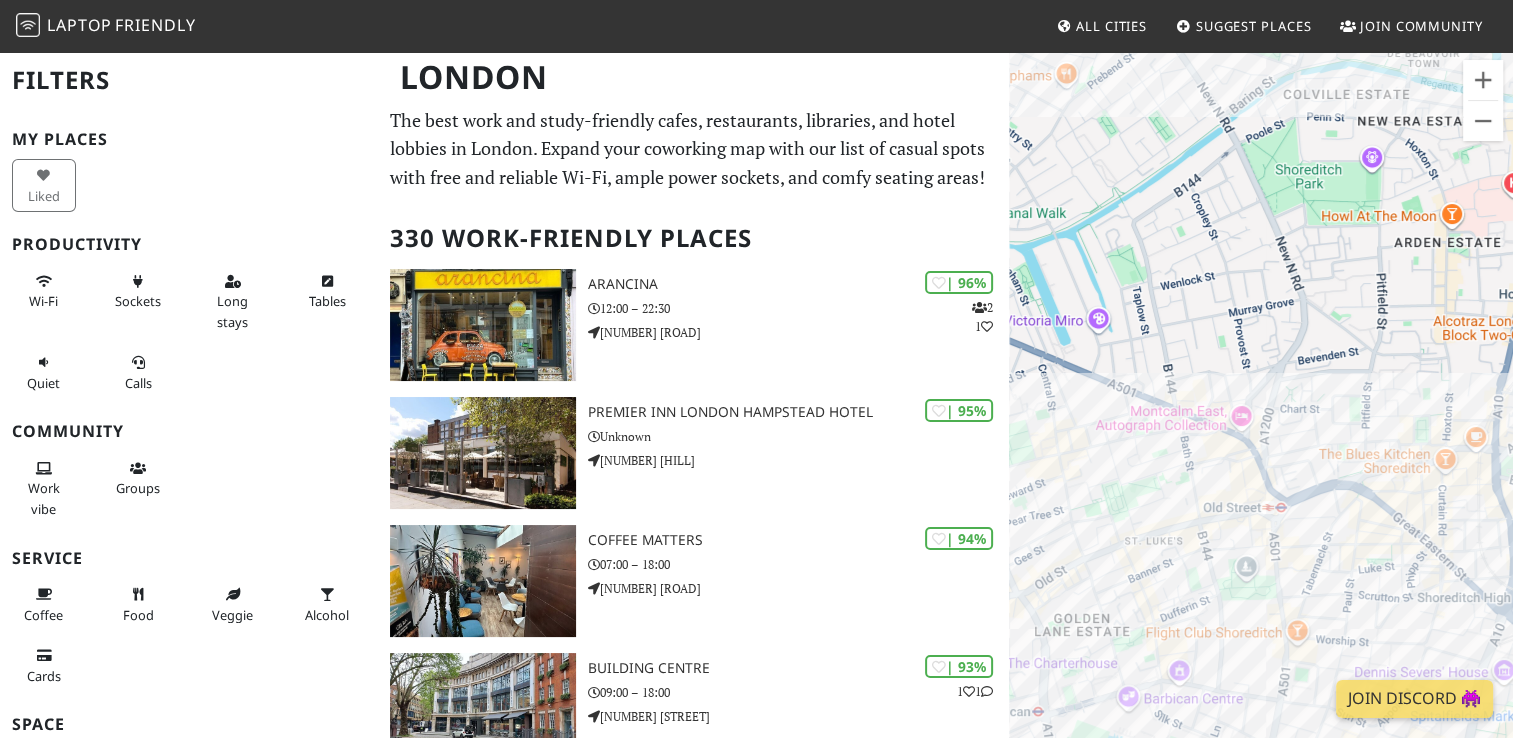 drag, startPoint x: 1288, startPoint y: 393, endPoint x: 1336, endPoint y: 667, distance: 278.1726 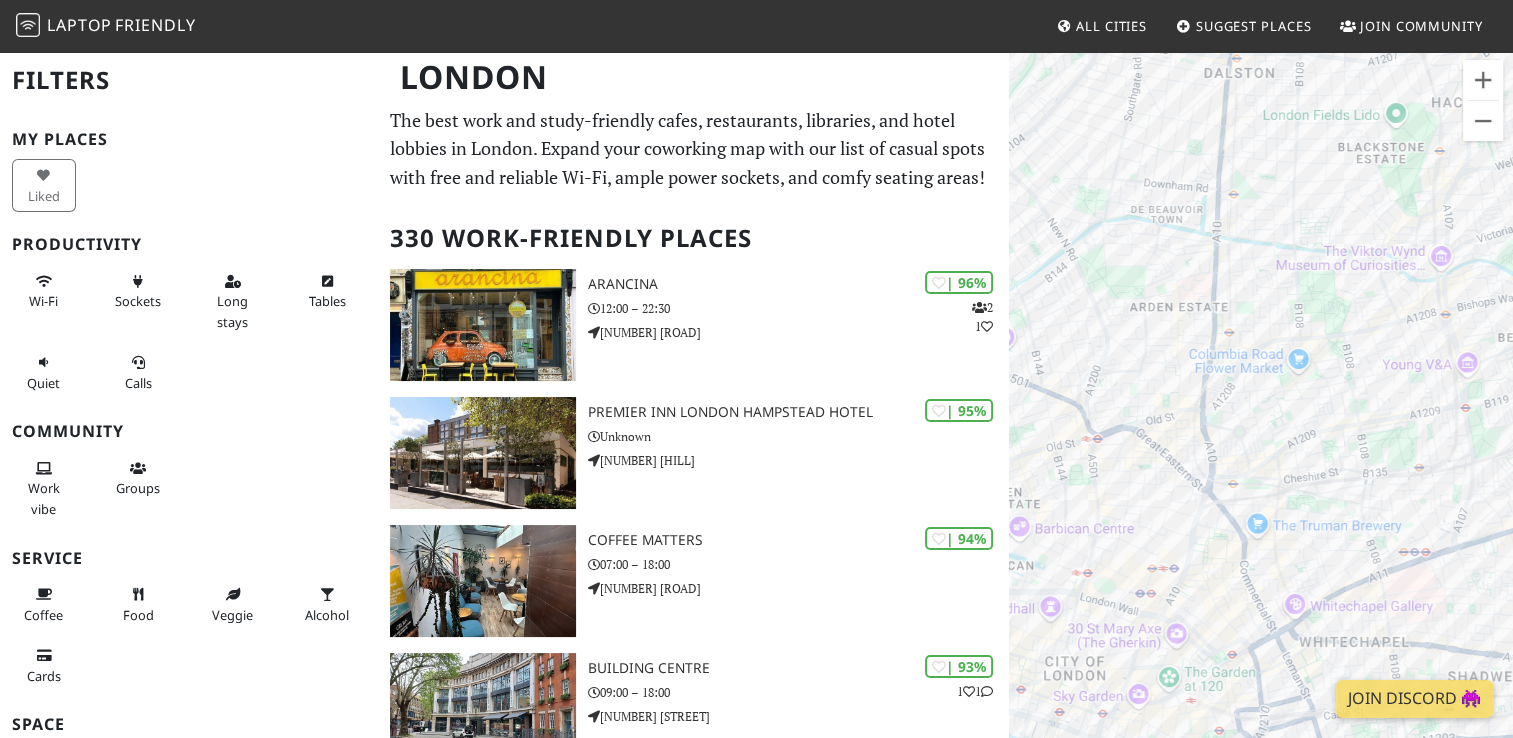 drag, startPoint x: 1397, startPoint y: 456, endPoint x: 1155, endPoint y: 395, distance: 249.56963 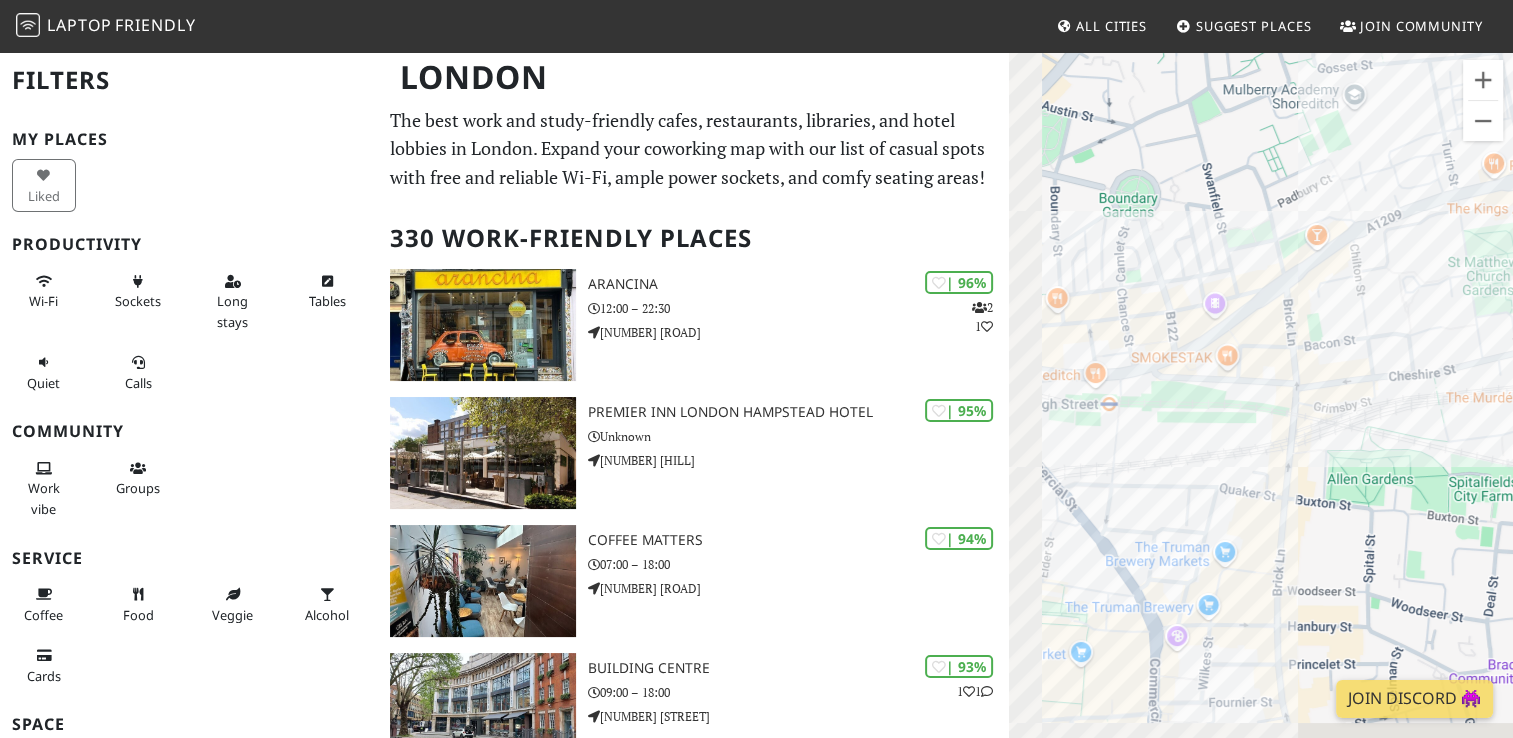 drag, startPoint x: 1292, startPoint y: 518, endPoint x: 1400, endPoint y: 253, distance: 286.16254 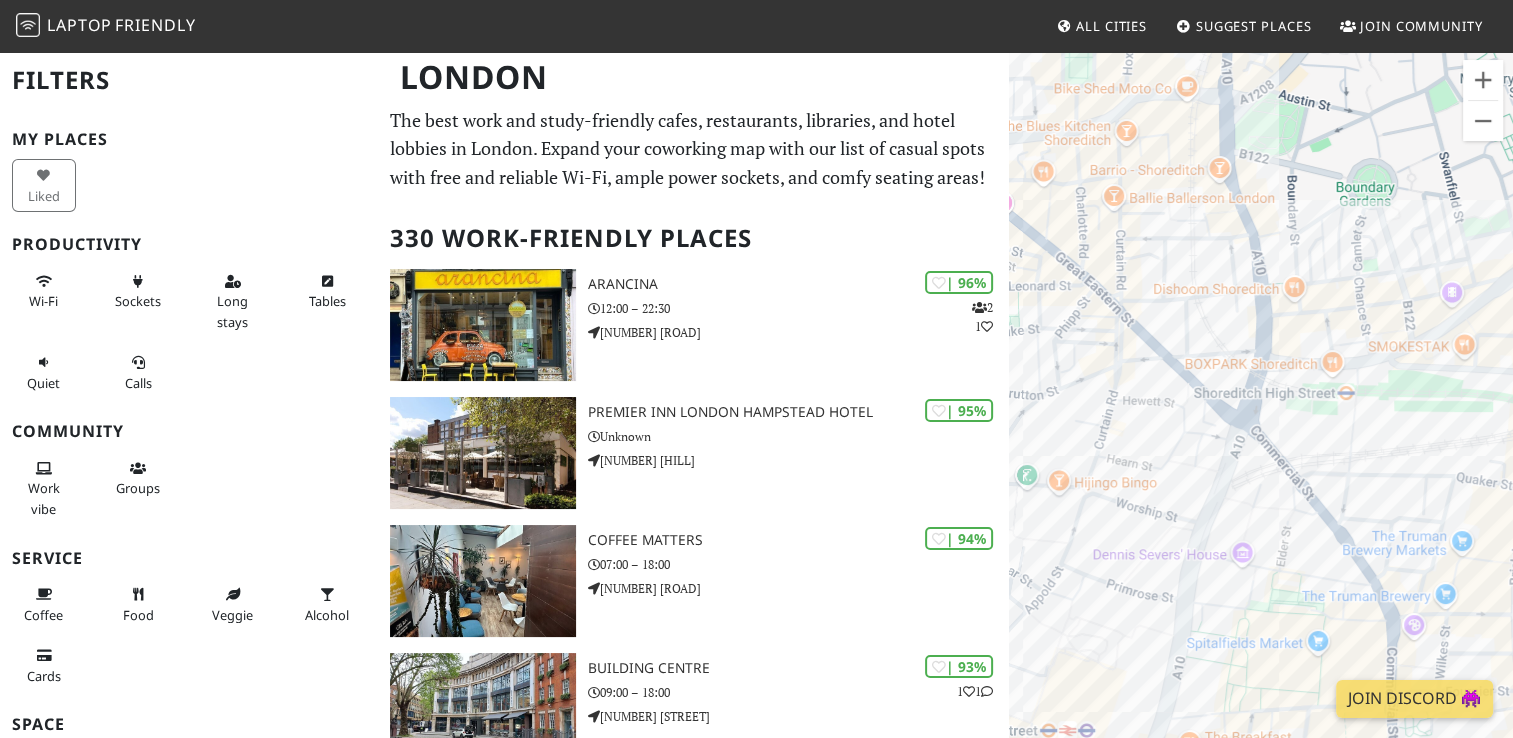 drag, startPoint x: 1259, startPoint y: 420, endPoint x: 1501, endPoint y: 415, distance: 242.05165 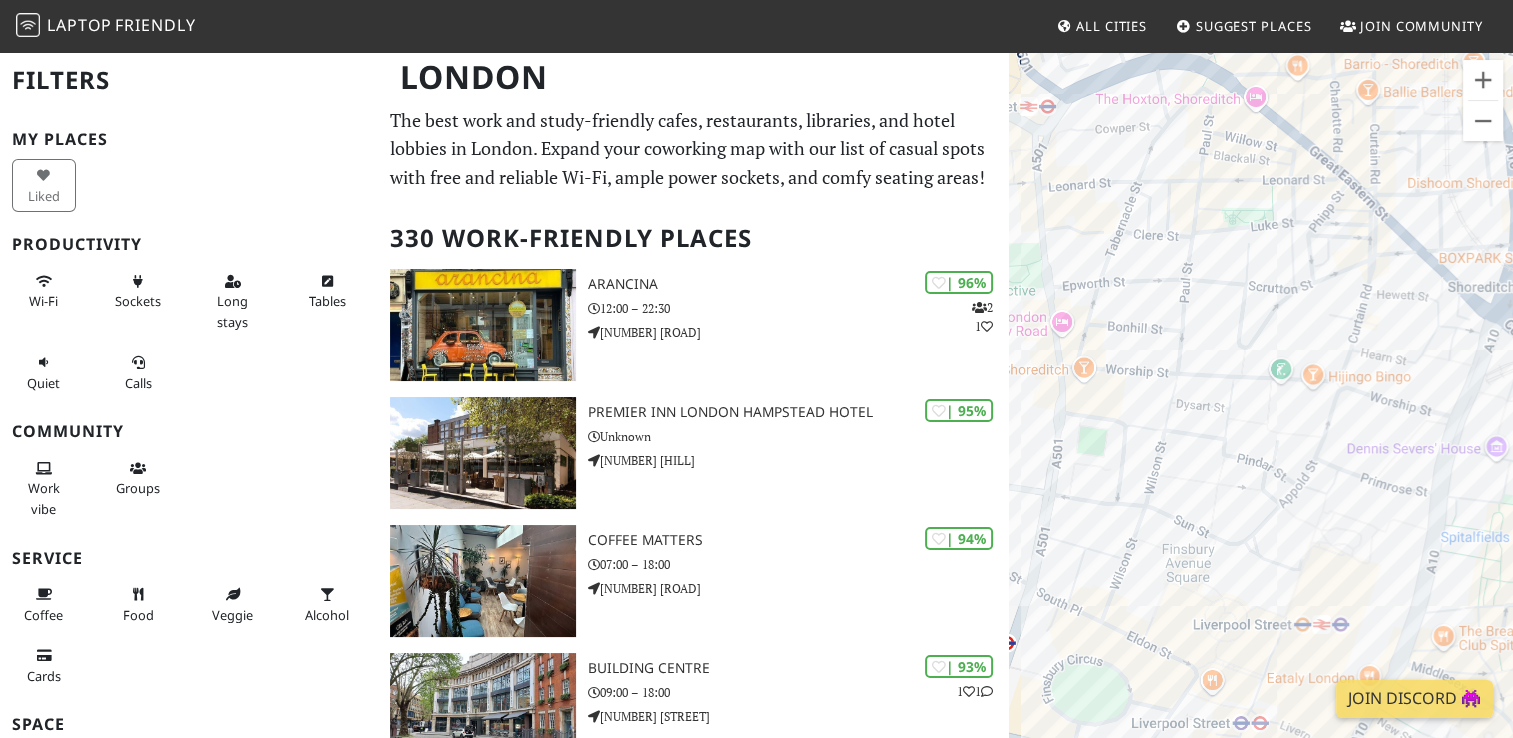 drag, startPoint x: 1226, startPoint y: 498, endPoint x: 1414, endPoint y: 483, distance: 188.59746 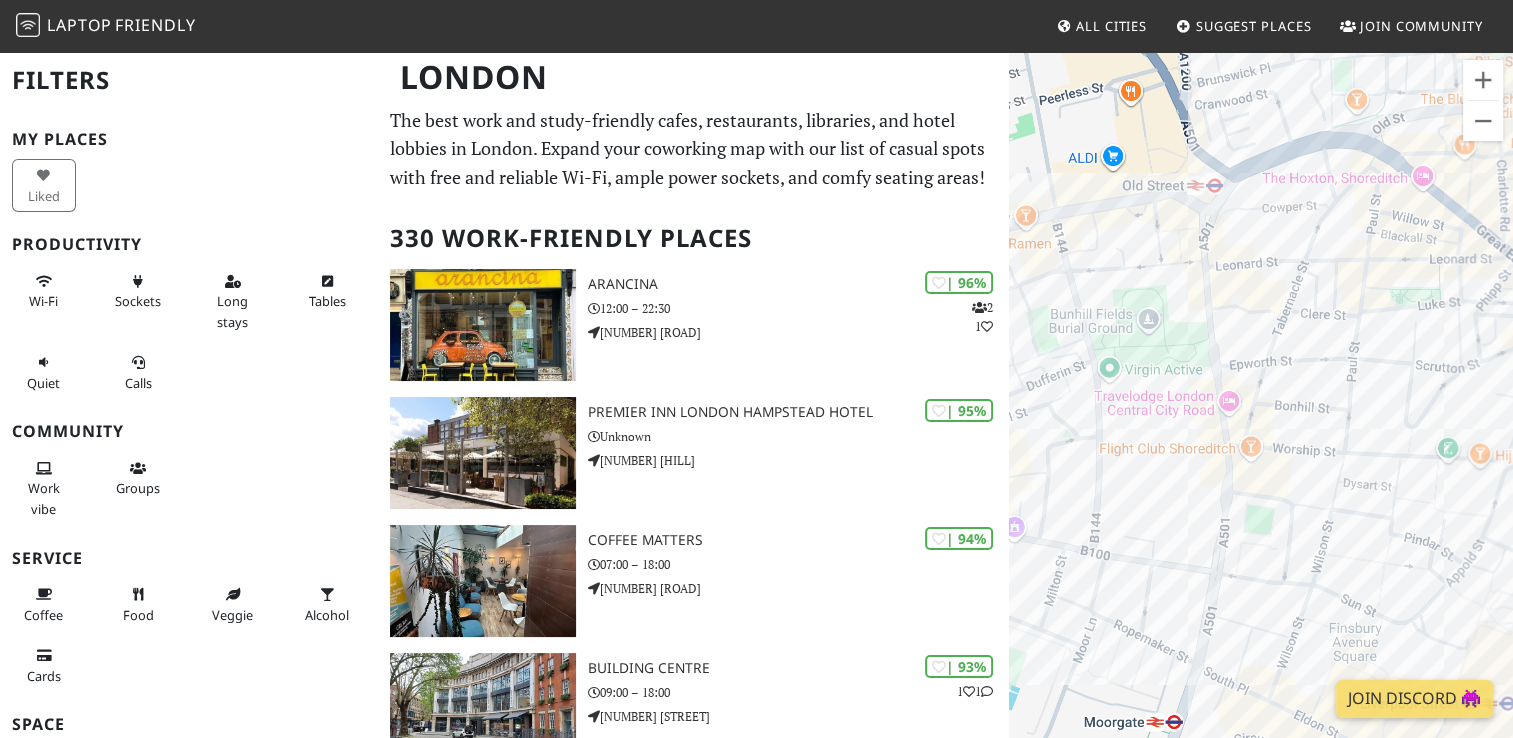 drag, startPoint x: 1184, startPoint y: 409, endPoint x: 1424, endPoint y: 523, distance: 265.69907 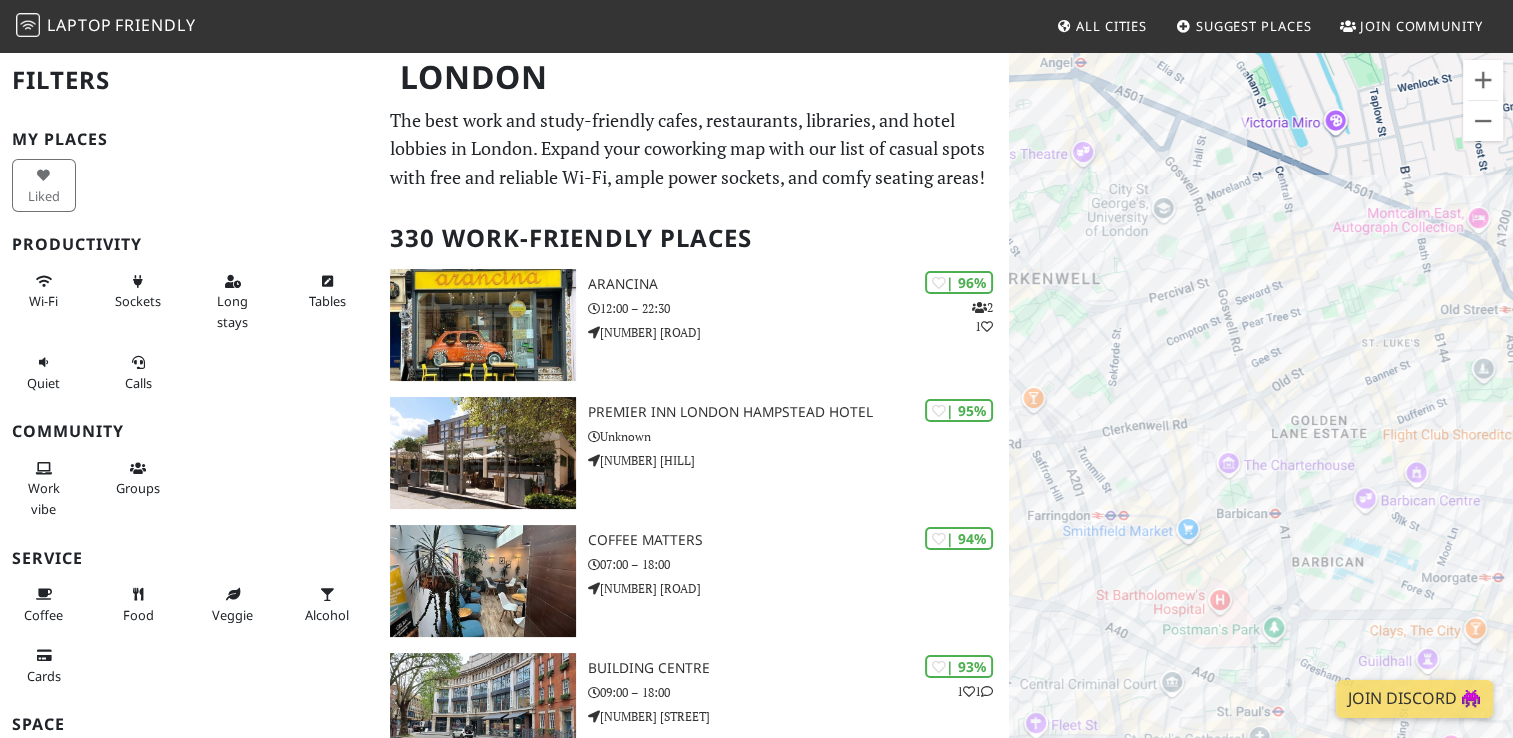 drag, startPoint x: 1380, startPoint y: 538, endPoint x: 1530, endPoint y: 480, distance: 160.82289 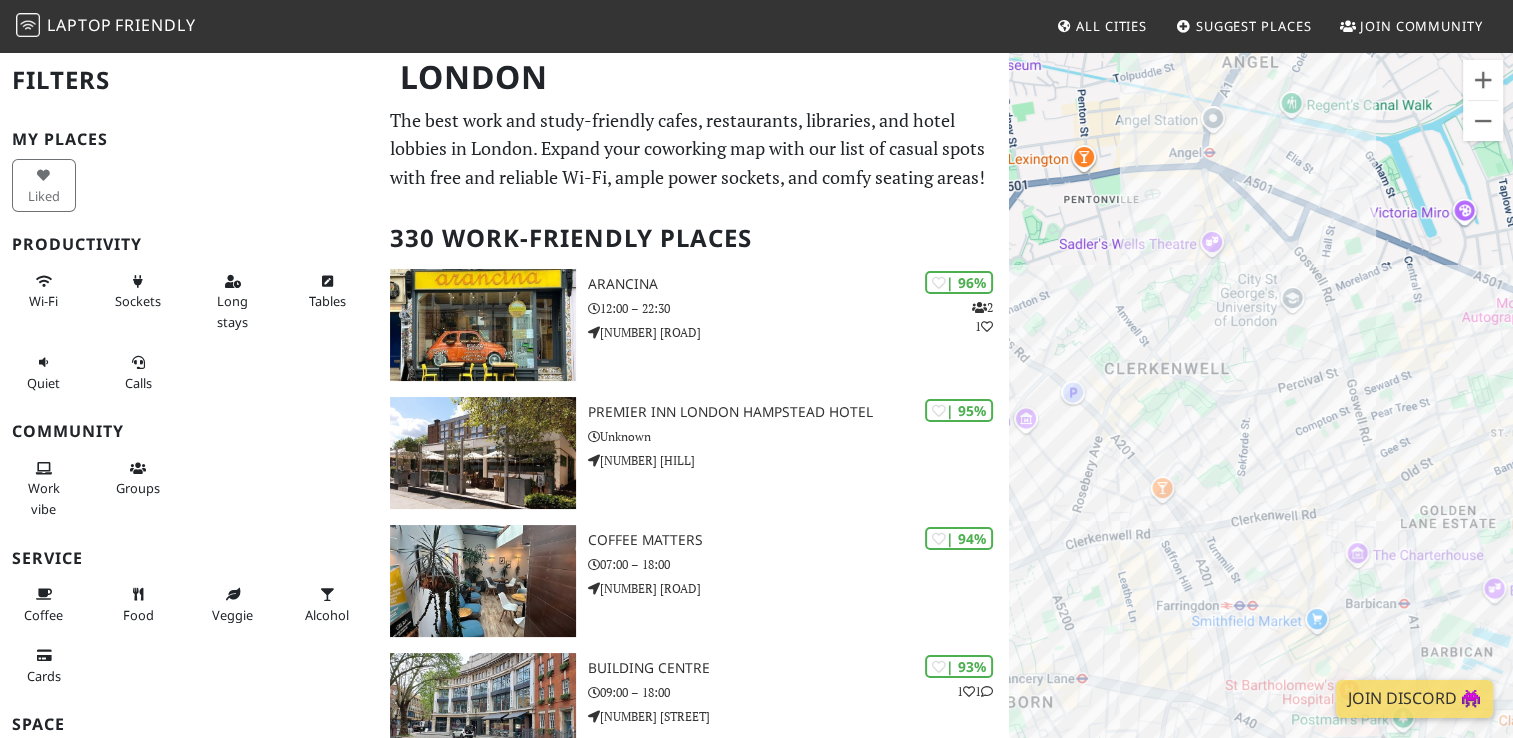 drag, startPoint x: 1277, startPoint y: 324, endPoint x: 1408, endPoint y: 414, distance: 158.93709 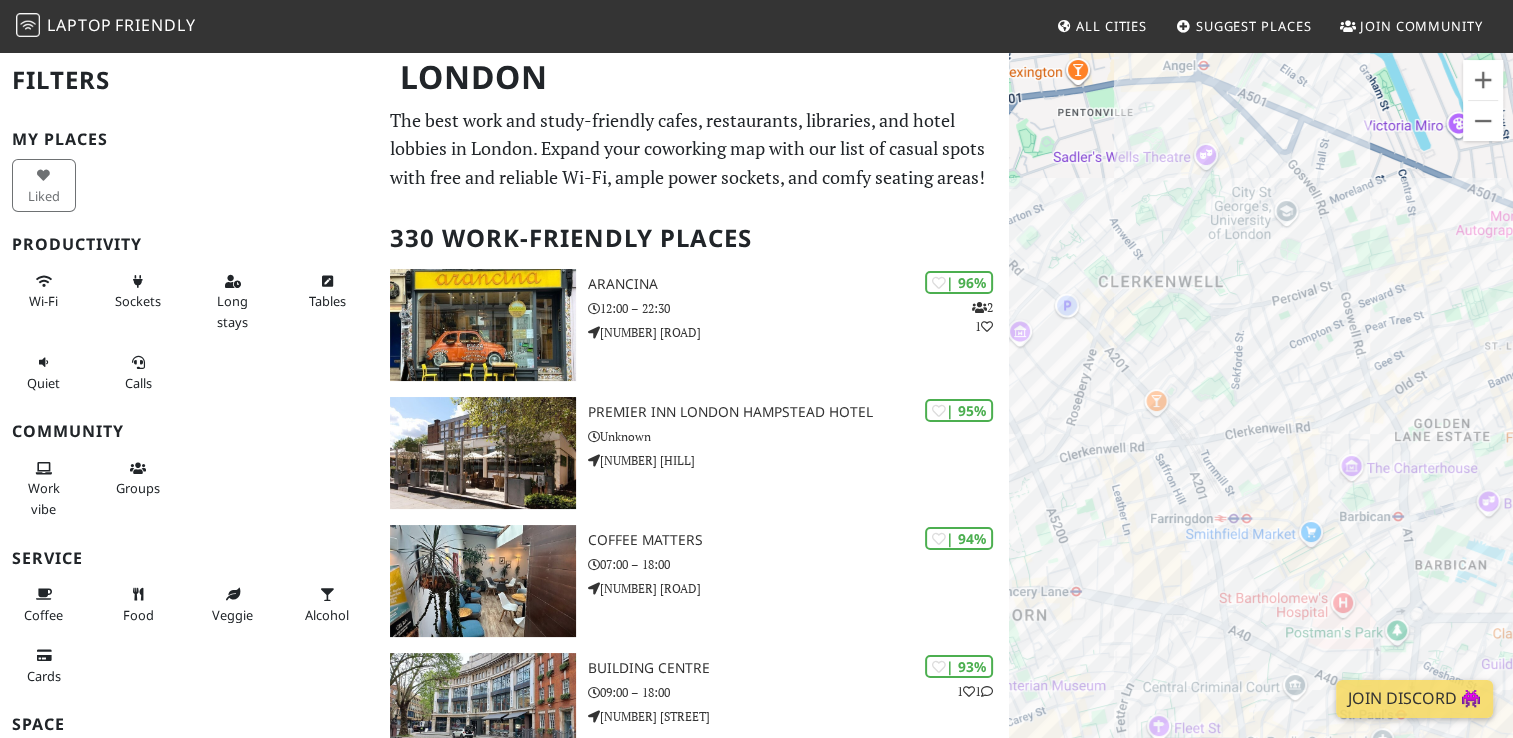 drag, startPoint x: 1281, startPoint y: 447, endPoint x: 1255, endPoint y: 226, distance: 222.52415 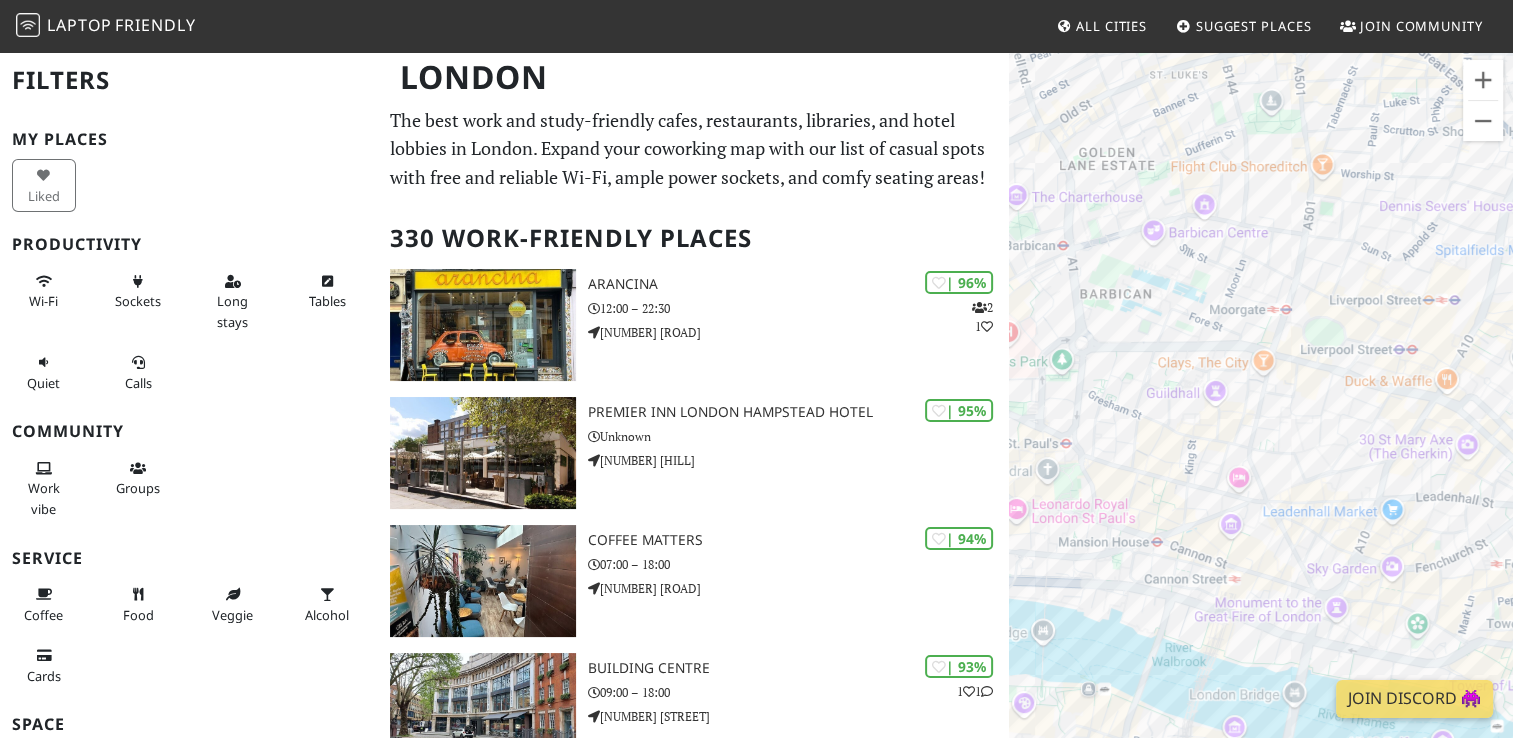 drag, startPoint x: 1329, startPoint y: 387, endPoint x: 1023, endPoint y: 338, distance: 309.89838 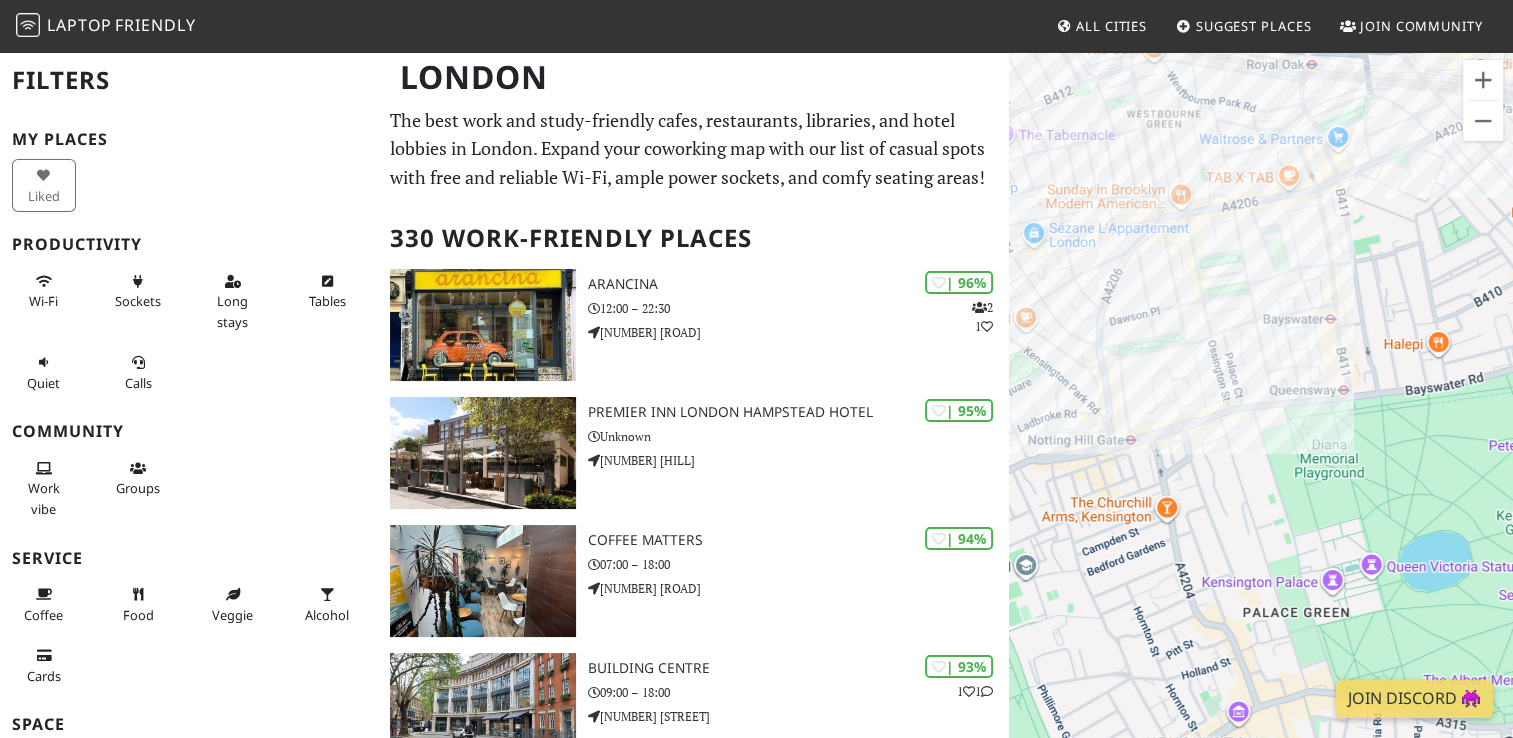 drag, startPoint x: 1333, startPoint y: 511, endPoint x: 1016, endPoint y: 342, distance: 359.2353 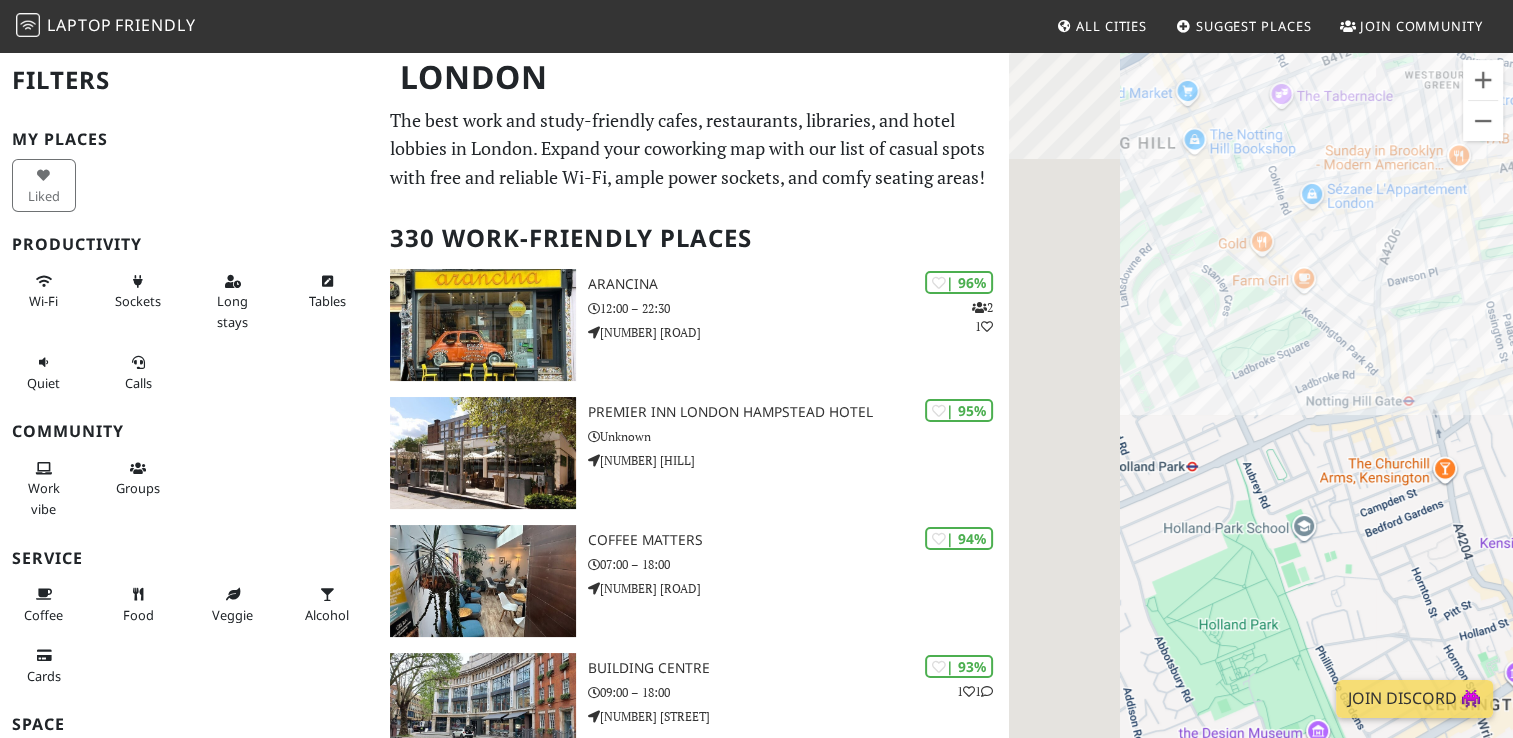 drag, startPoint x: 1168, startPoint y: 510, endPoint x: 1448, endPoint y: 471, distance: 282.70303 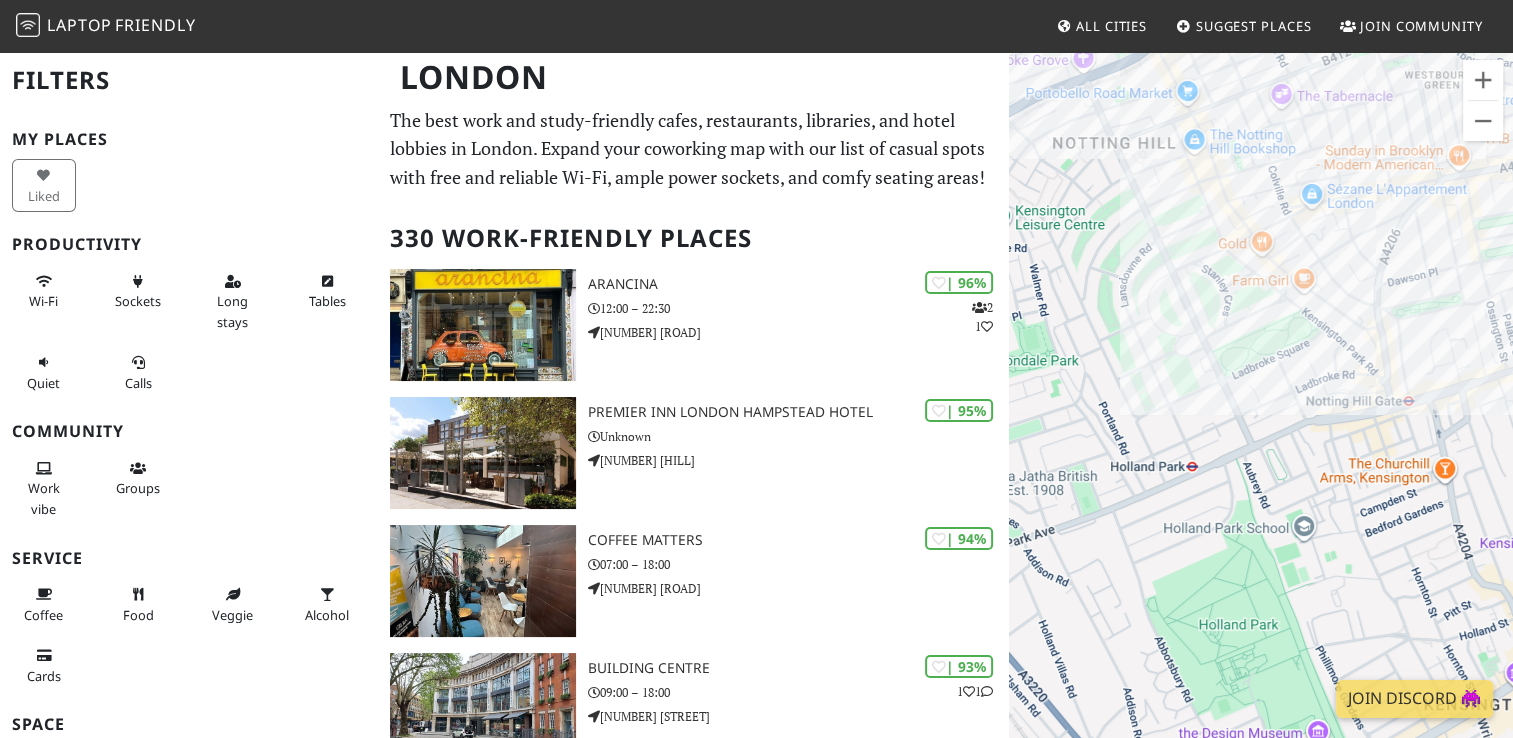 drag, startPoint x: 1310, startPoint y: 523, endPoint x: 1509, endPoint y: 442, distance: 214.85344 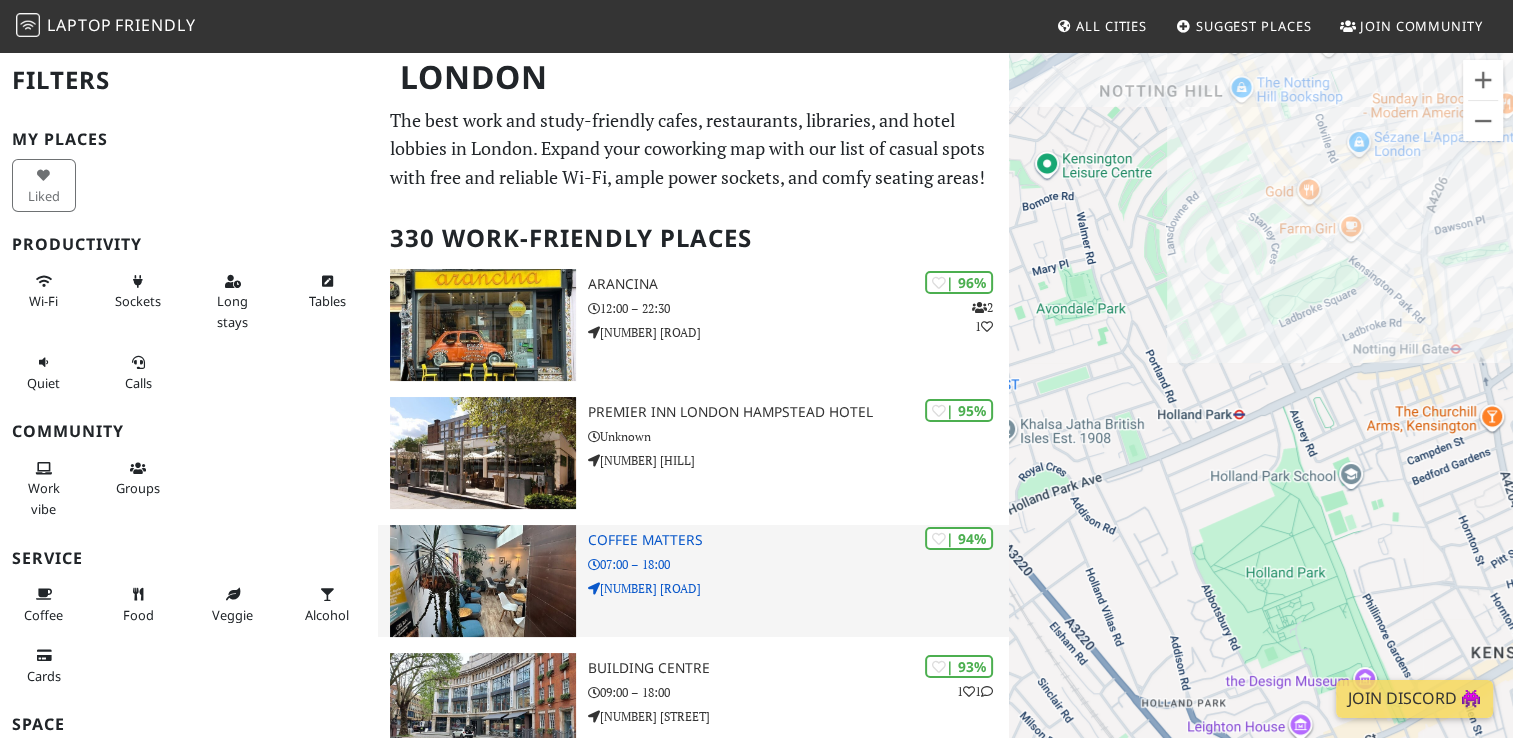 drag, startPoint x: 1274, startPoint y: 525, endPoint x: 960, endPoint y: 597, distance: 322.14905 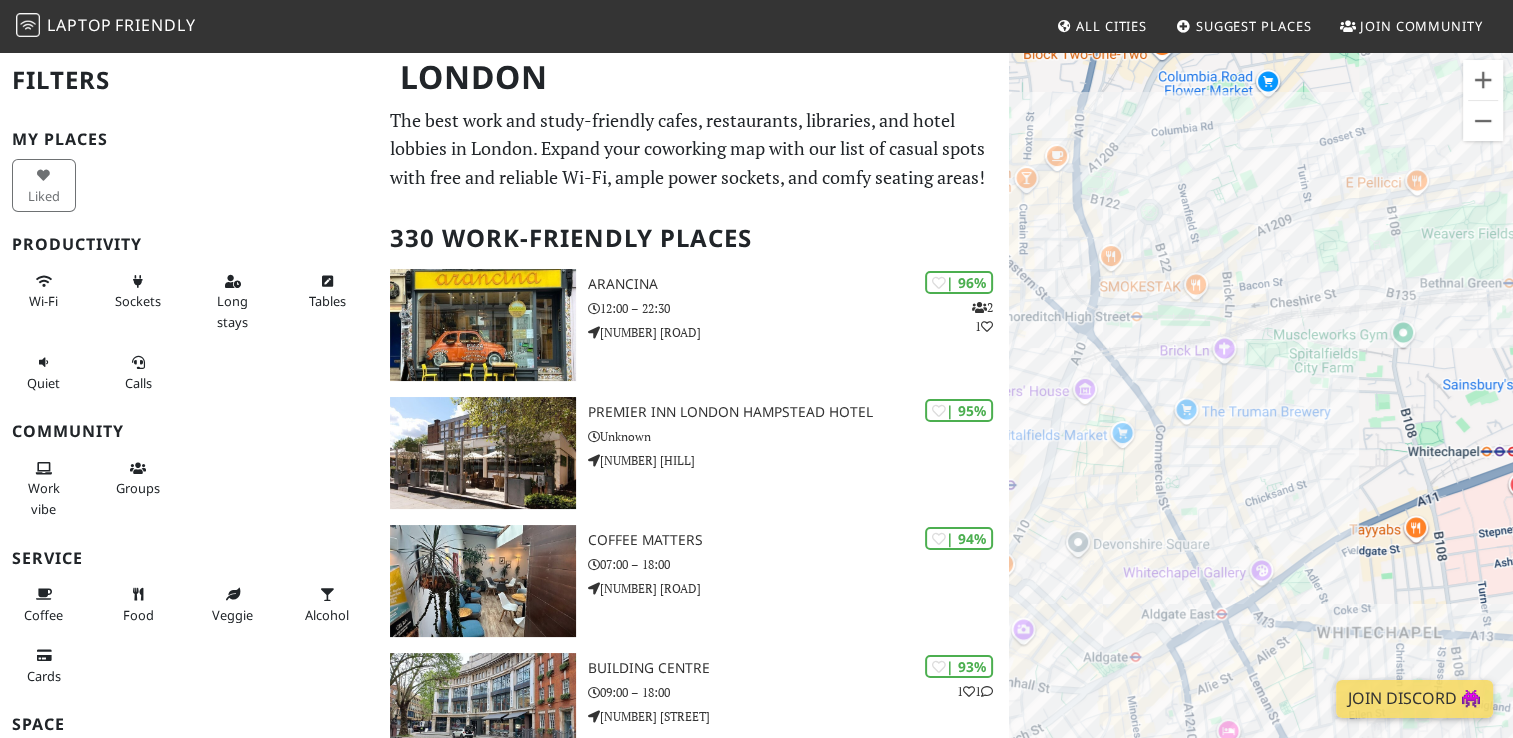 drag, startPoint x: 1371, startPoint y: 466, endPoint x: 1157, endPoint y: 475, distance: 214.18916 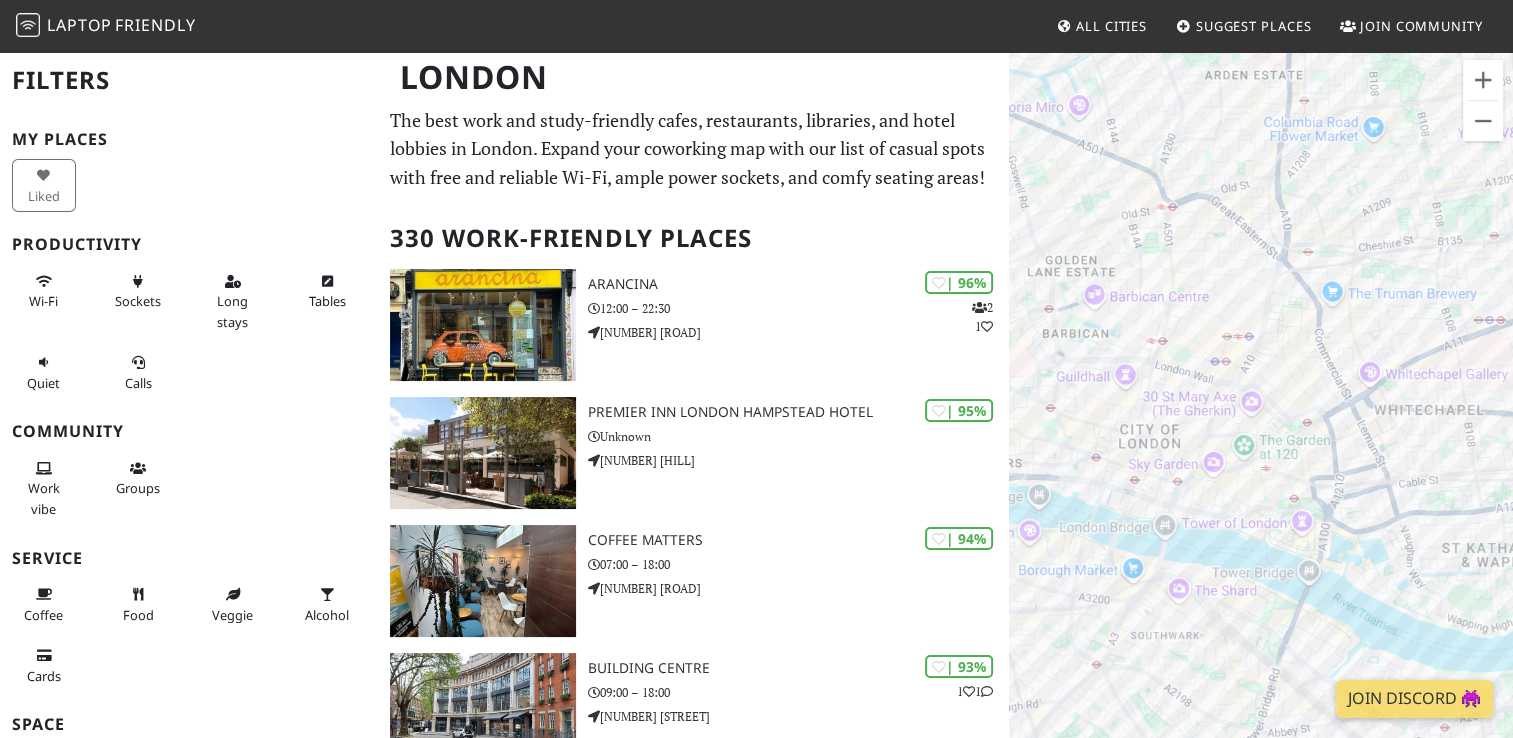 drag, startPoint x: 1233, startPoint y: 557, endPoint x: 1504, endPoint y: 416, distance: 305.4865 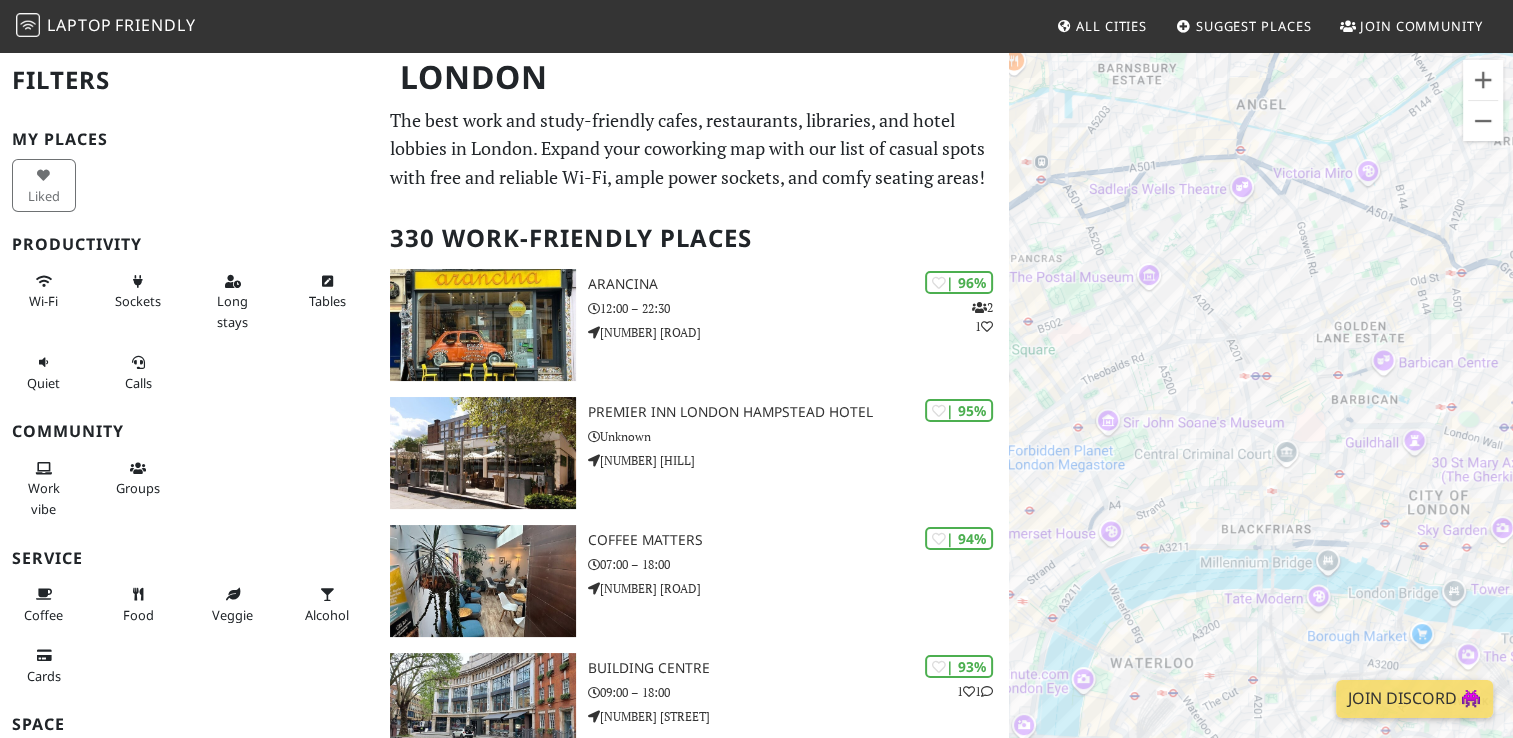 drag, startPoint x: 1186, startPoint y: 297, endPoint x: 1289, endPoint y: 434, distance: 171.40012 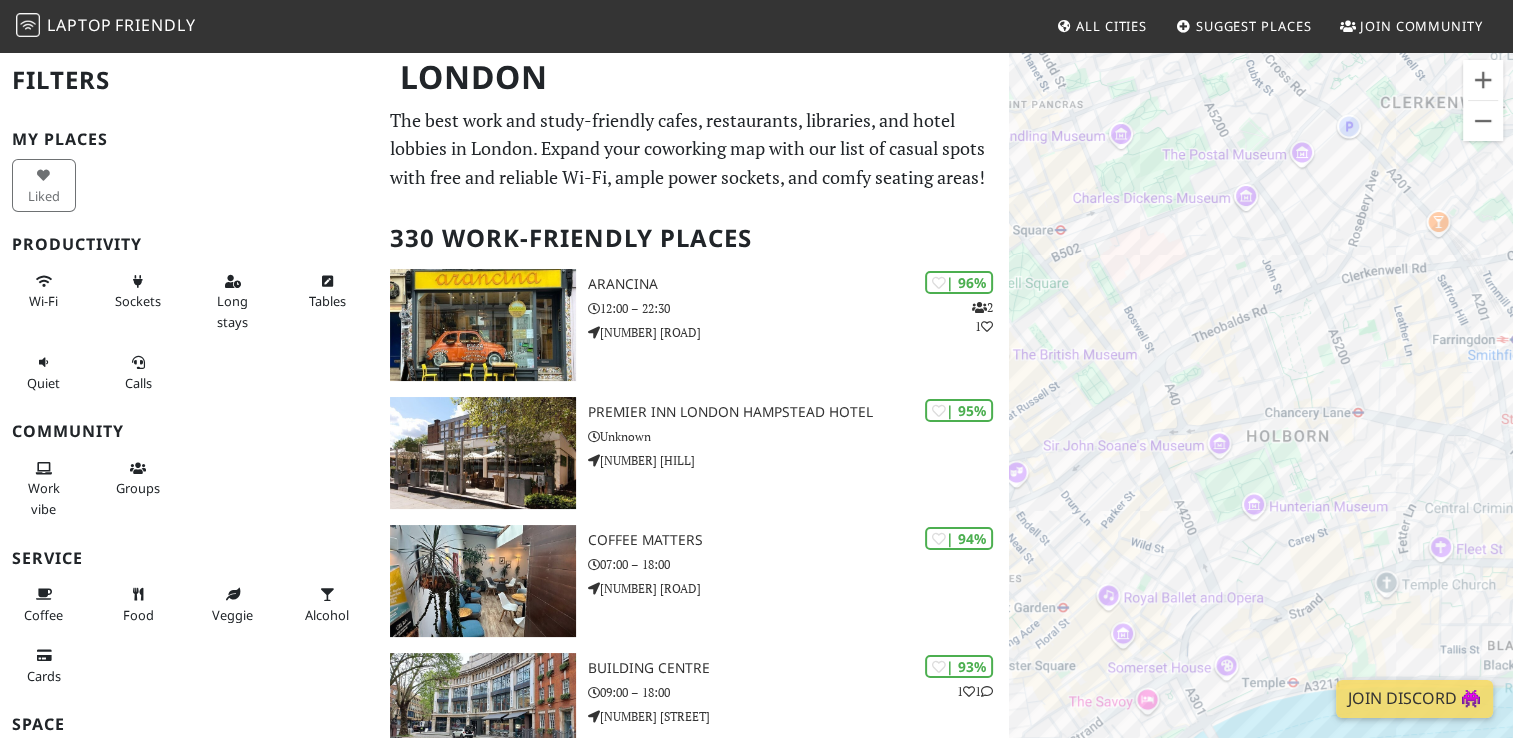 drag, startPoint x: 1195, startPoint y: 438, endPoint x: 1444, endPoint y: 421, distance: 249.57965 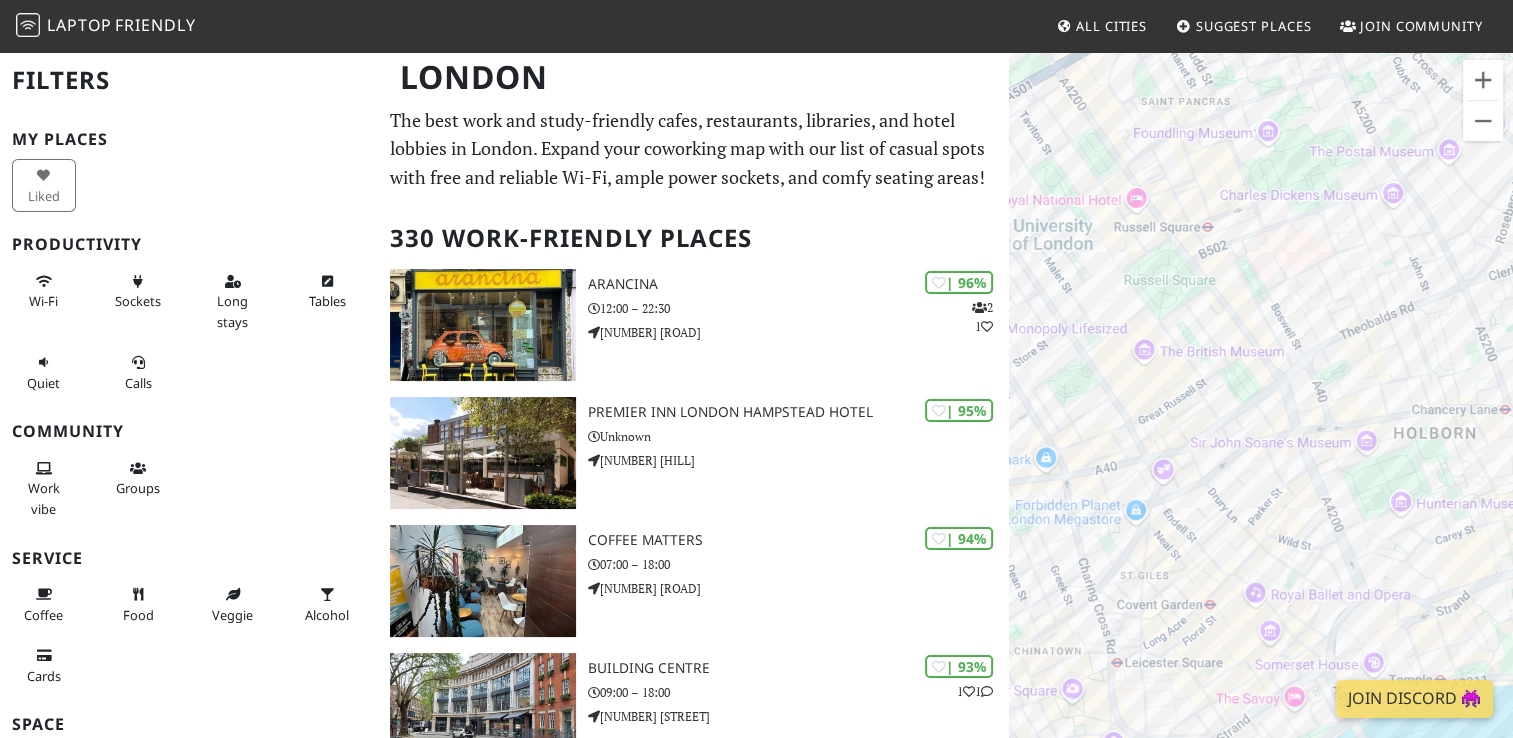 drag, startPoint x: 1246, startPoint y: 454, endPoint x: 1406, endPoint y: 452, distance: 160.0125 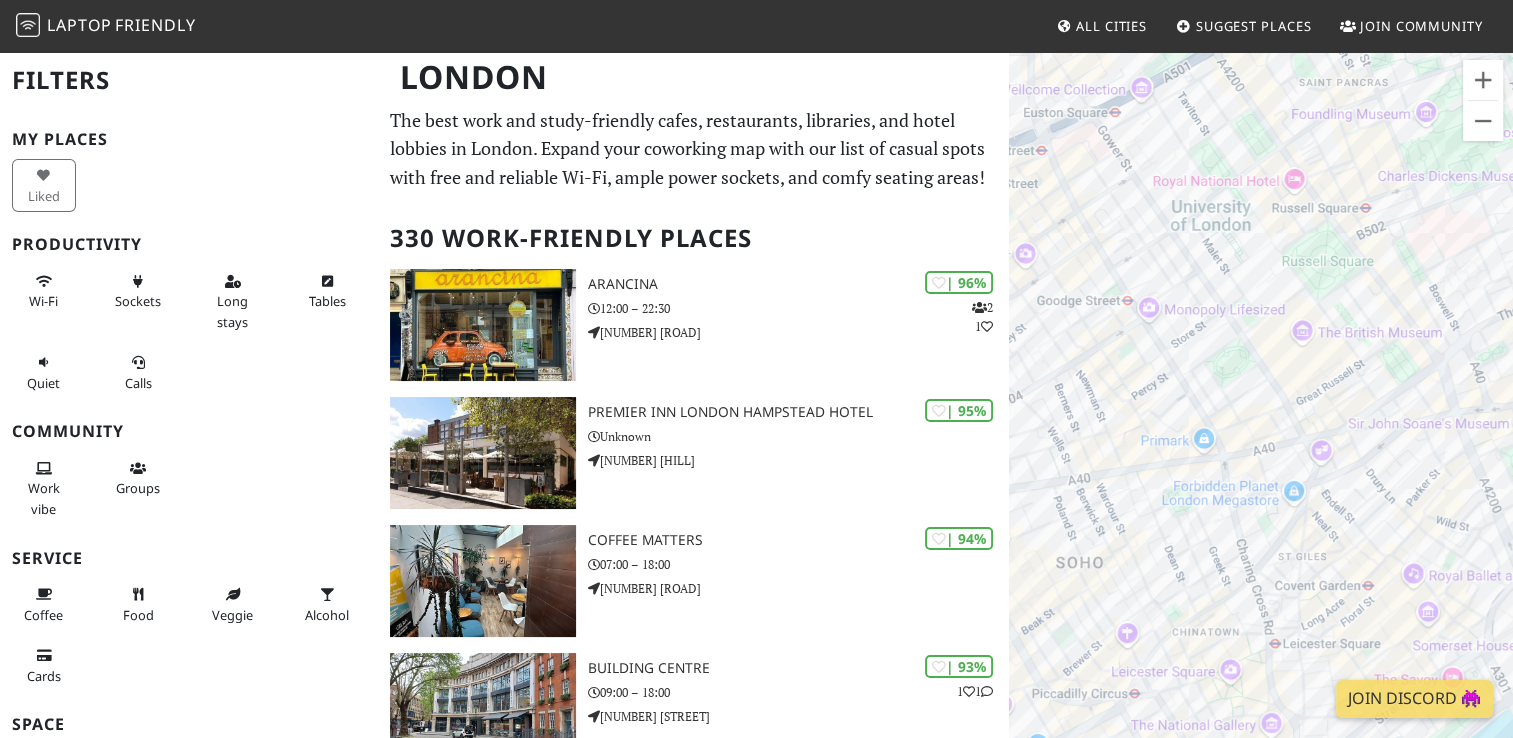 drag, startPoint x: 1270, startPoint y: 290, endPoint x: 1434, endPoint y: 274, distance: 164.77864 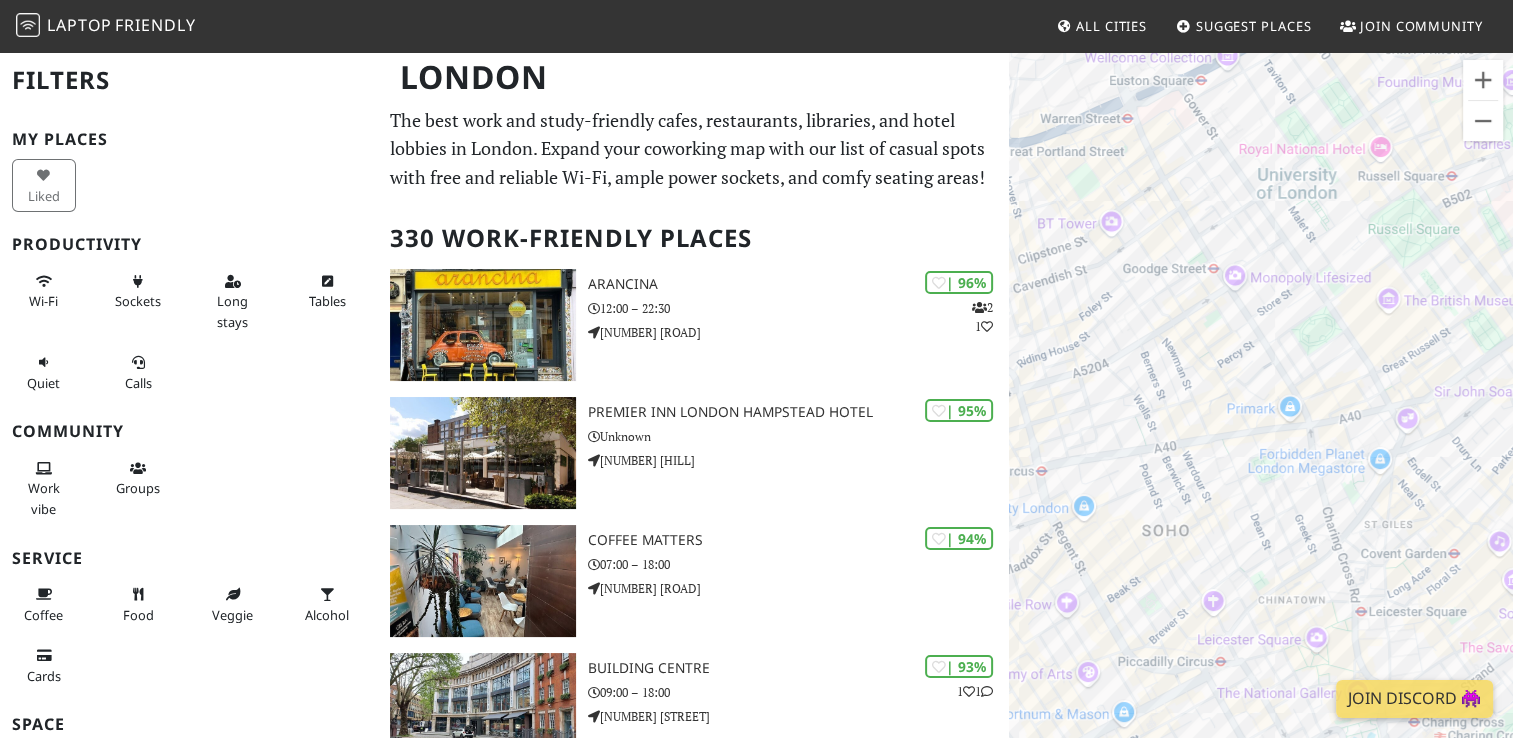 drag, startPoint x: 1119, startPoint y: 352, endPoint x: 1208, endPoint y: 319, distance: 94.92102 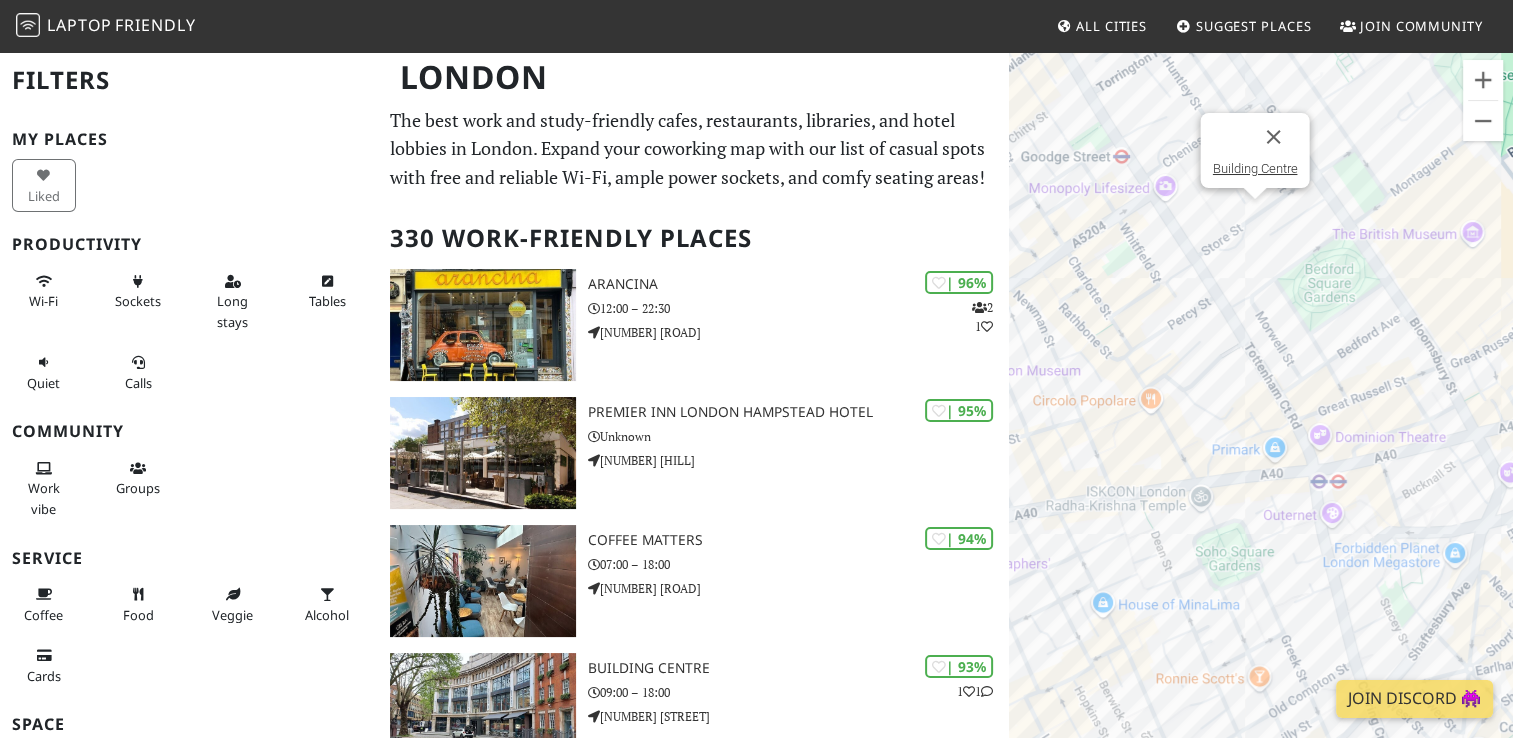 click on "To navigate, press the arrow keys. Building Centre" at bounding box center [1261, 419] 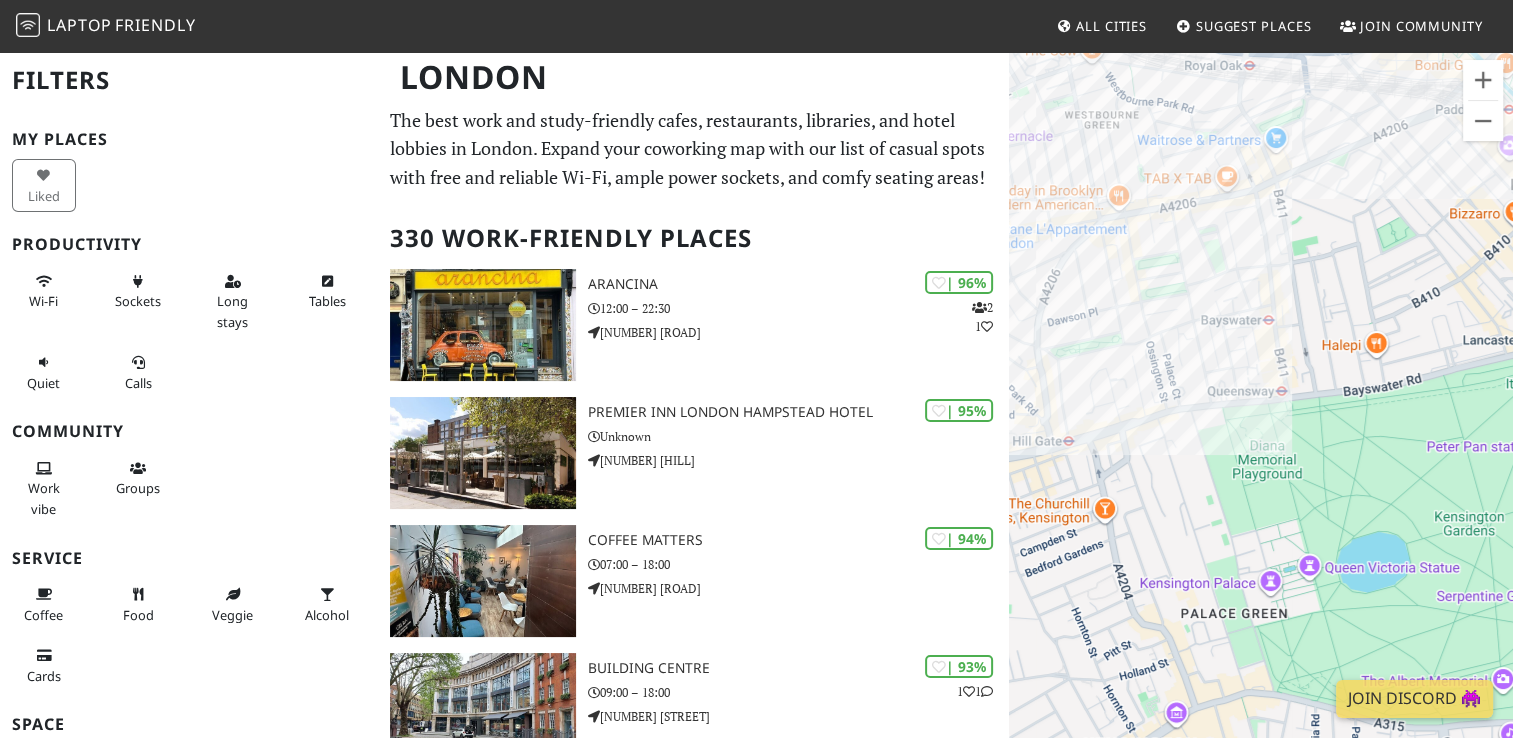drag, startPoint x: 1296, startPoint y: 473, endPoint x: 1091, endPoint y: 228, distance: 319.45267 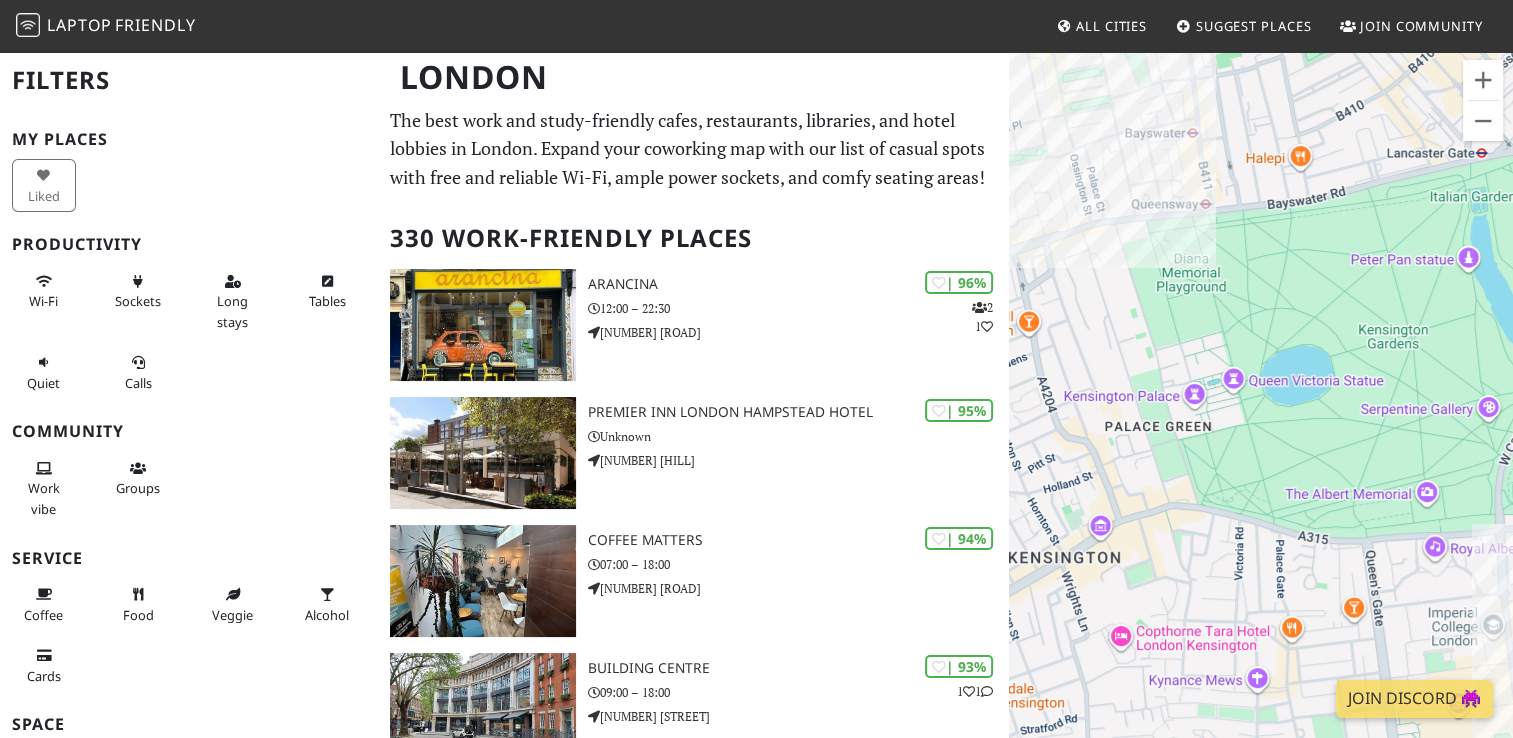 drag, startPoint x: 1318, startPoint y: 538, endPoint x: 1277, endPoint y: 348, distance: 194.37335 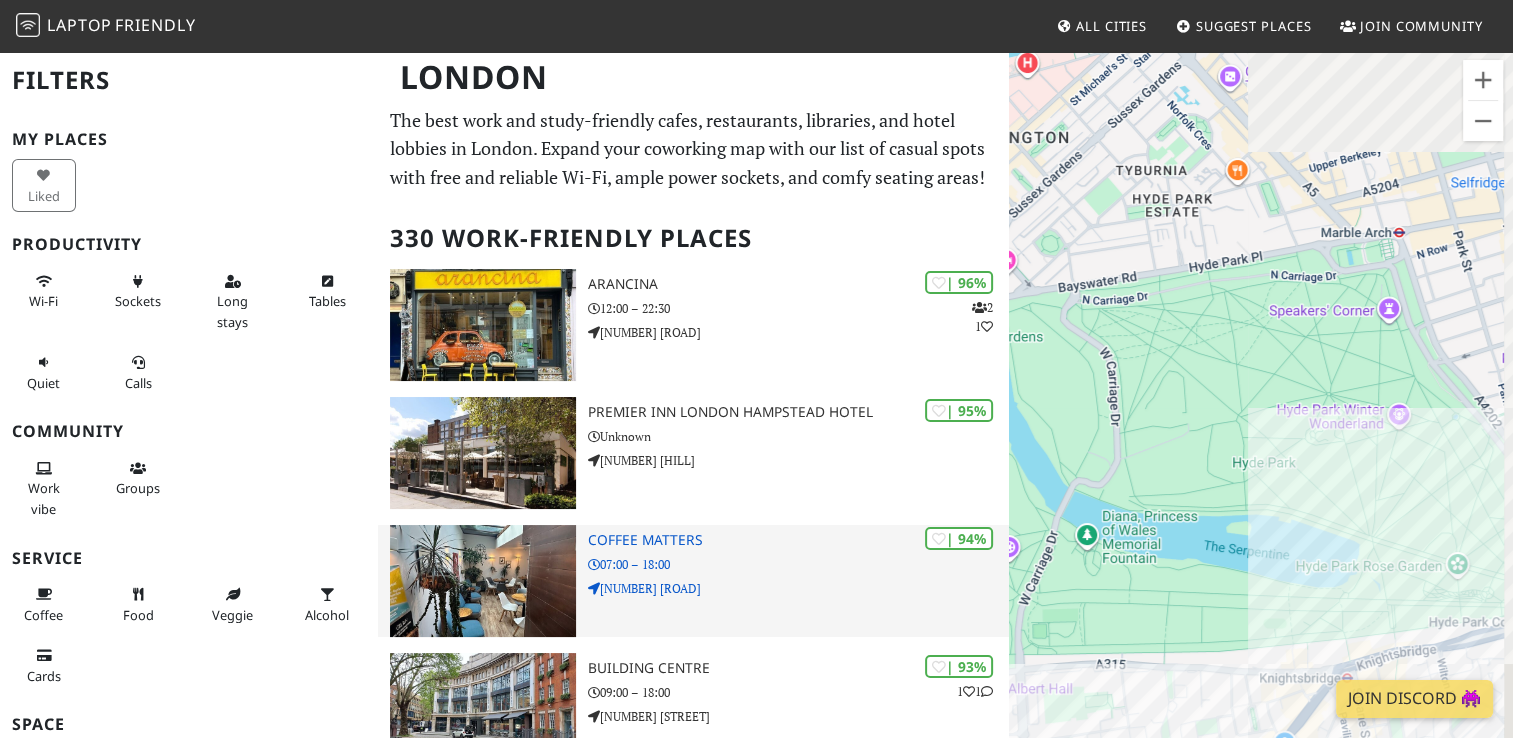 drag, startPoint x: 1366, startPoint y: 335, endPoint x: 851, endPoint y: 613, distance: 585.2427 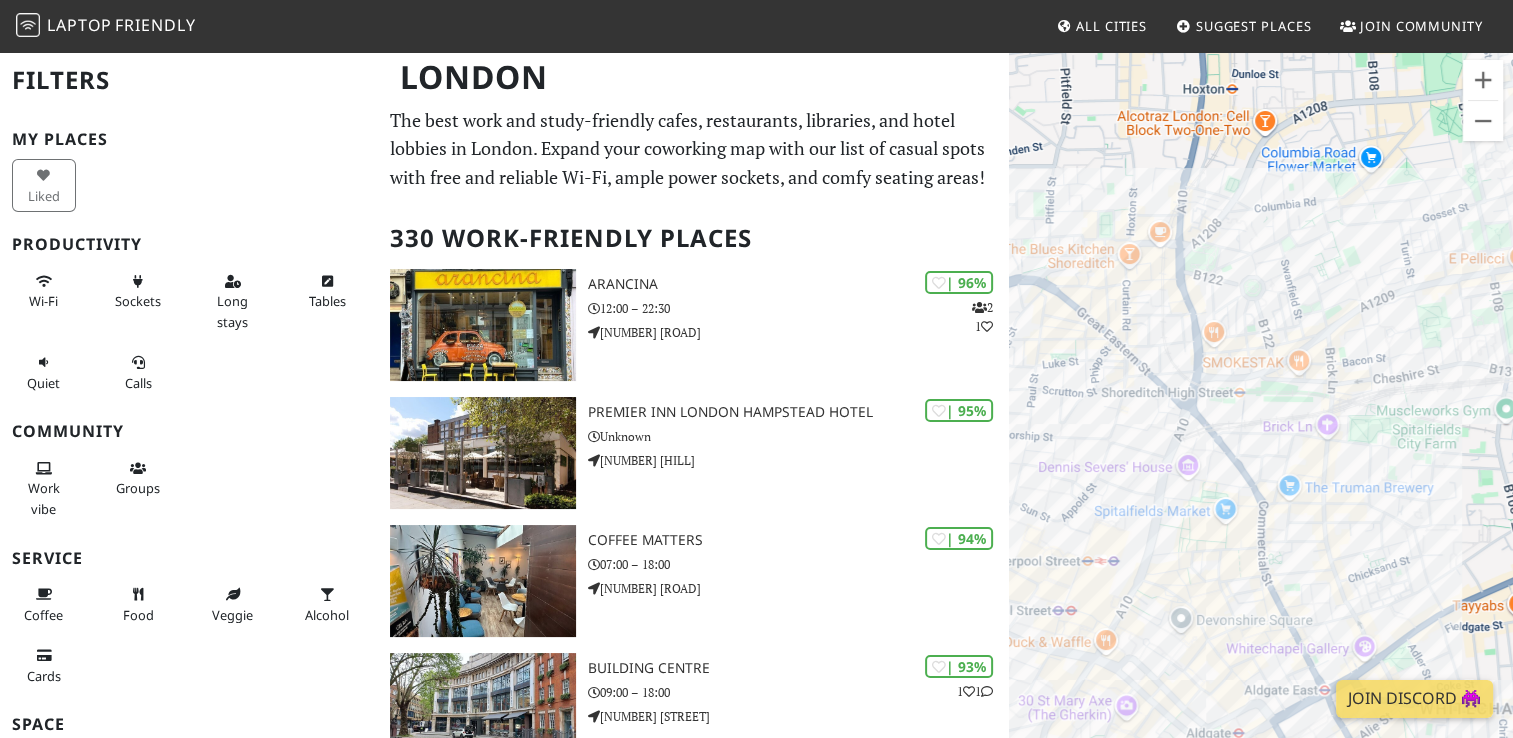 drag, startPoint x: 1254, startPoint y: 361, endPoint x: 1180, endPoint y: 512, distance: 168.15767 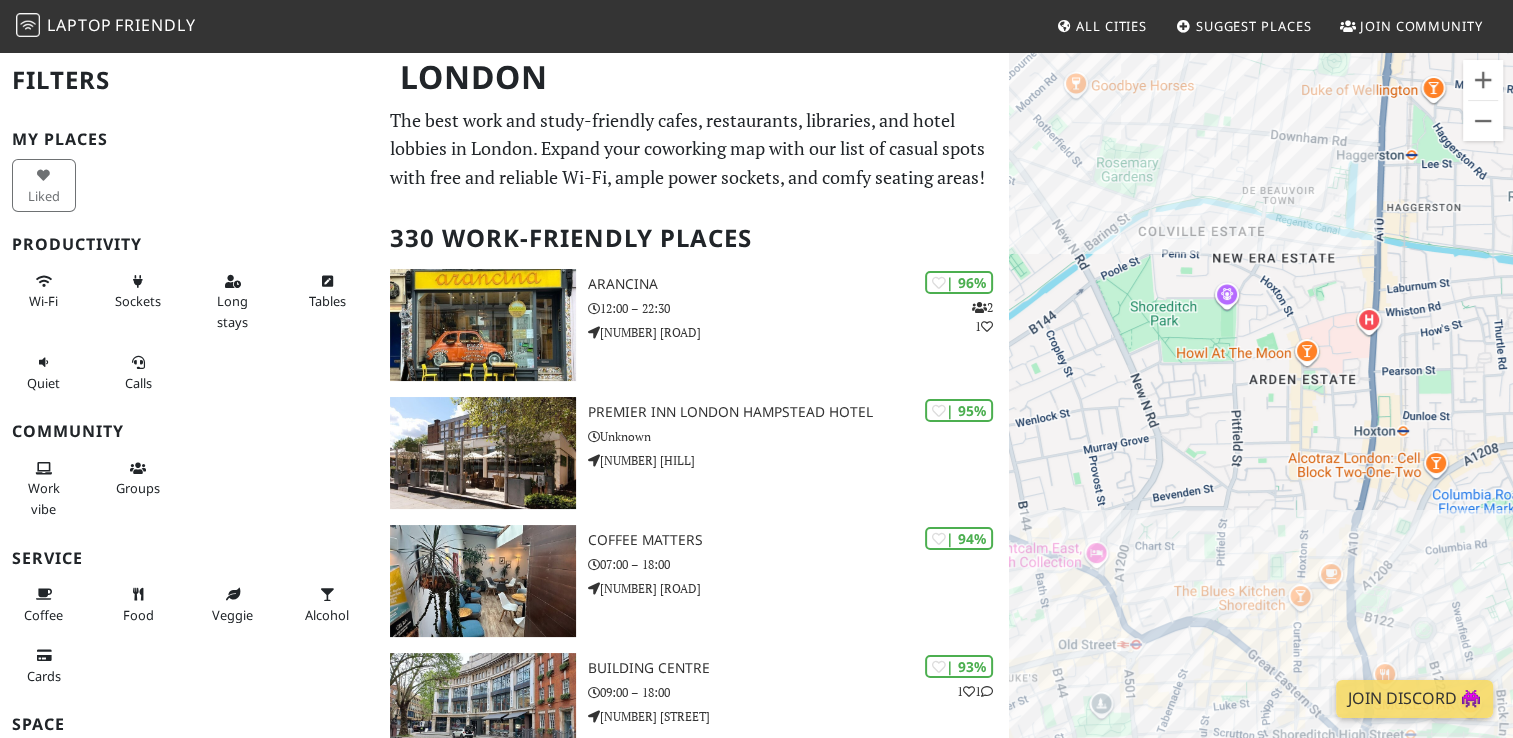 drag, startPoint x: 1276, startPoint y: 229, endPoint x: 1421, endPoint y: 458, distance: 271.0461 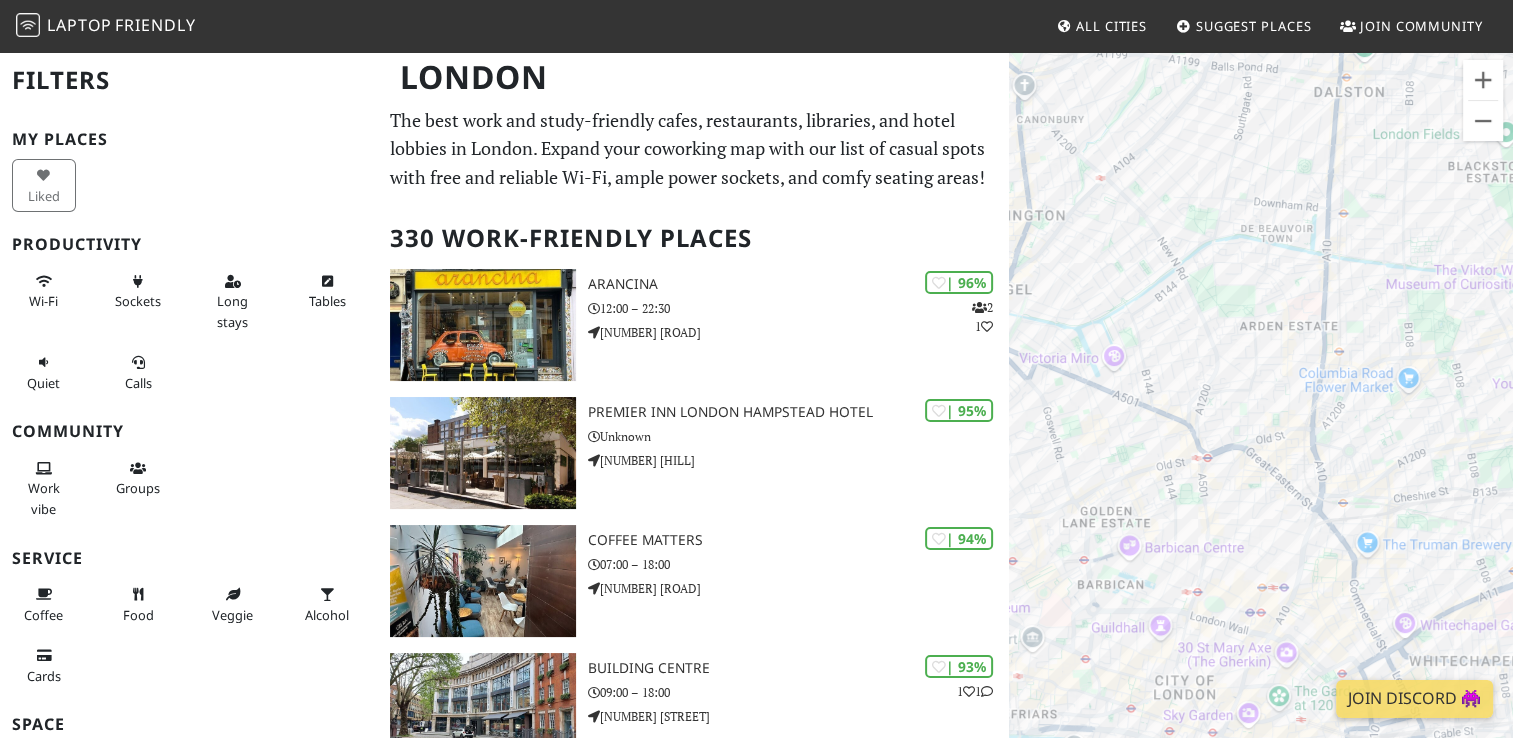 drag, startPoint x: 1301, startPoint y: 566, endPoint x: 1315, endPoint y: 407, distance: 159.61516 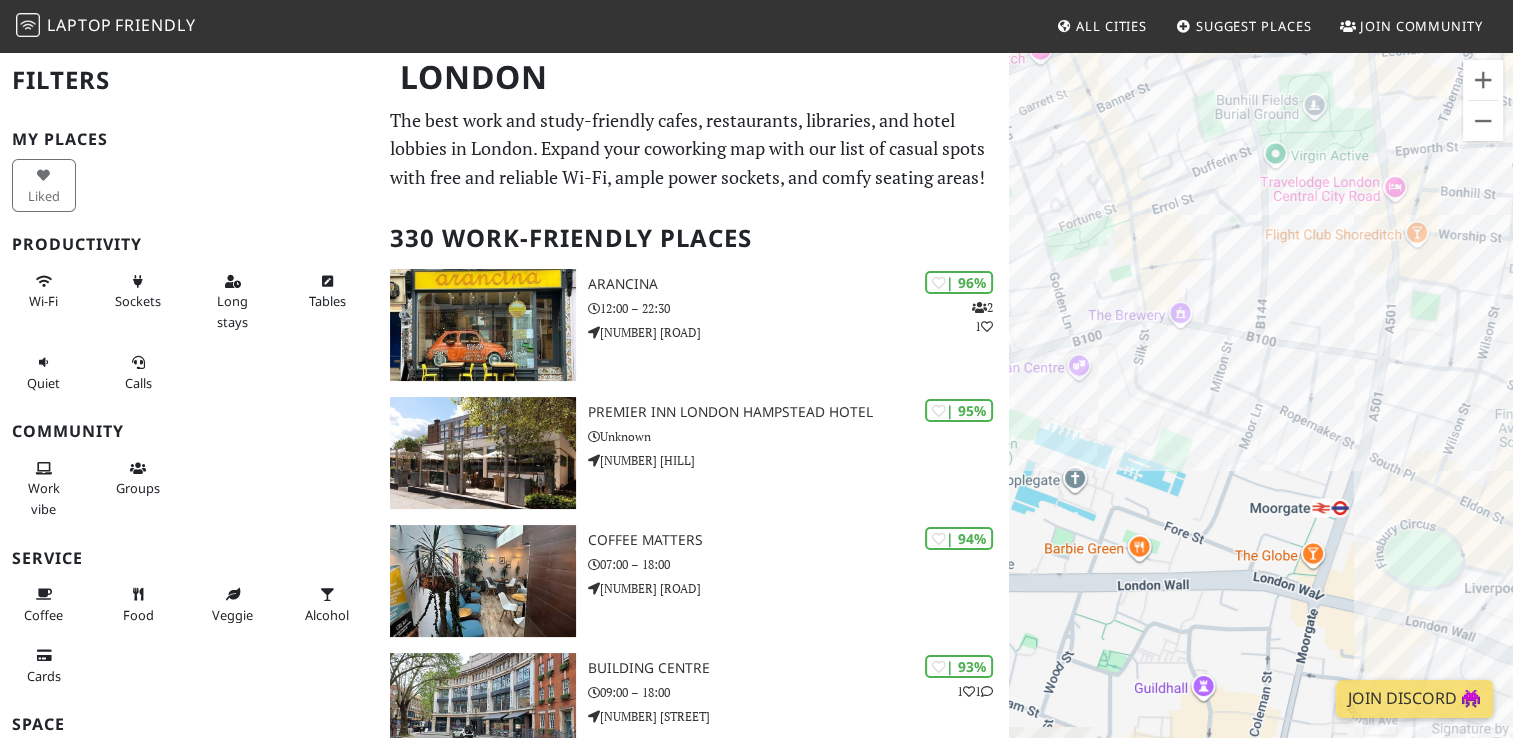 drag, startPoint x: 1300, startPoint y: 507, endPoint x: 1520, endPoint y: 382, distance: 253.03162 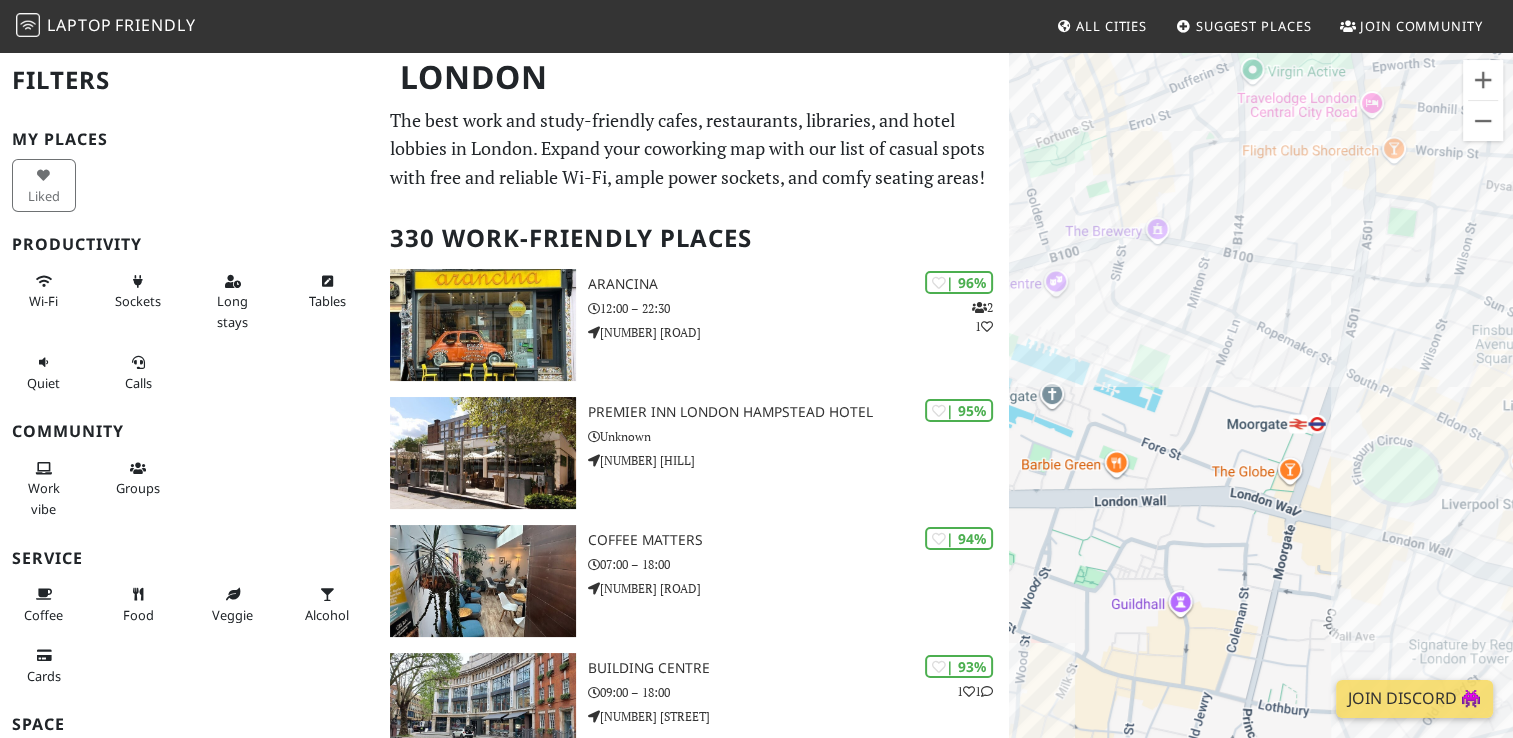 drag, startPoint x: 1437, startPoint y: 312, endPoint x: 1259, endPoint y: 230, distance: 195.97958 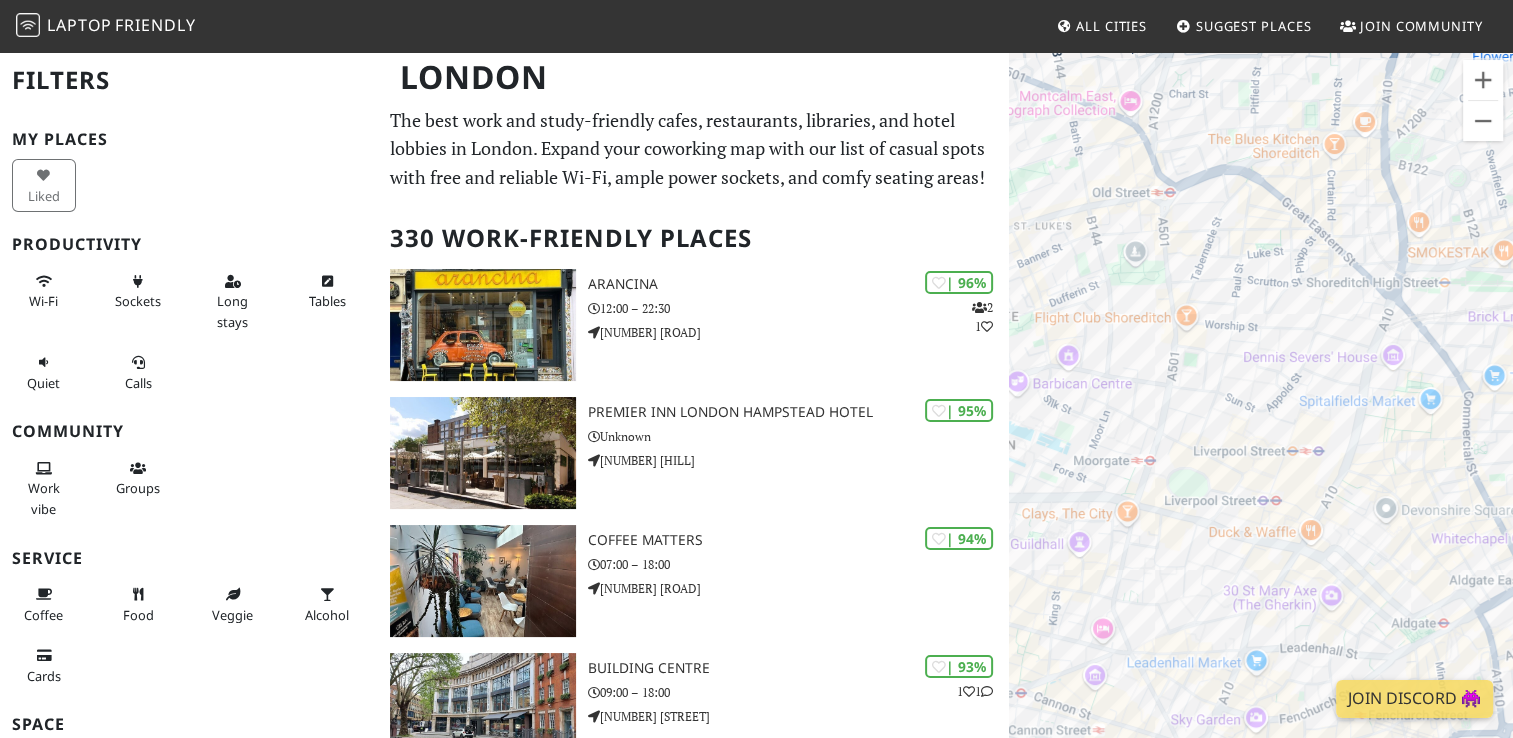 drag, startPoint x: 1385, startPoint y: 395, endPoint x: 1275, endPoint y: 488, distance: 144.04514 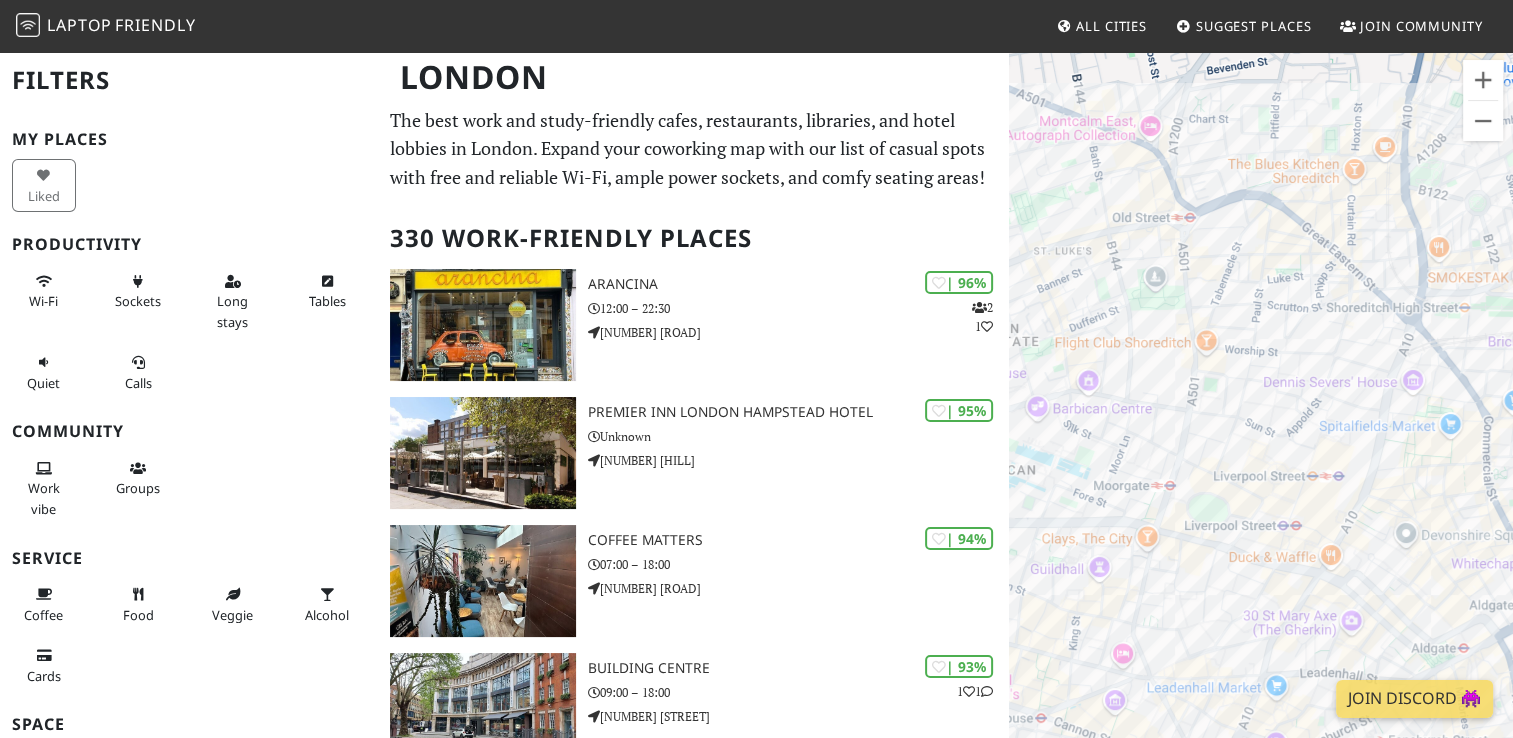 drag, startPoint x: 1275, startPoint y: 488, endPoint x: 1297, endPoint y: 516, distance: 35.608986 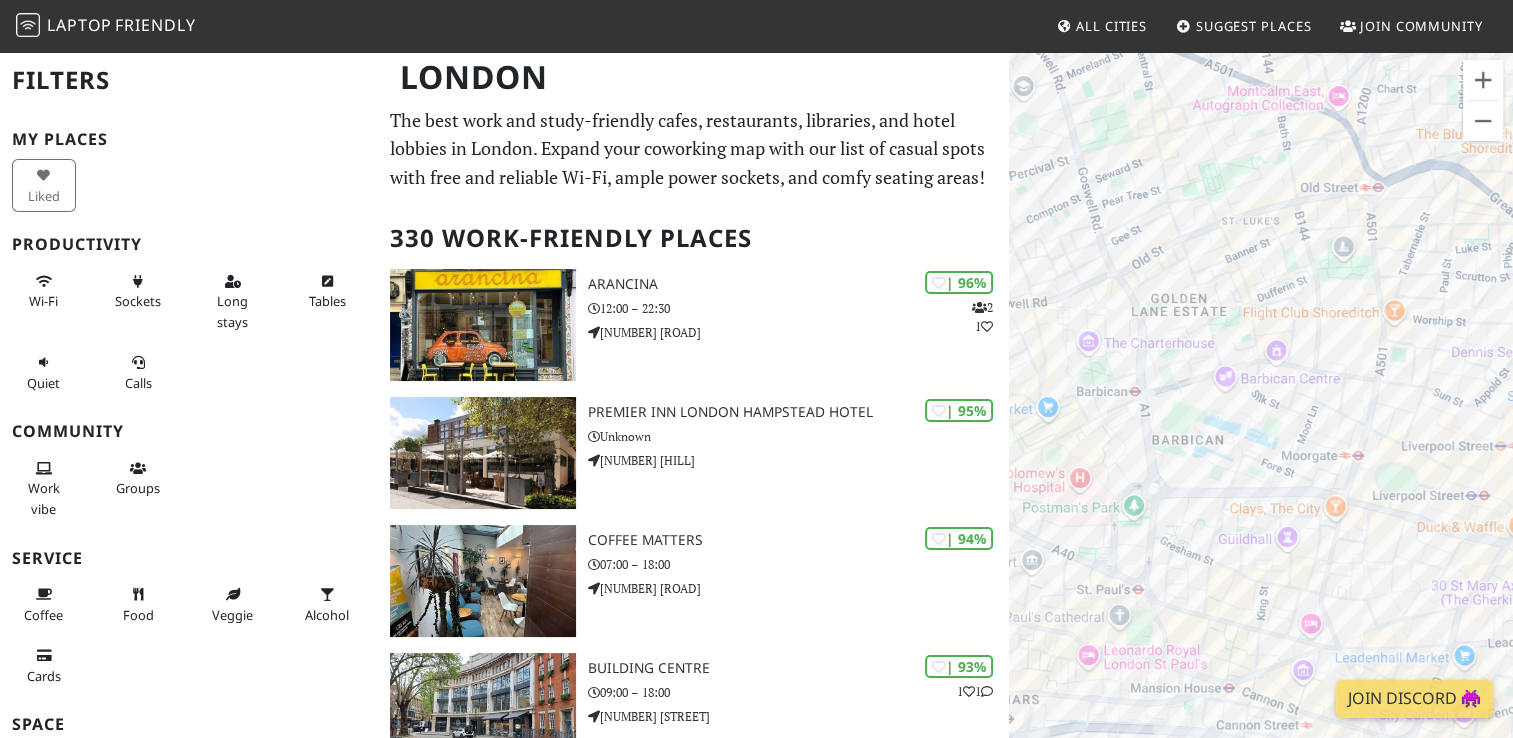 drag, startPoint x: 1344, startPoint y: 363, endPoint x: 1531, endPoint y: 326, distance: 190.62529 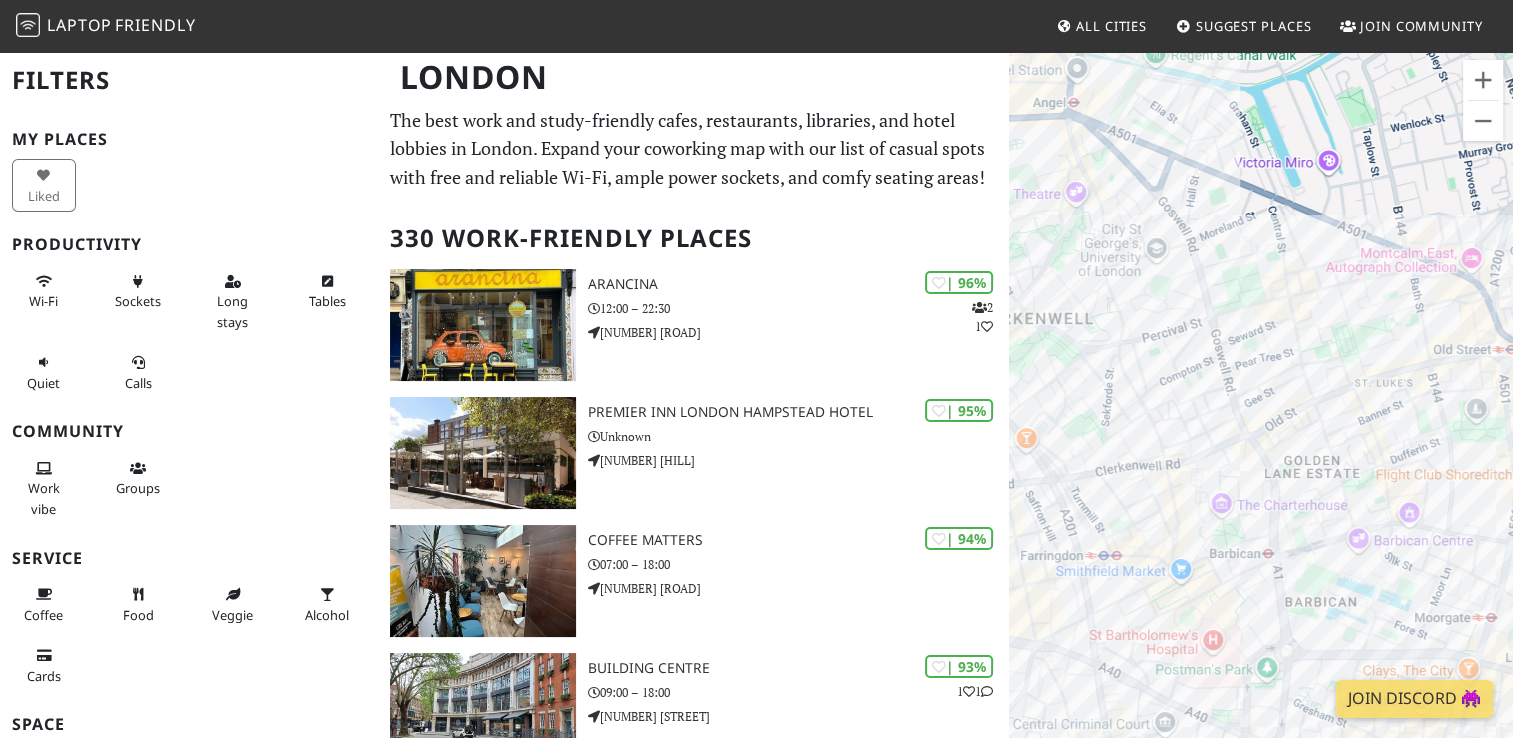 drag, startPoint x: 1294, startPoint y: 219, endPoint x: 1429, endPoint y: 384, distance: 213.19006 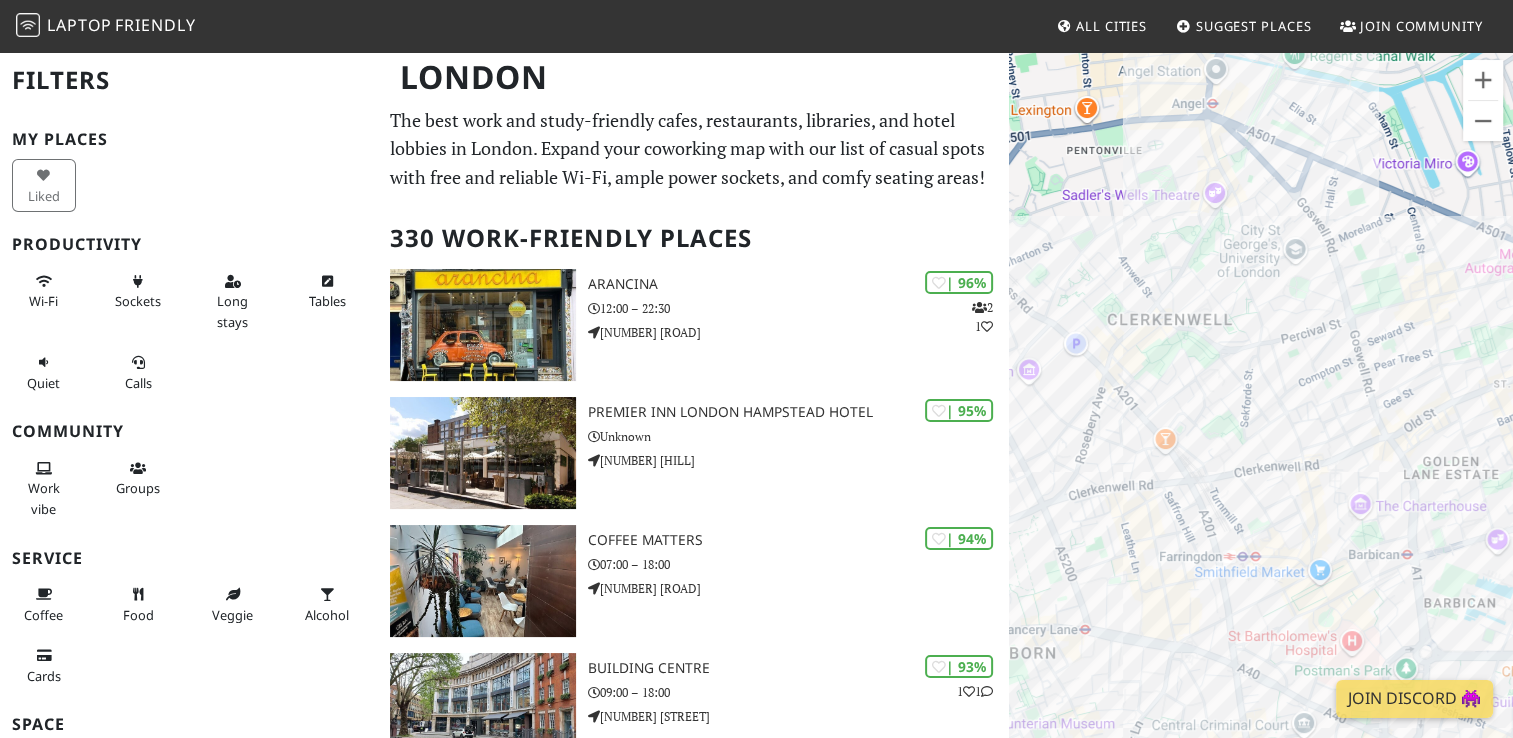 drag, startPoint x: 1339, startPoint y: 280, endPoint x: 1476, endPoint y: 280, distance: 137 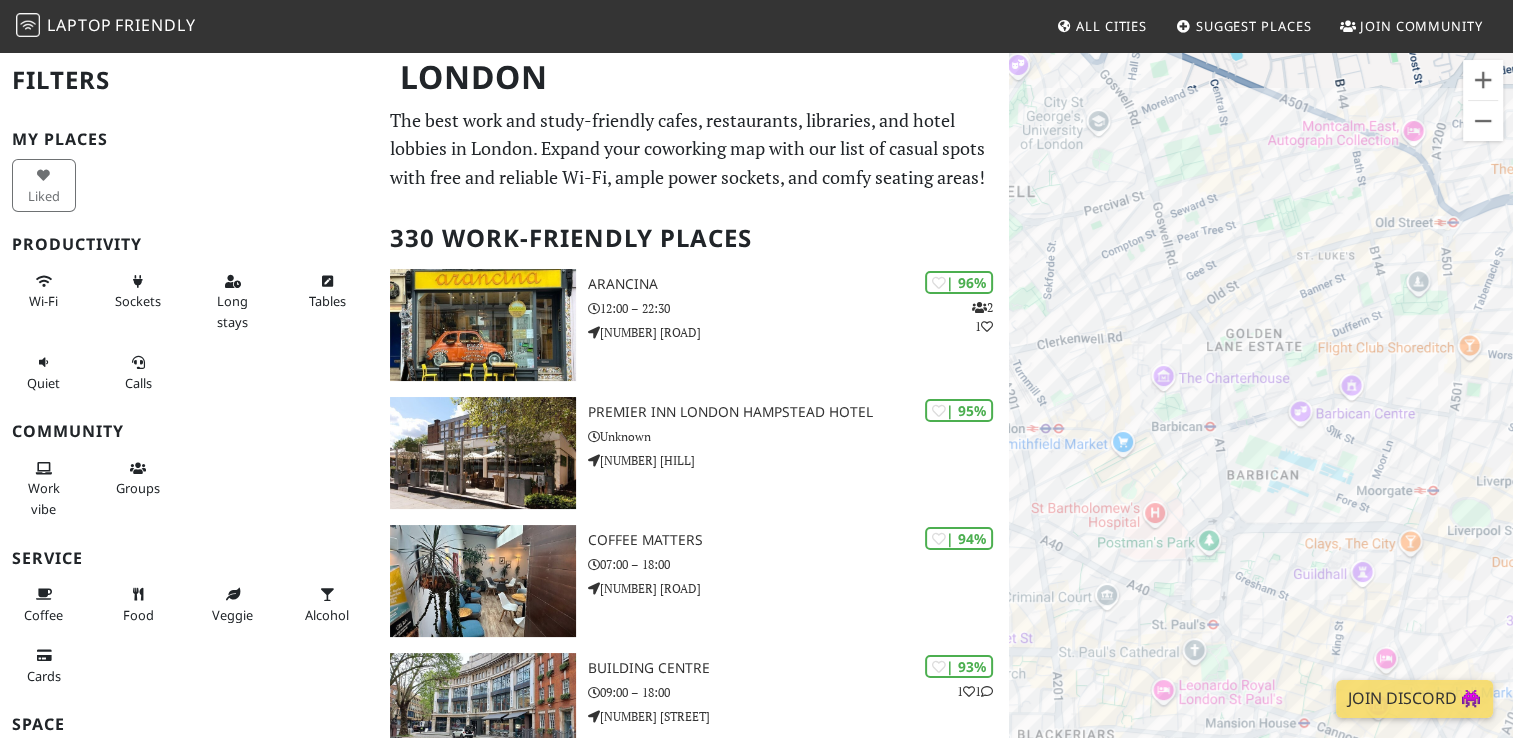 drag, startPoint x: 1339, startPoint y: 478, endPoint x: 1130, endPoint y: 347, distance: 246.66171 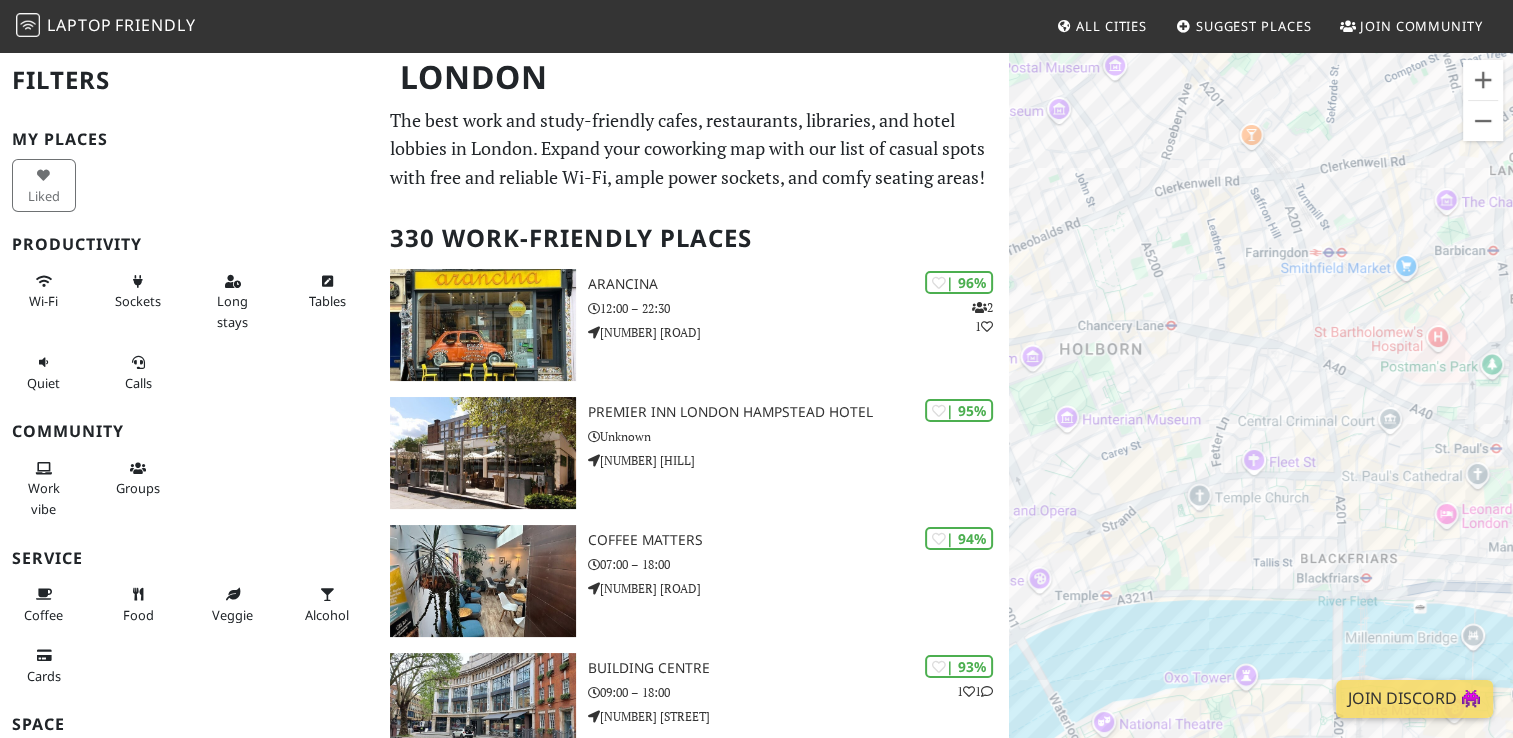 drag, startPoint x: 1200, startPoint y: 477, endPoint x: 1493, endPoint y: 429, distance: 296.9057 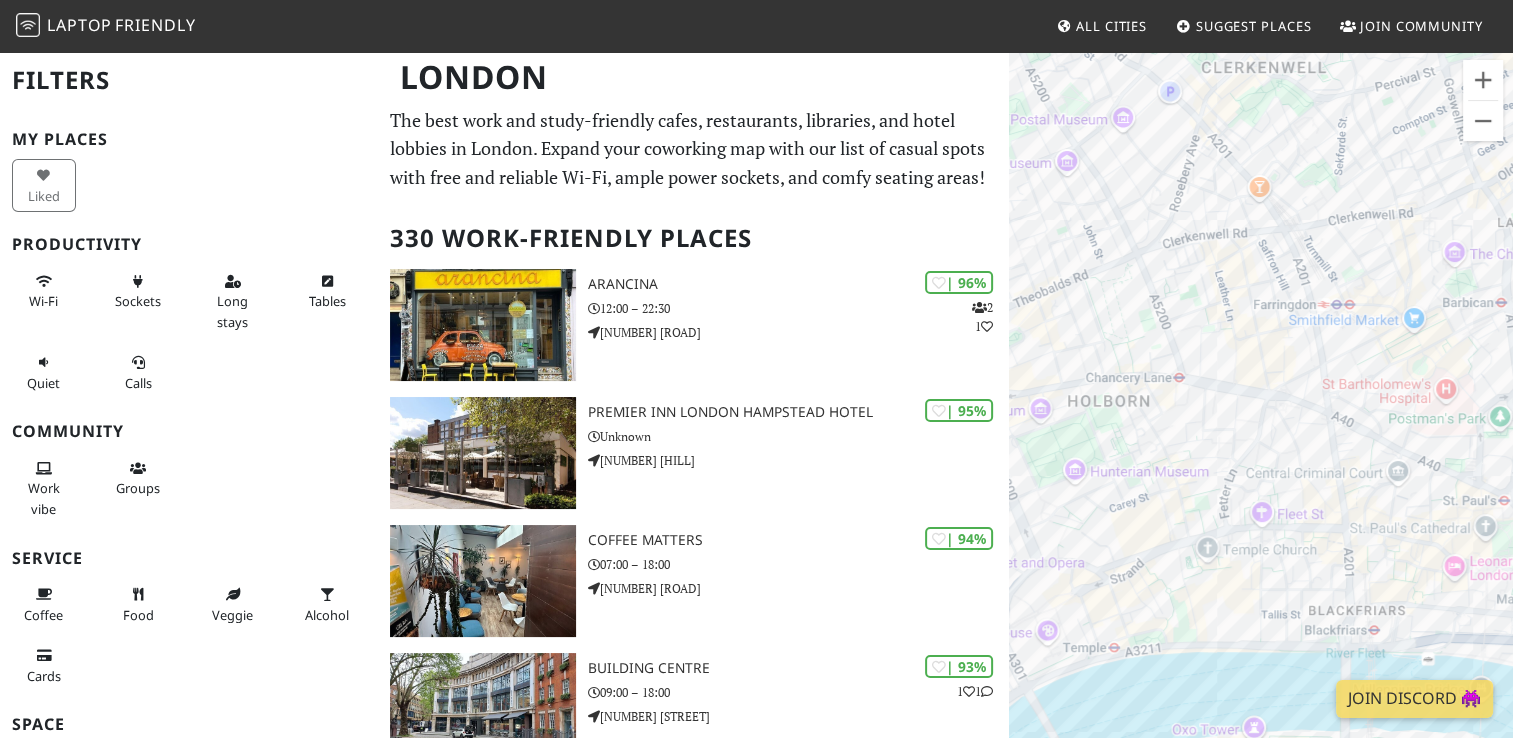 drag, startPoint x: 1493, startPoint y: 429, endPoint x: 1502, endPoint y: 494, distance: 65.62012 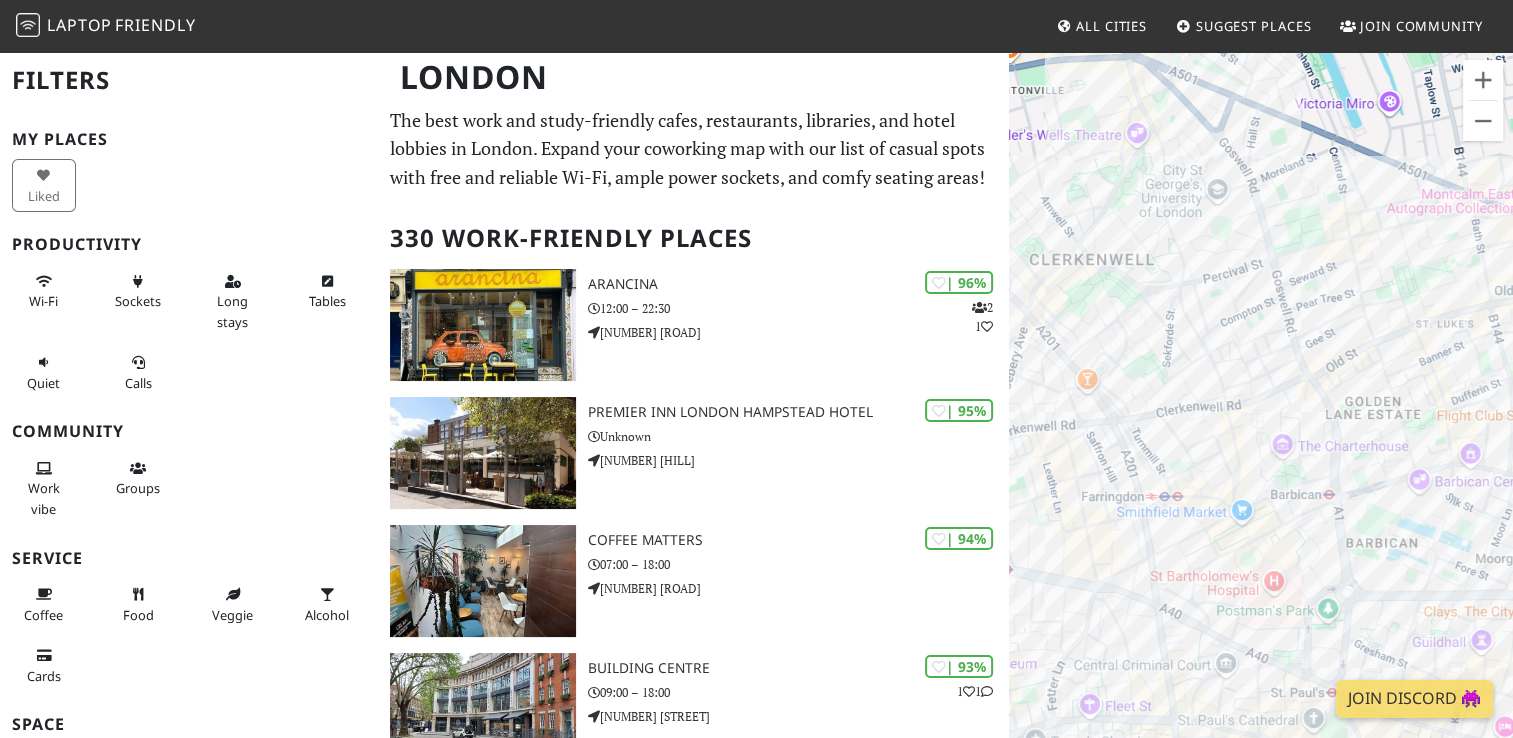 drag, startPoint x: 1347, startPoint y: 408, endPoint x: 1175, endPoint y: 598, distance: 256.2889 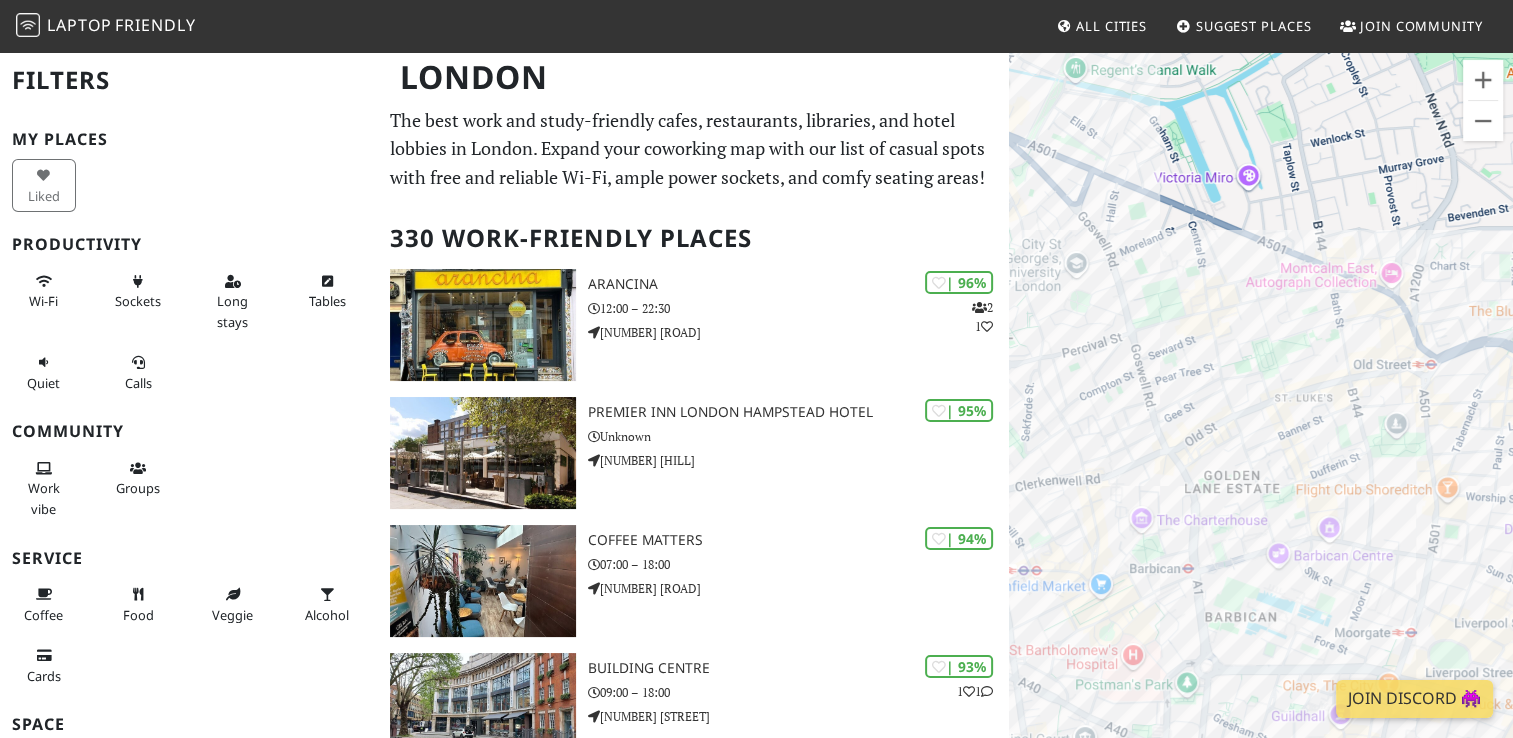 drag, startPoint x: 1340, startPoint y: 420, endPoint x: 1196, endPoint y: 494, distance: 161.9012 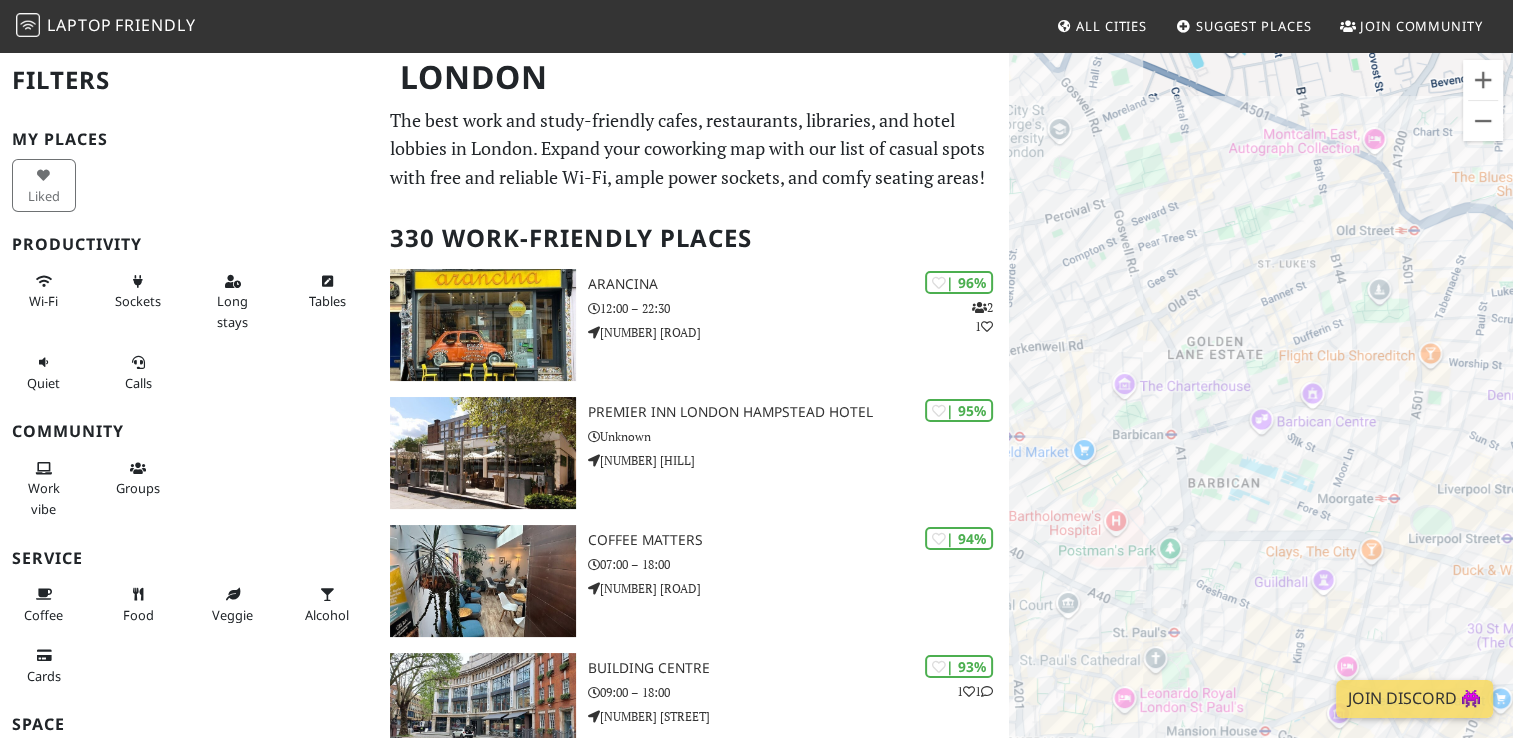drag, startPoint x: 1370, startPoint y: 470, endPoint x: 1354, endPoint y: 334, distance: 136.93794 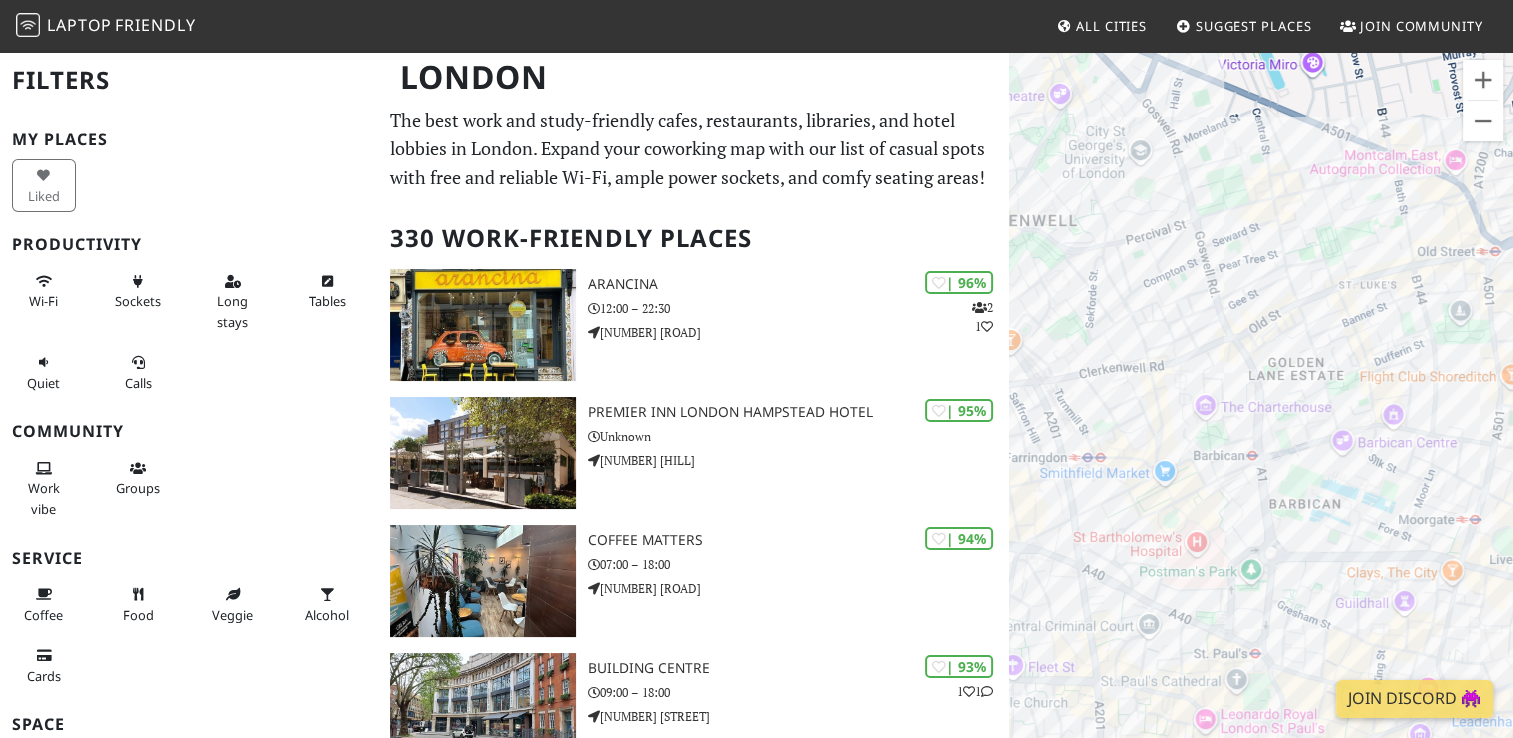 drag, startPoint x: 1313, startPoint y: 444, endPoint x: 1241, endPoint y: 290, distance: 170 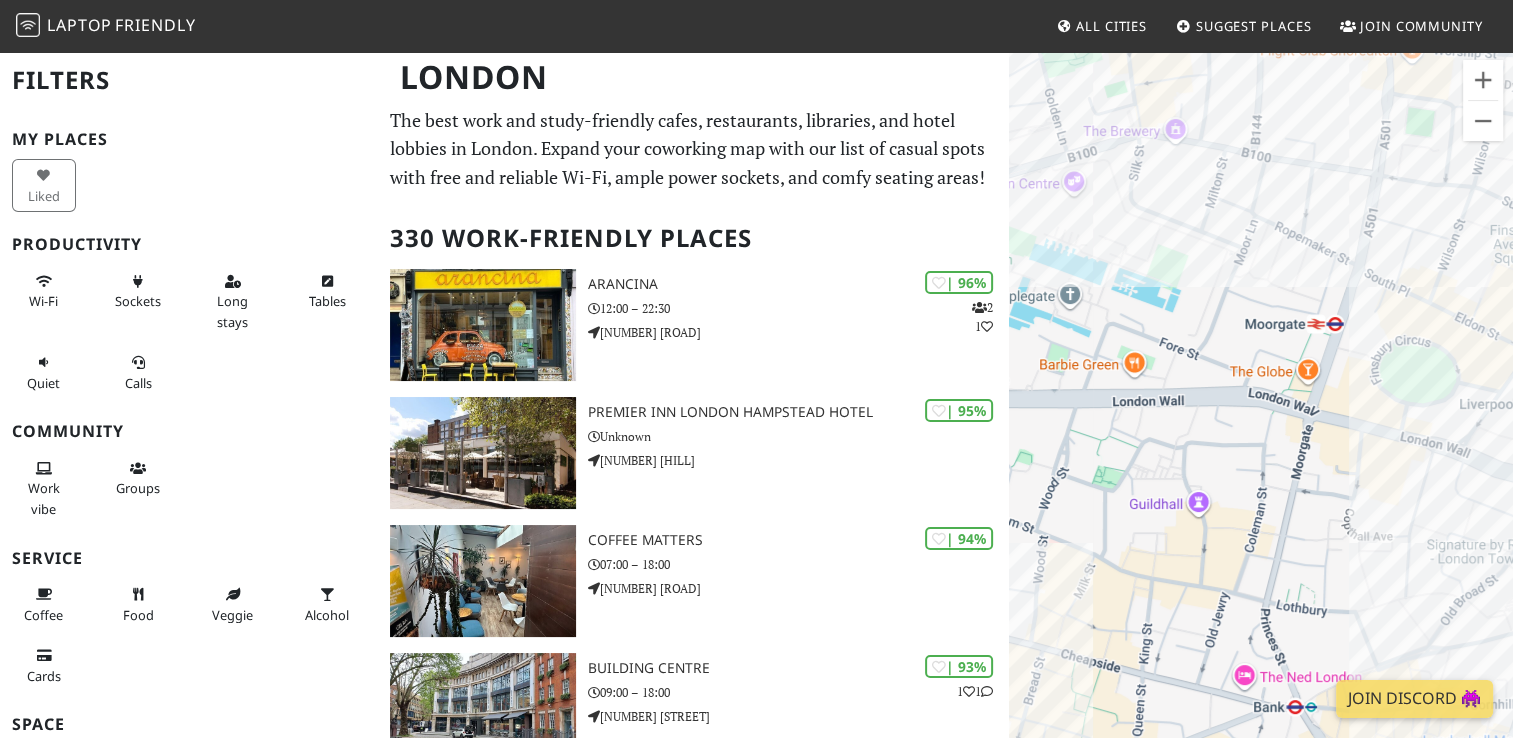 drag, startPoint x: 1395, startPoint y: 424, endPoint x: 1185, endPoint y: 304, distance: 241.86774 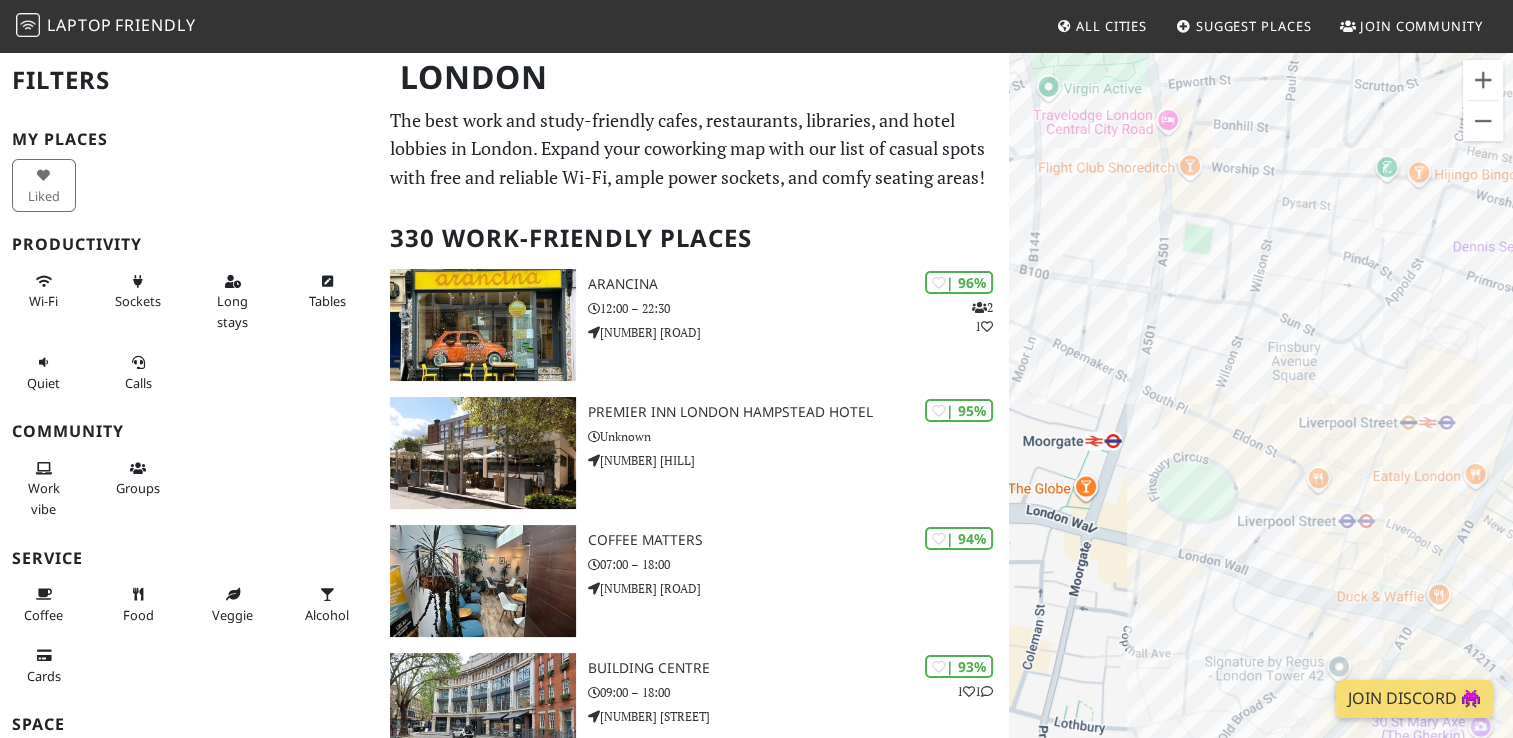 drag, startPoint x: 1348, startPoint y: 487, endPoint x: 1154, endPoint y: 616, distance: 232.97424 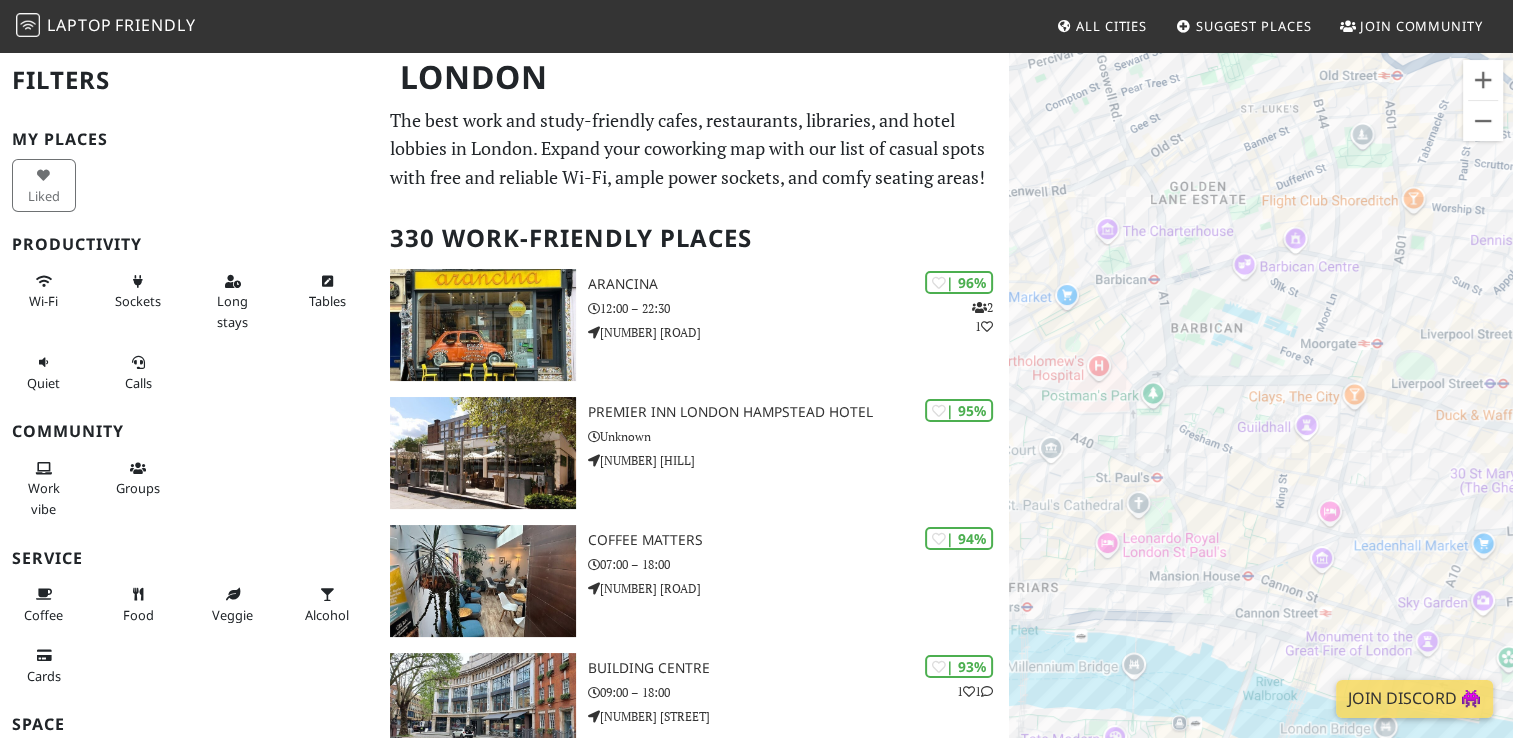 drag, startPoint x: 1244, startPoint y: 398, endPoint x: 1475, endPoint y: 295, distance: 252.92291 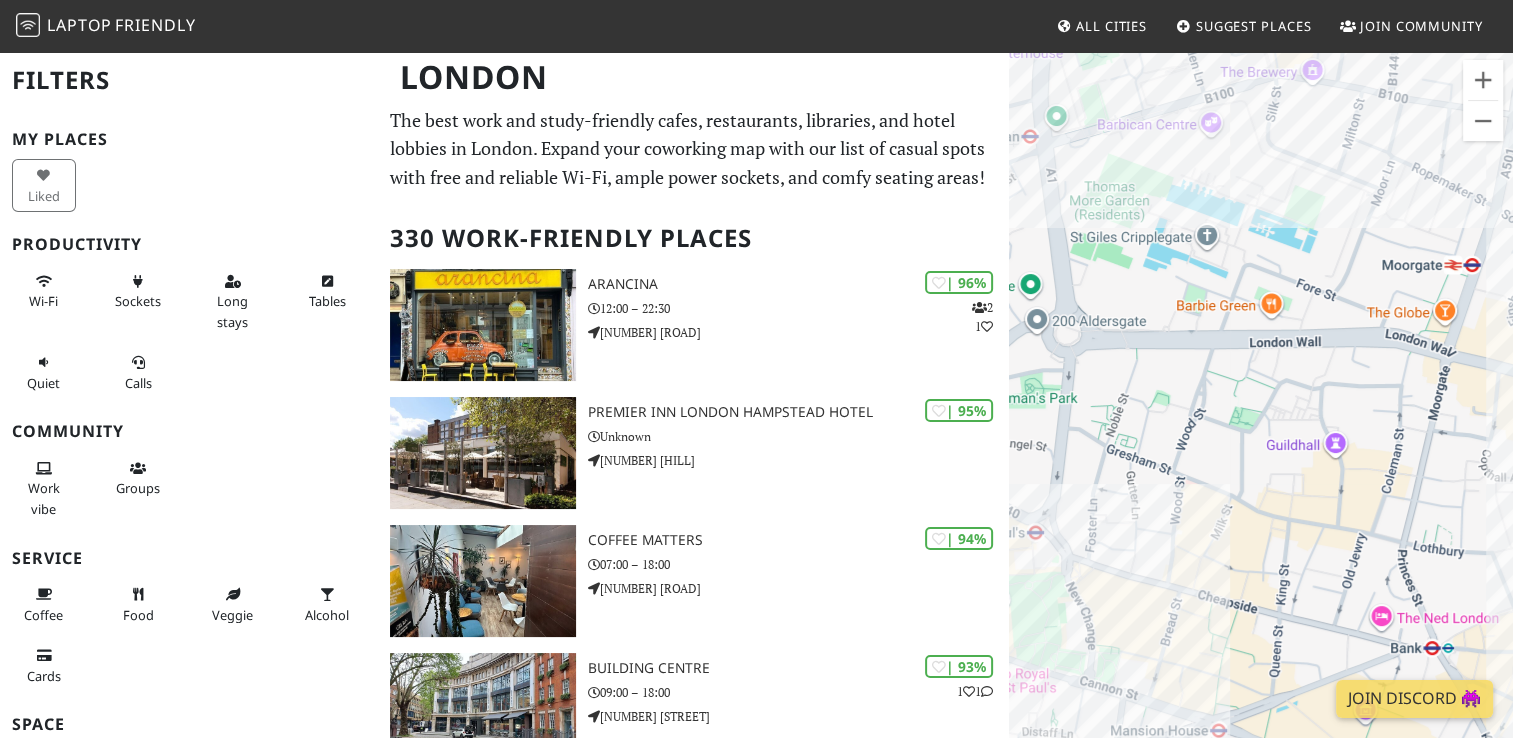 drag, startPoint x: 1299, startPoint y: 484, endPoint x: 1421, endPoint y: 580, distance: 155.24174 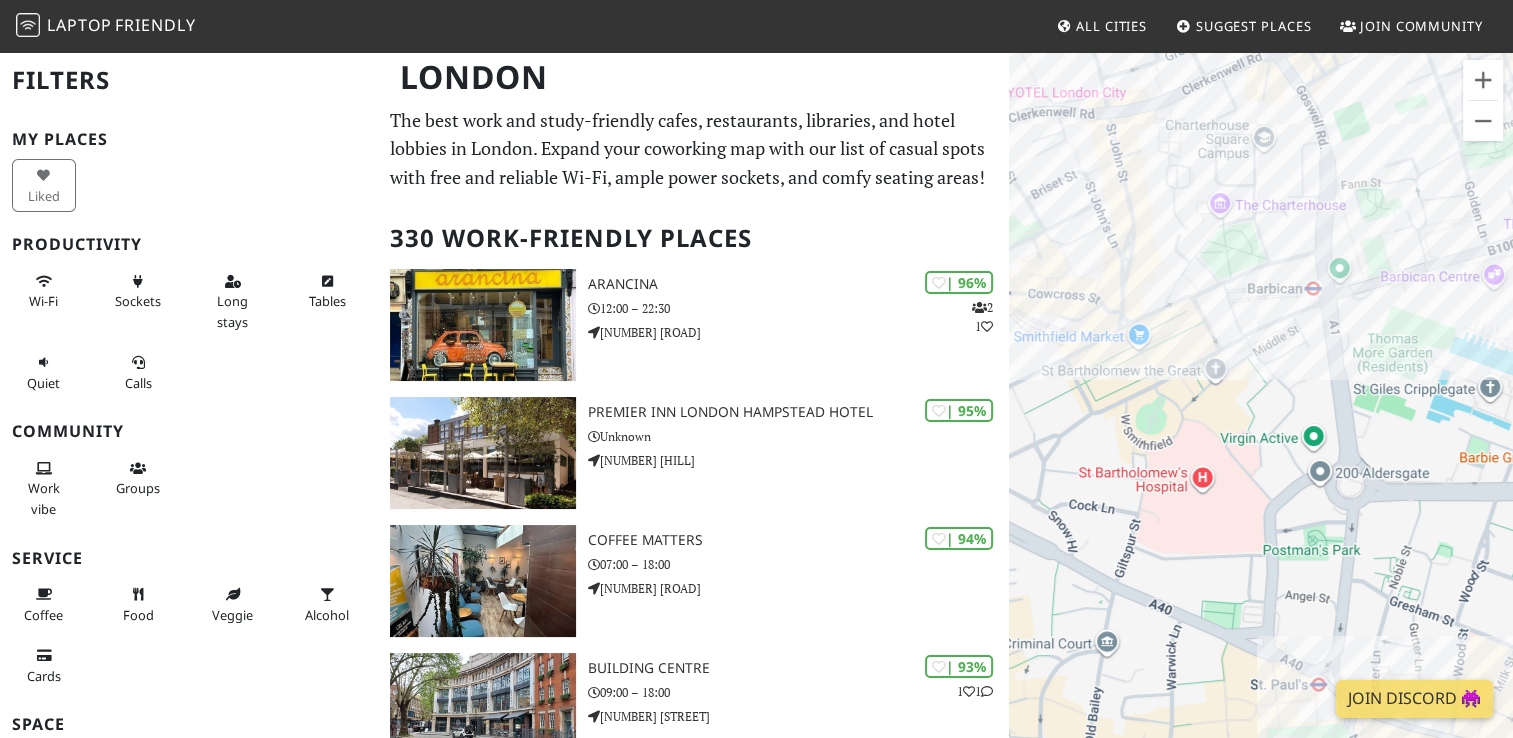 drag, startPoint x: 1354, startPoint y: 414, endPoint x: 1531, endPoint y: 477, distance: 187.87762 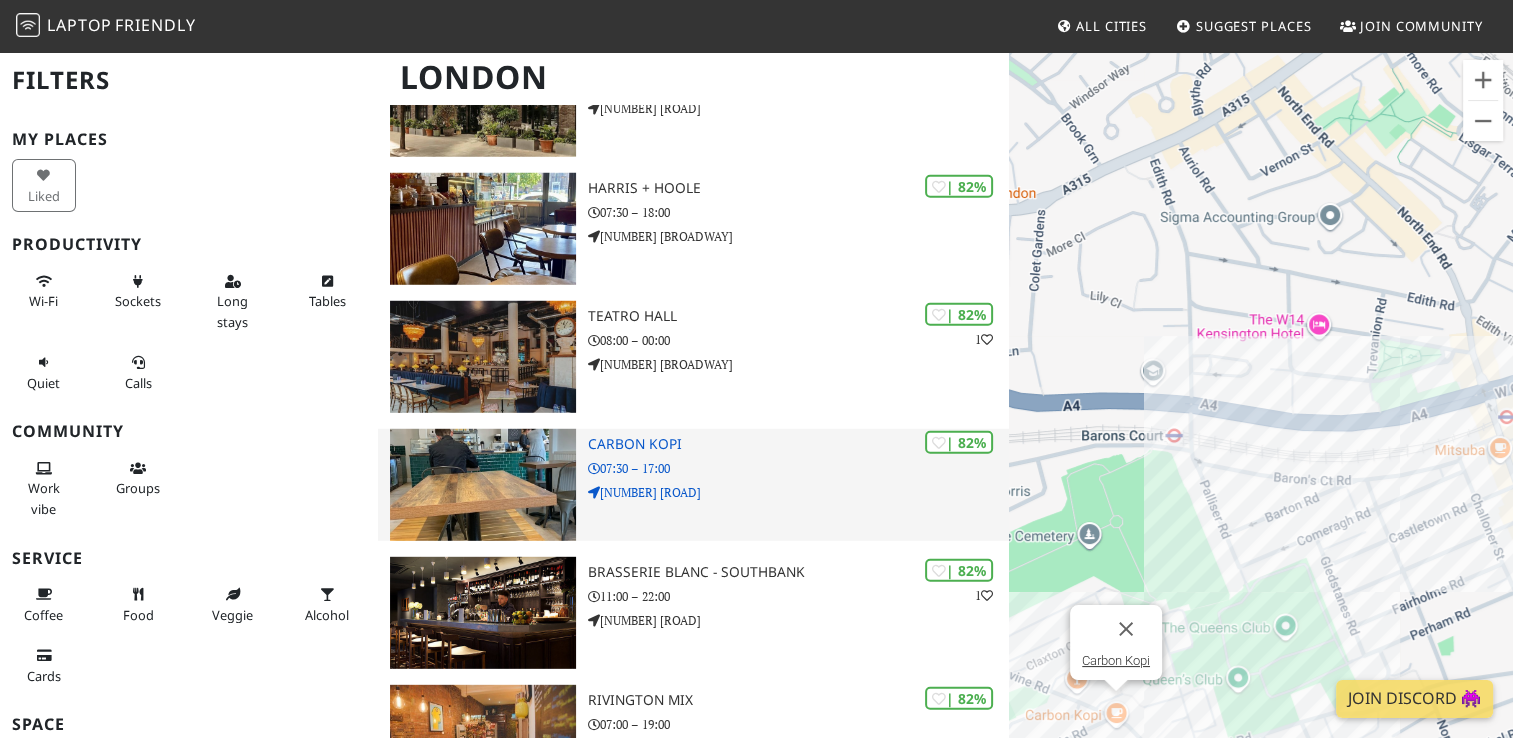 scroll, scrollTop: 5800, scrollLeft: 0, axis: vertical 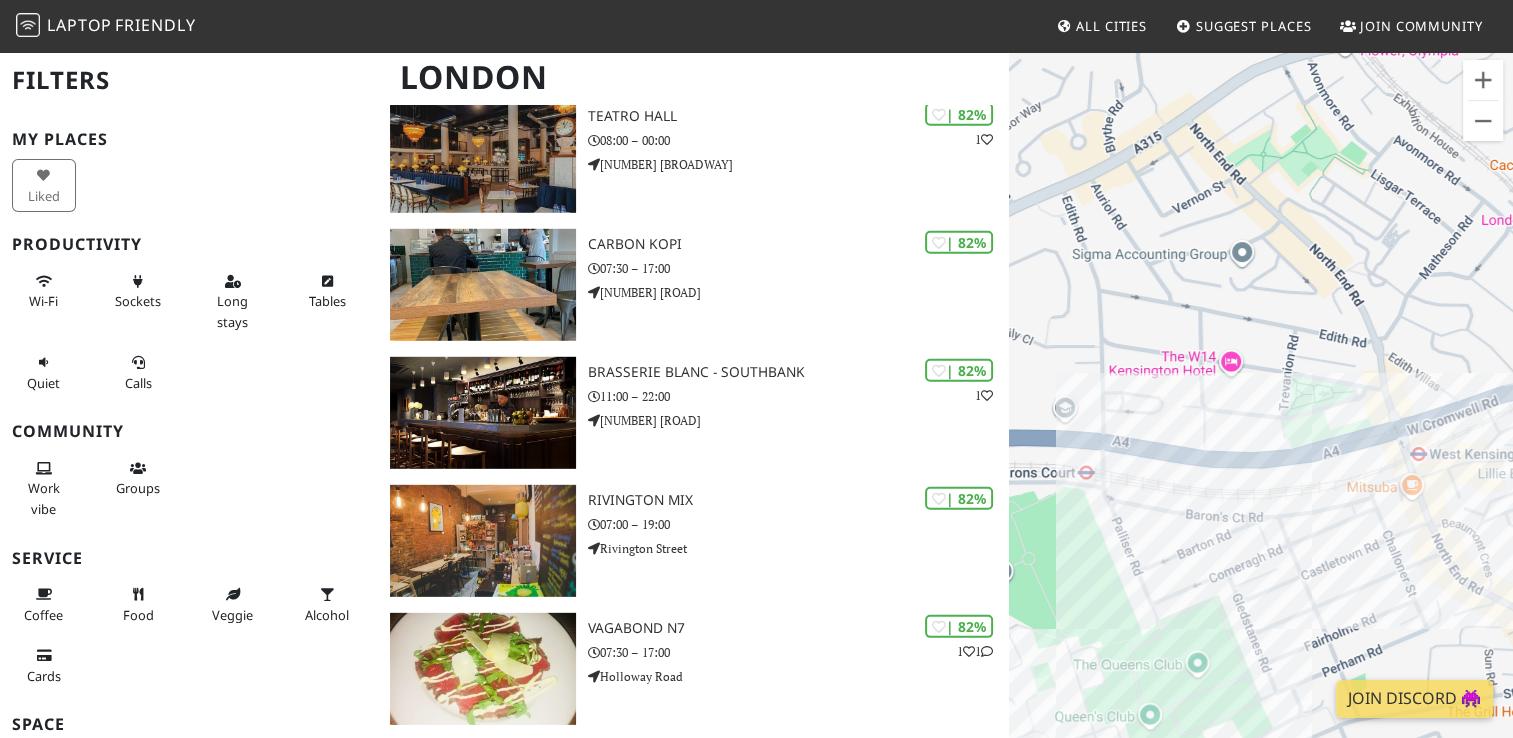 drag, startPoint x: 1285, startPoint y: 390, endPoint x: 1076, endPoint y: 522, distance: 247.19426 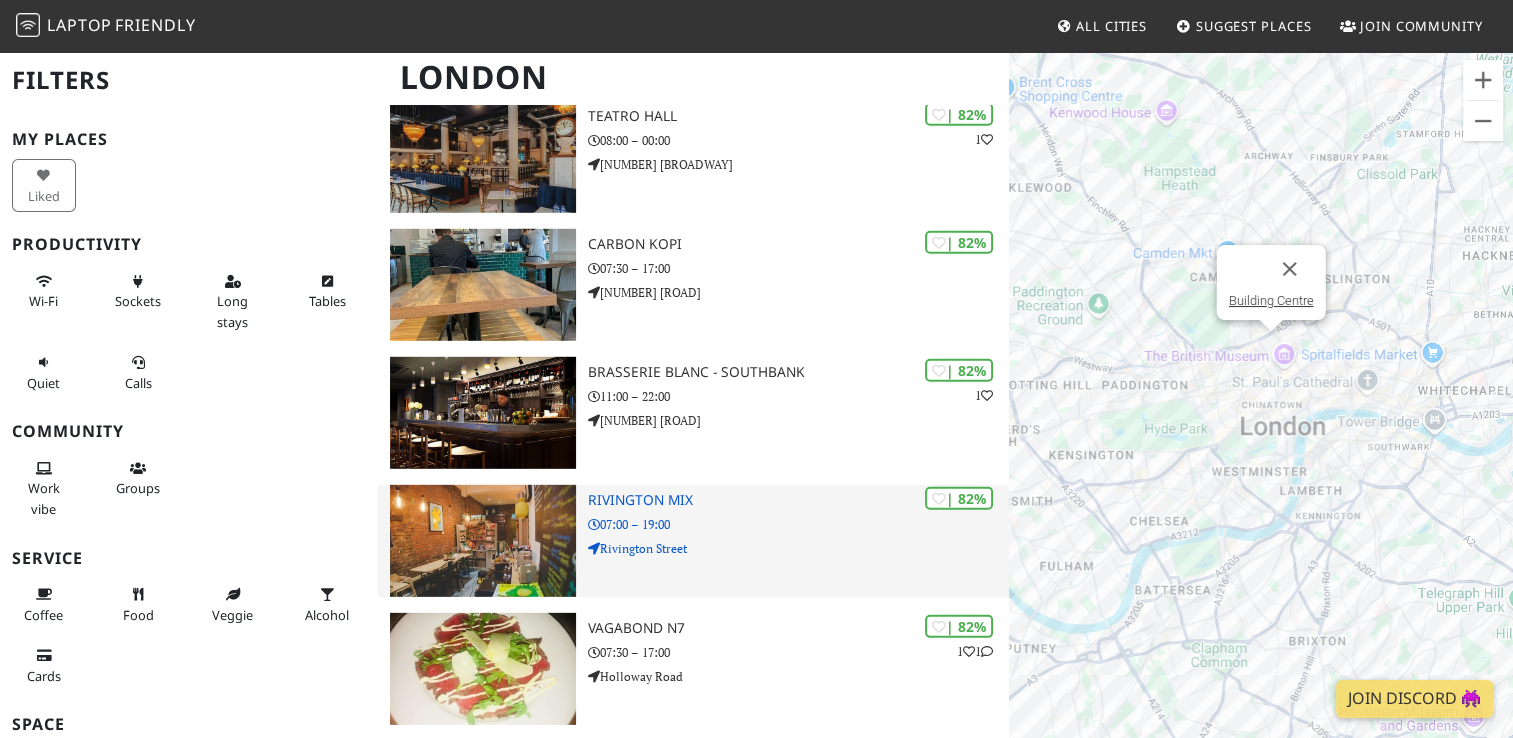 drag, startPoint x: 1323, startPoint y: 465, endPoint x: 982, endPoint y: 590, distance: 363.18866 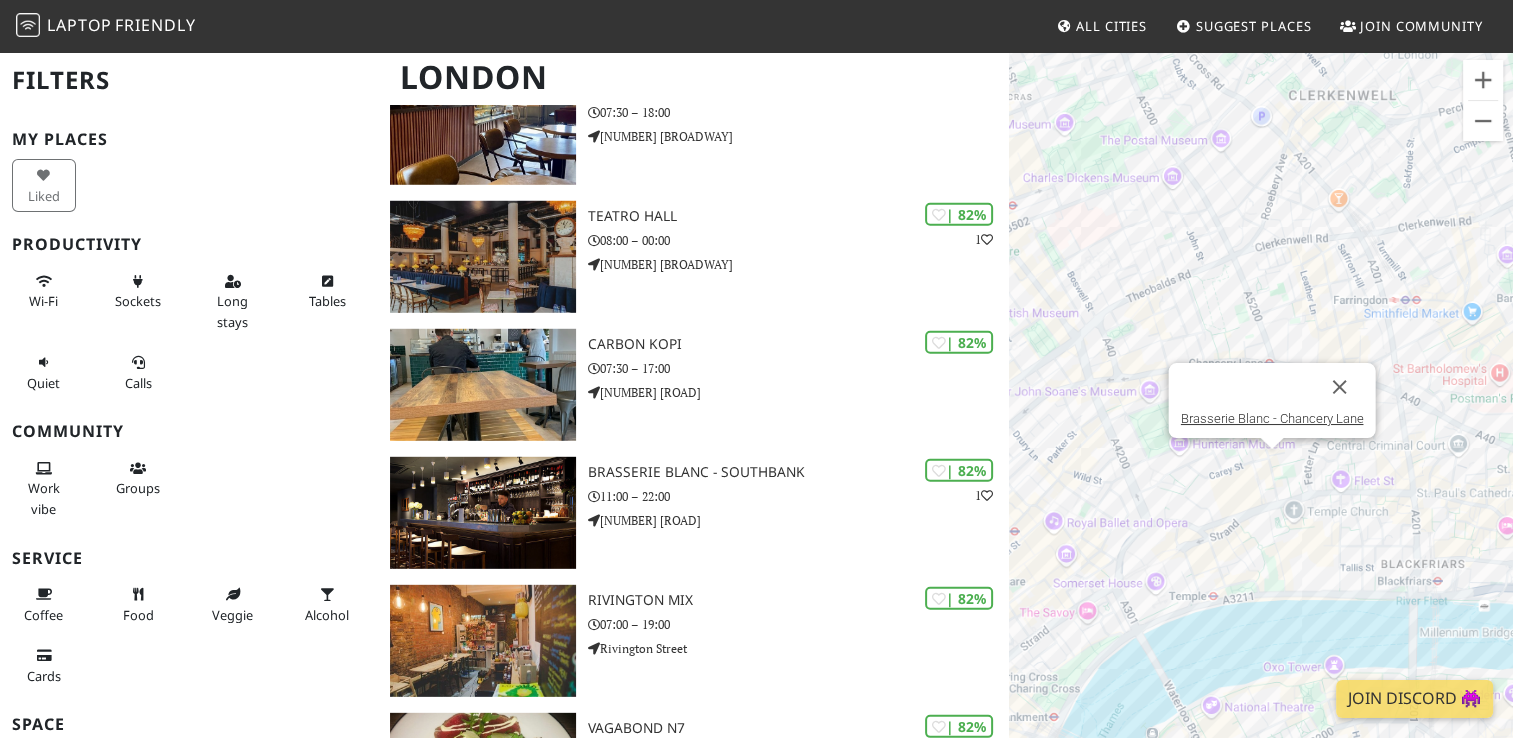 scroll, scrollTop: 5600, scrollLeft: 0, axis: vertical 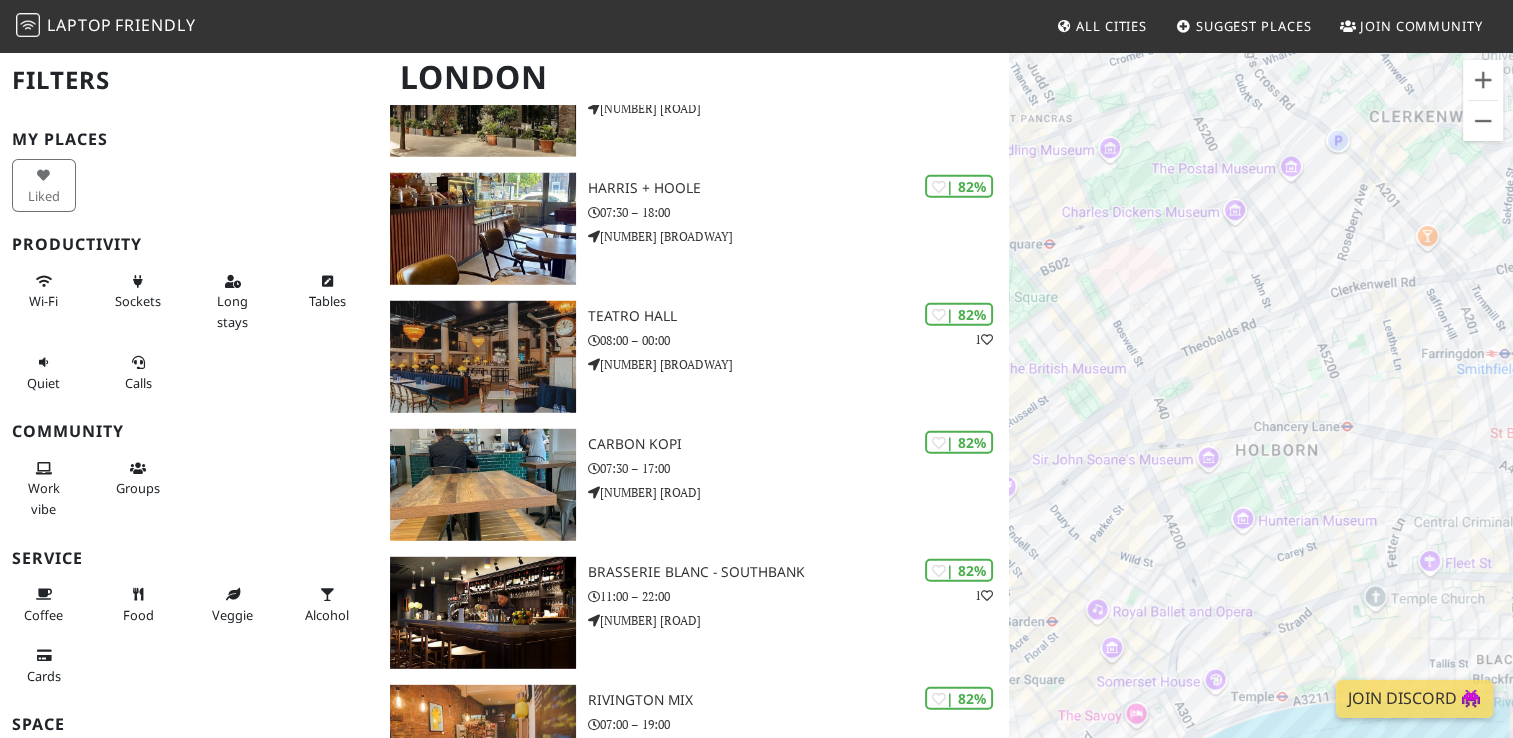 drag, startPoint x: 1209, startPoint y: 512, endPoint x: 1362, endPoint y: 627, distance: 191.4001 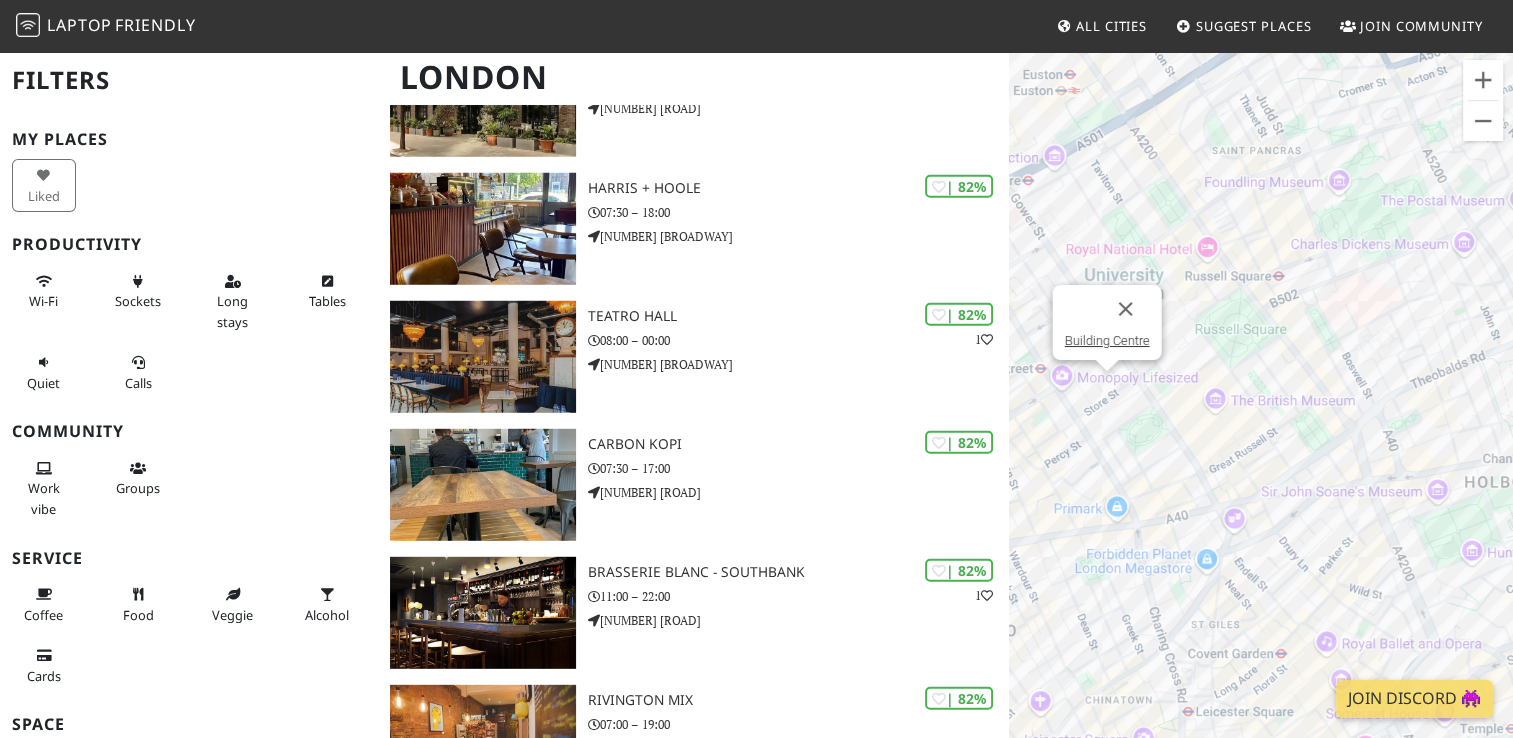 drag, startPoint x: 1378, startPoint y: 406, endPoint x: 1531, endPoint y: 396, distance: 153.32645 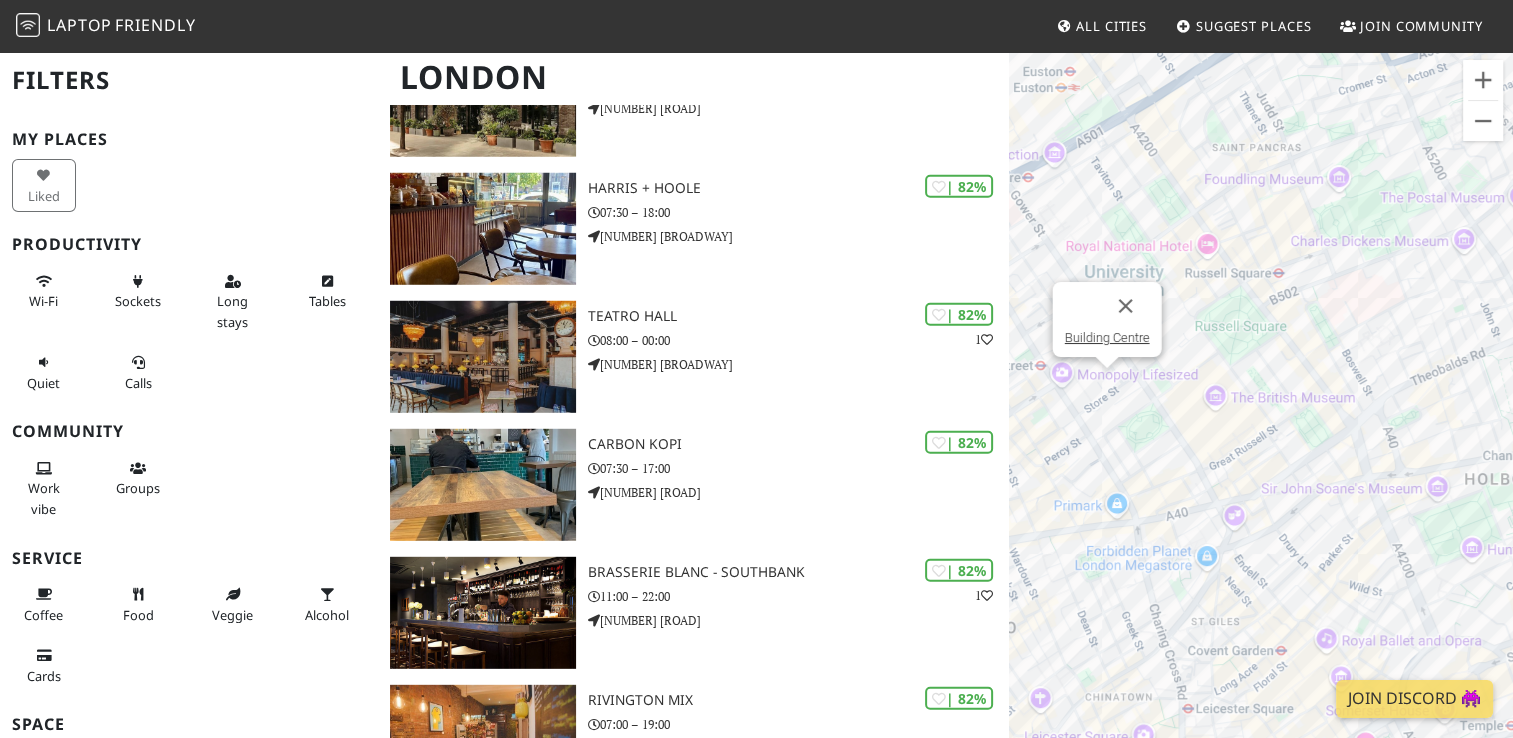 scroll, scrollTop: 6245, scrollLeft: 0, axis: vertical 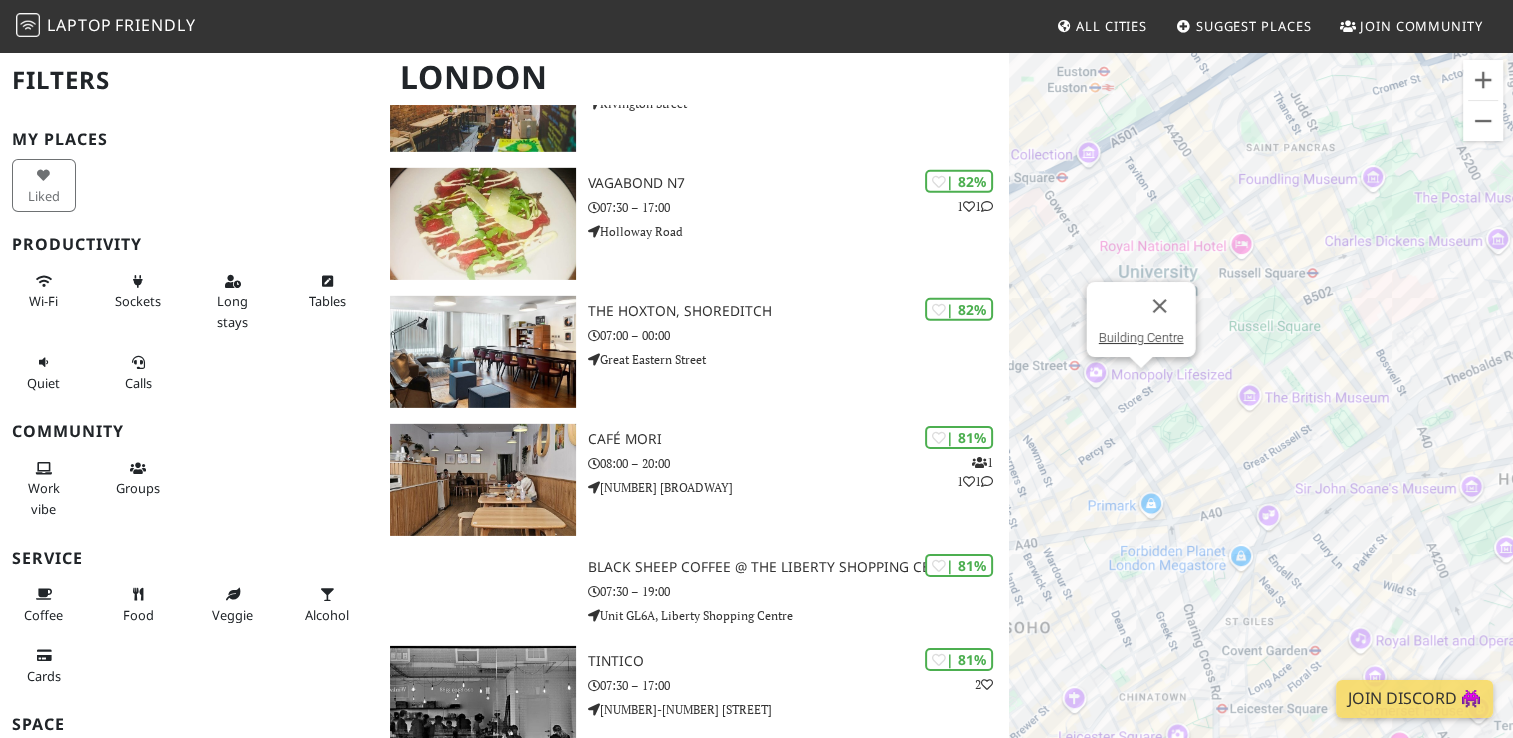 drag, startPoint x: 1300, startPoint y: 358, endPoint x: 1400, endPoint y: 362, distance: 100.07997 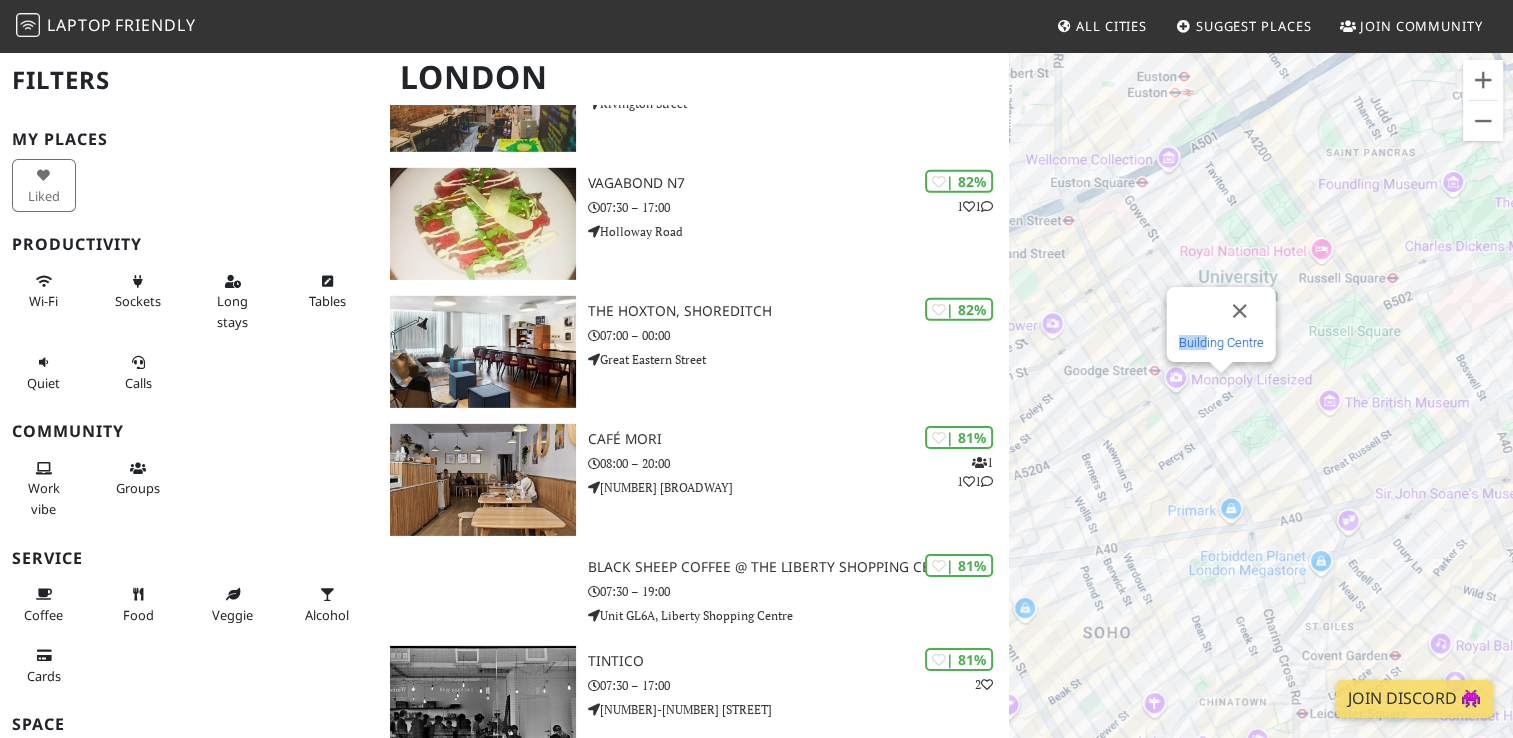 drag, startPoint x: 1236, startPoint y: 342, endPoint x: 1207, endPoint y: 335, distance: 29.832869 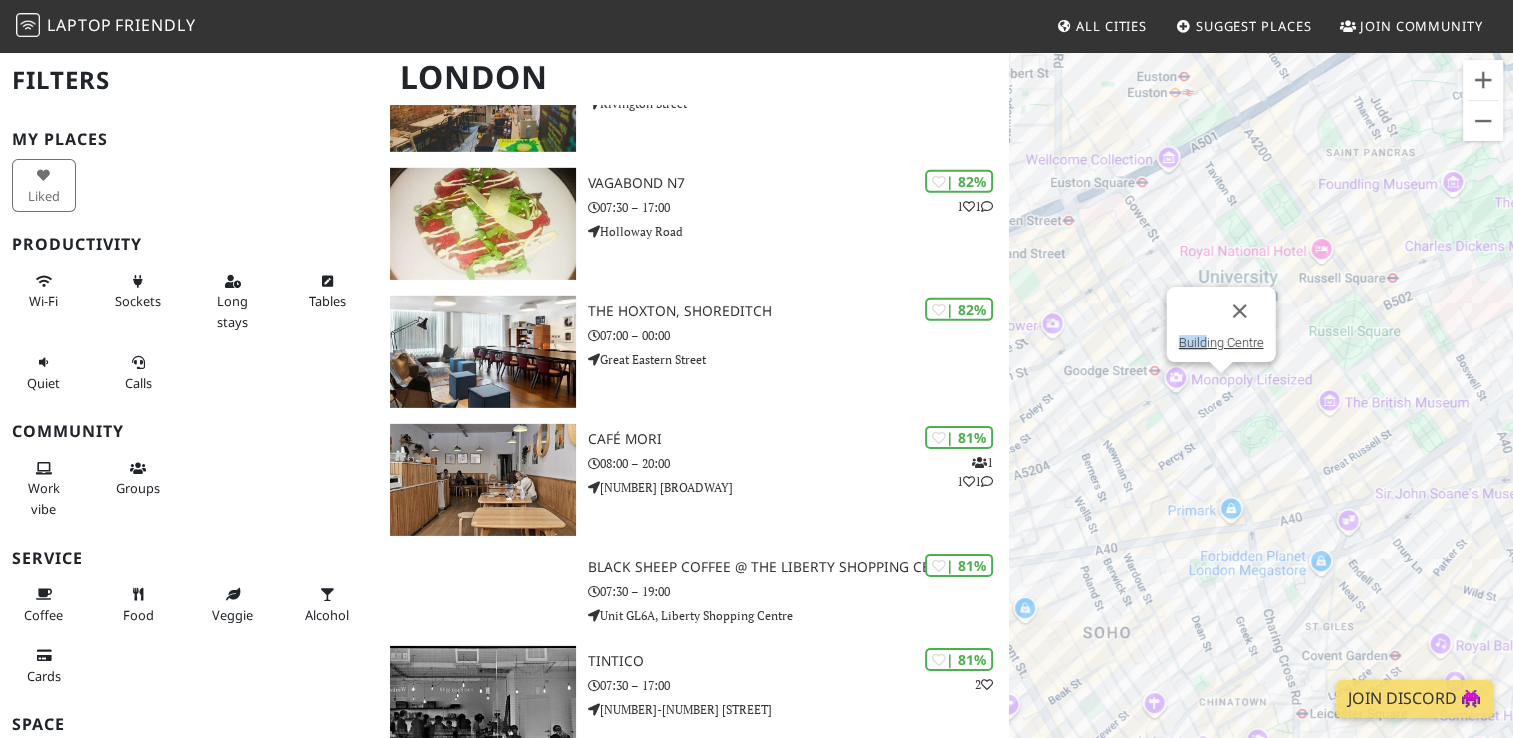 click on "To navigate, press the arrow keys. Building Centre" at bounding box center (1261, 419) 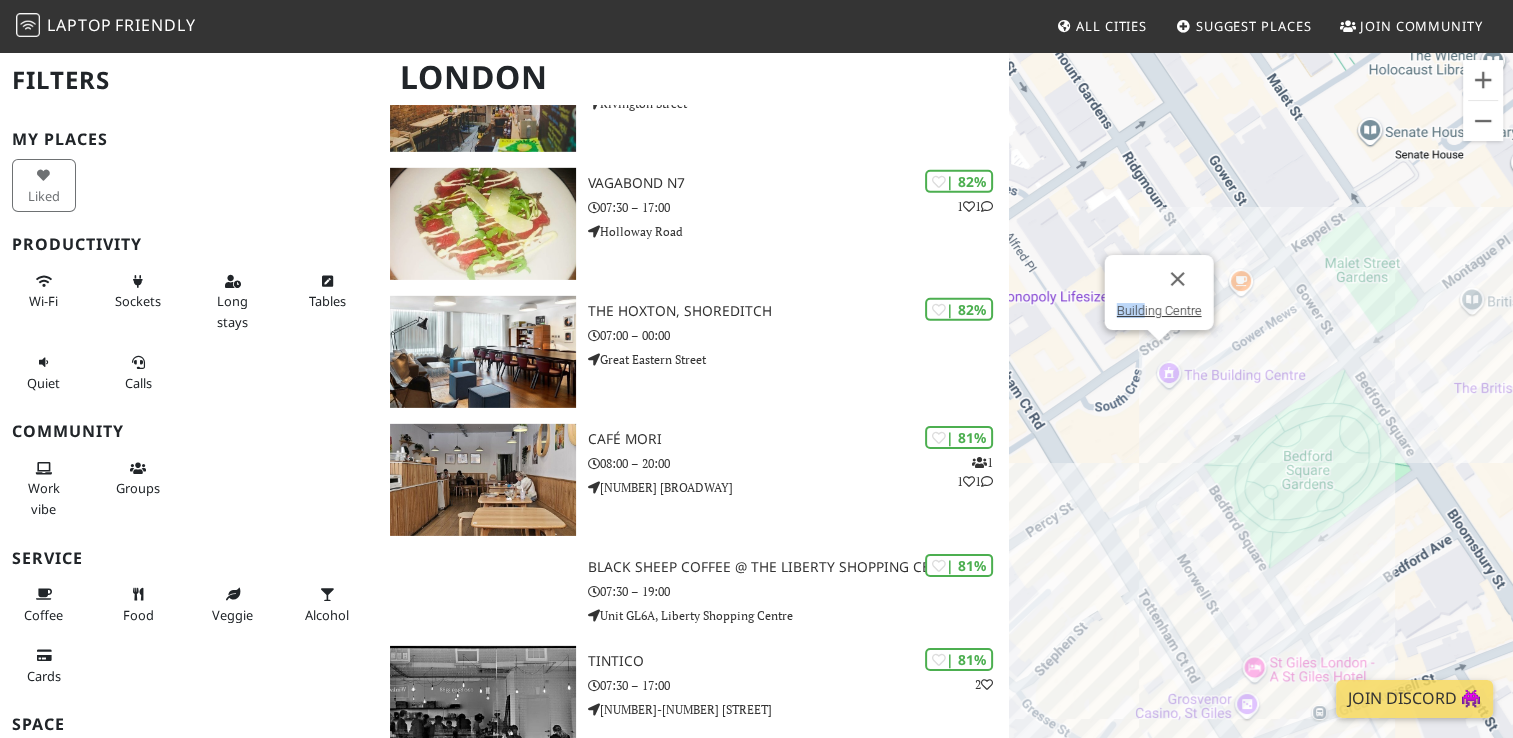 drag, startPoint x: 1232, startPoint y: 374, endPoint x: 1387, endPoint y: 346, distance: 157.50873 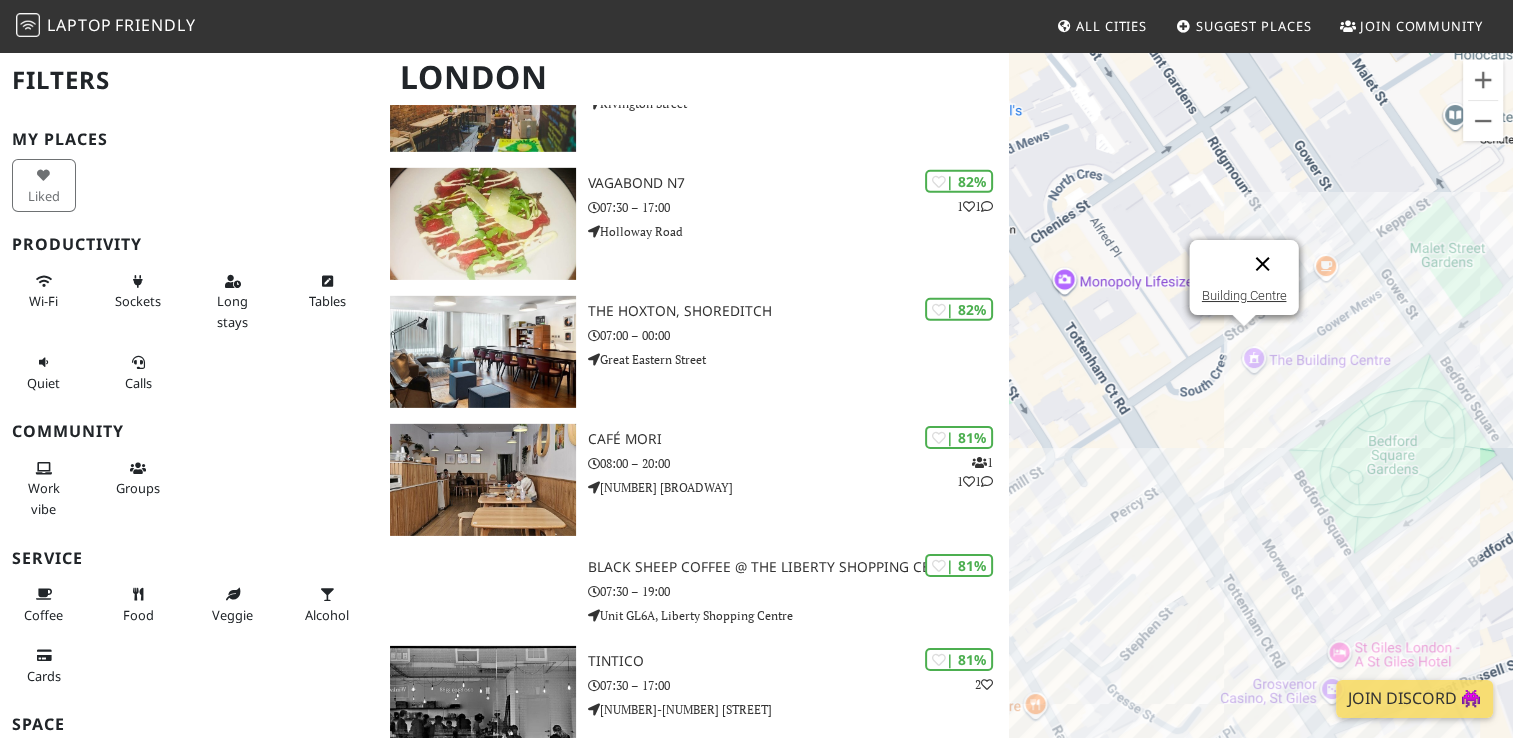 click at bounding box center (1262, 264) 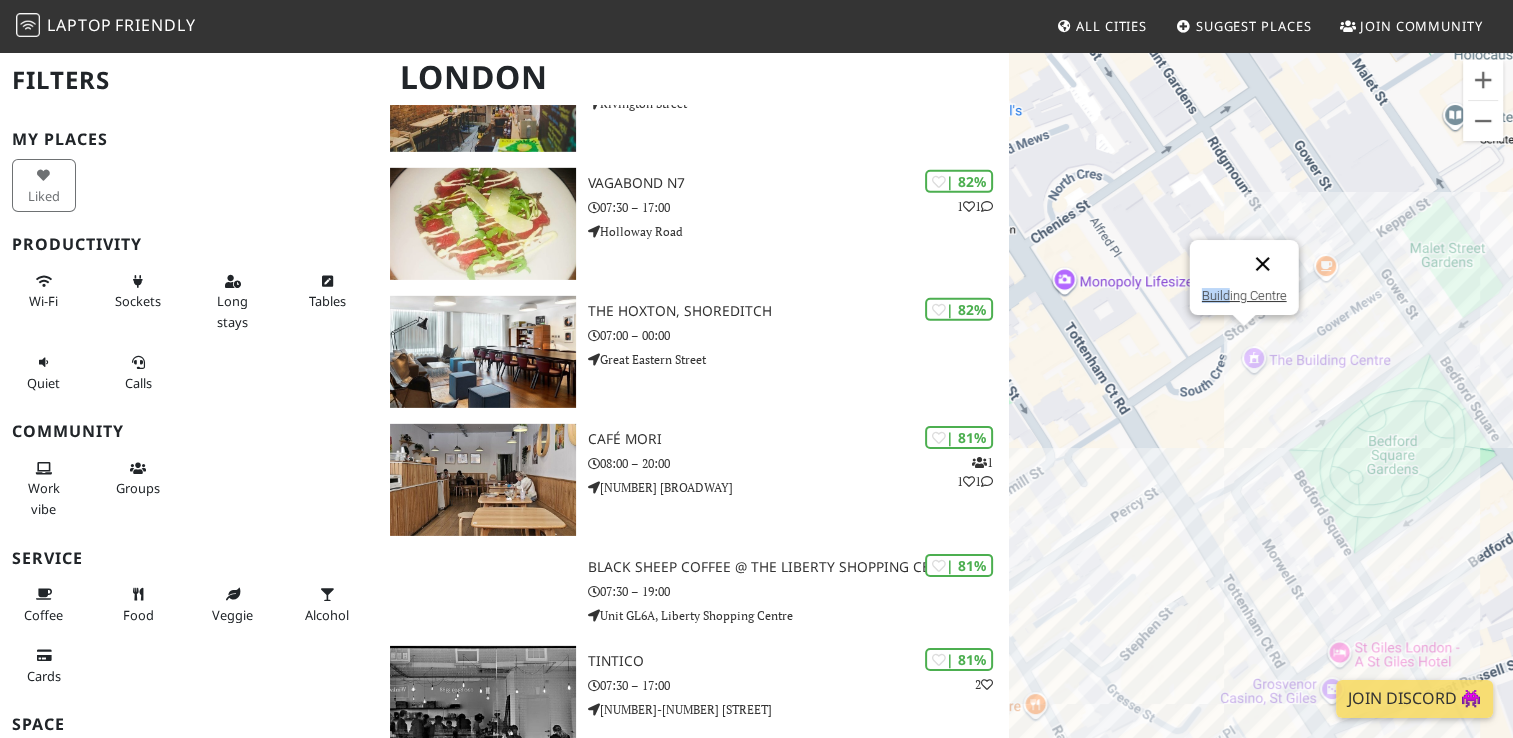 click at bounding box center [1262, 264] 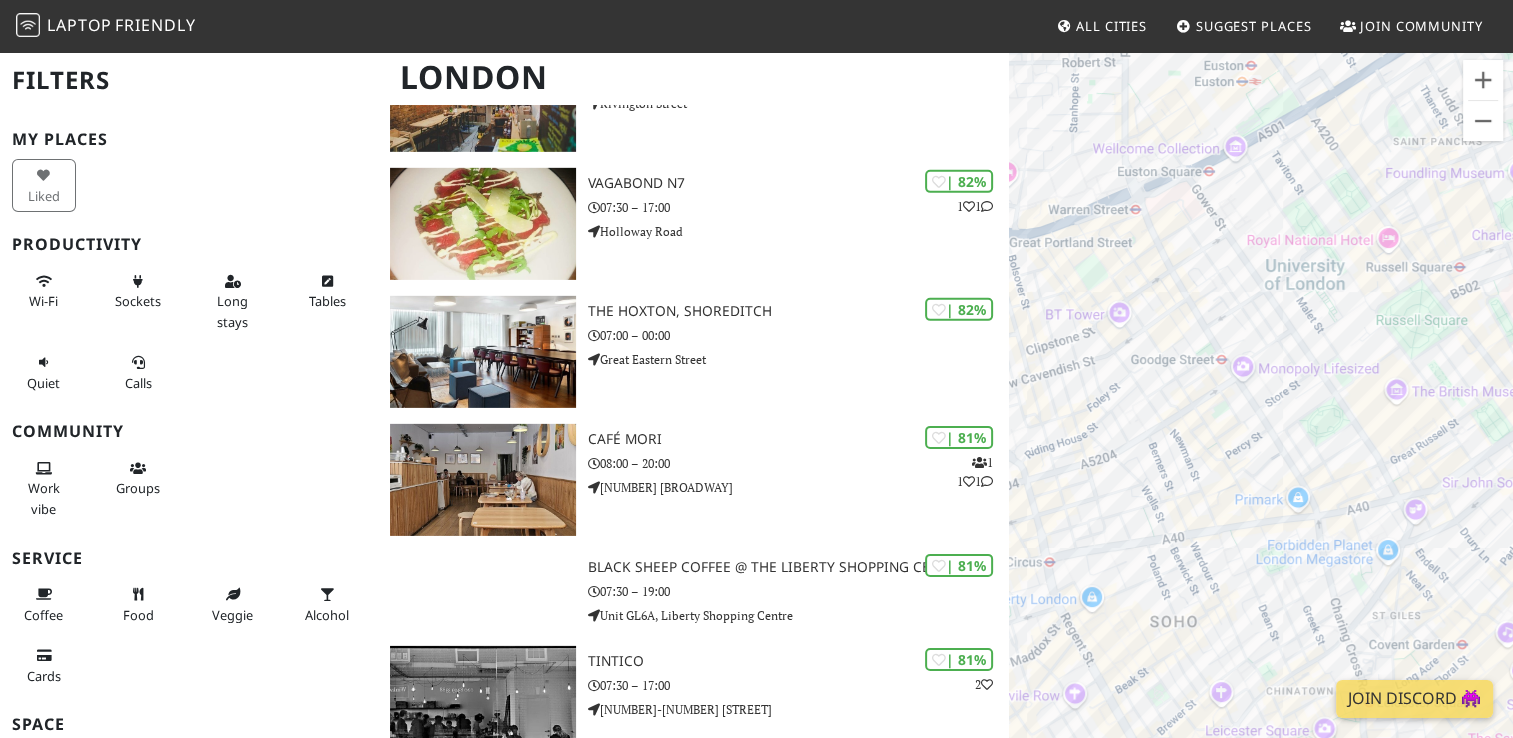 drag, startPoint x: 1204, startPoint y: 418, endPoint x: 1232, endPoint y: 386, distance: 42.520584 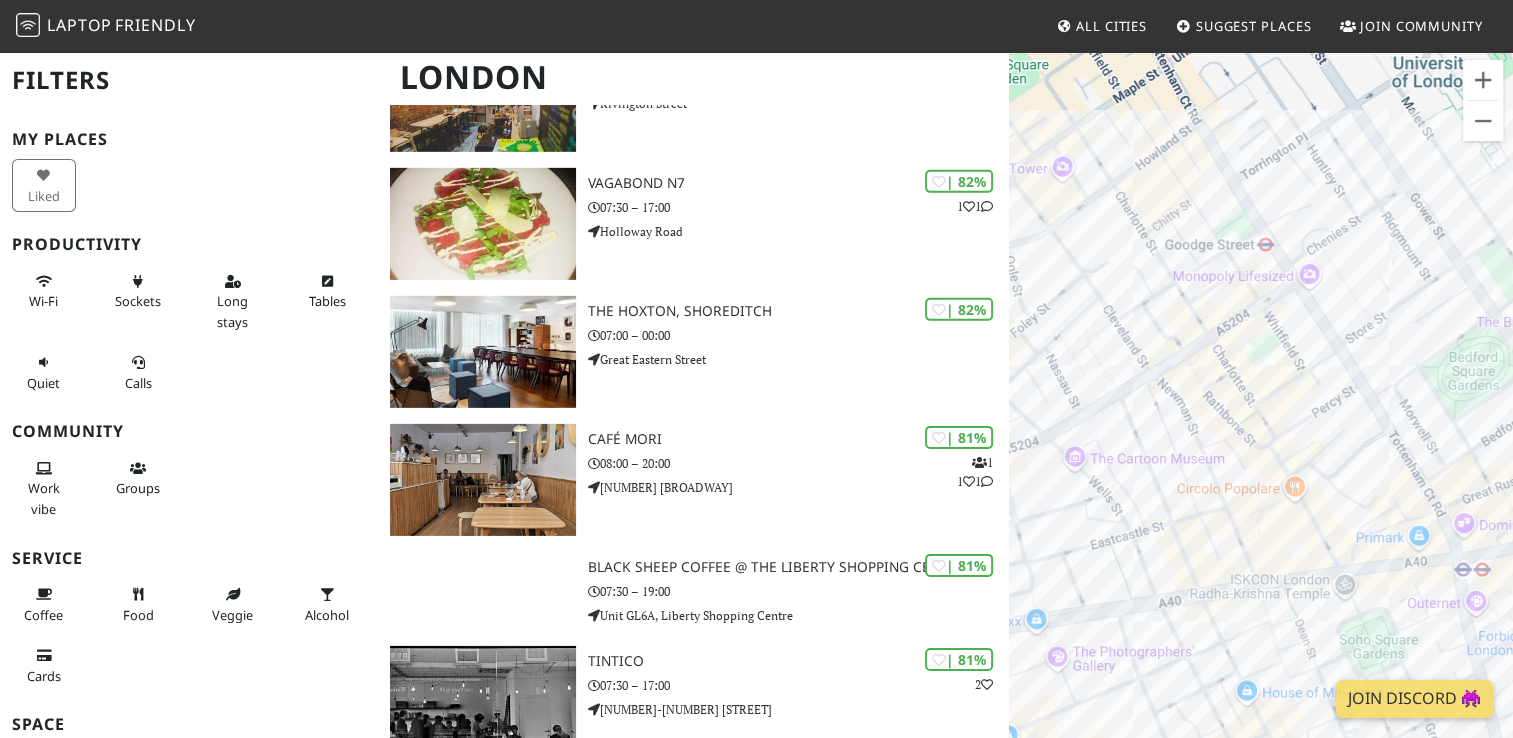 drag, startPoint x: 1282, startPoint y: 439, endPoint x: 1308, endPoint y: 406, distance: 42.0119 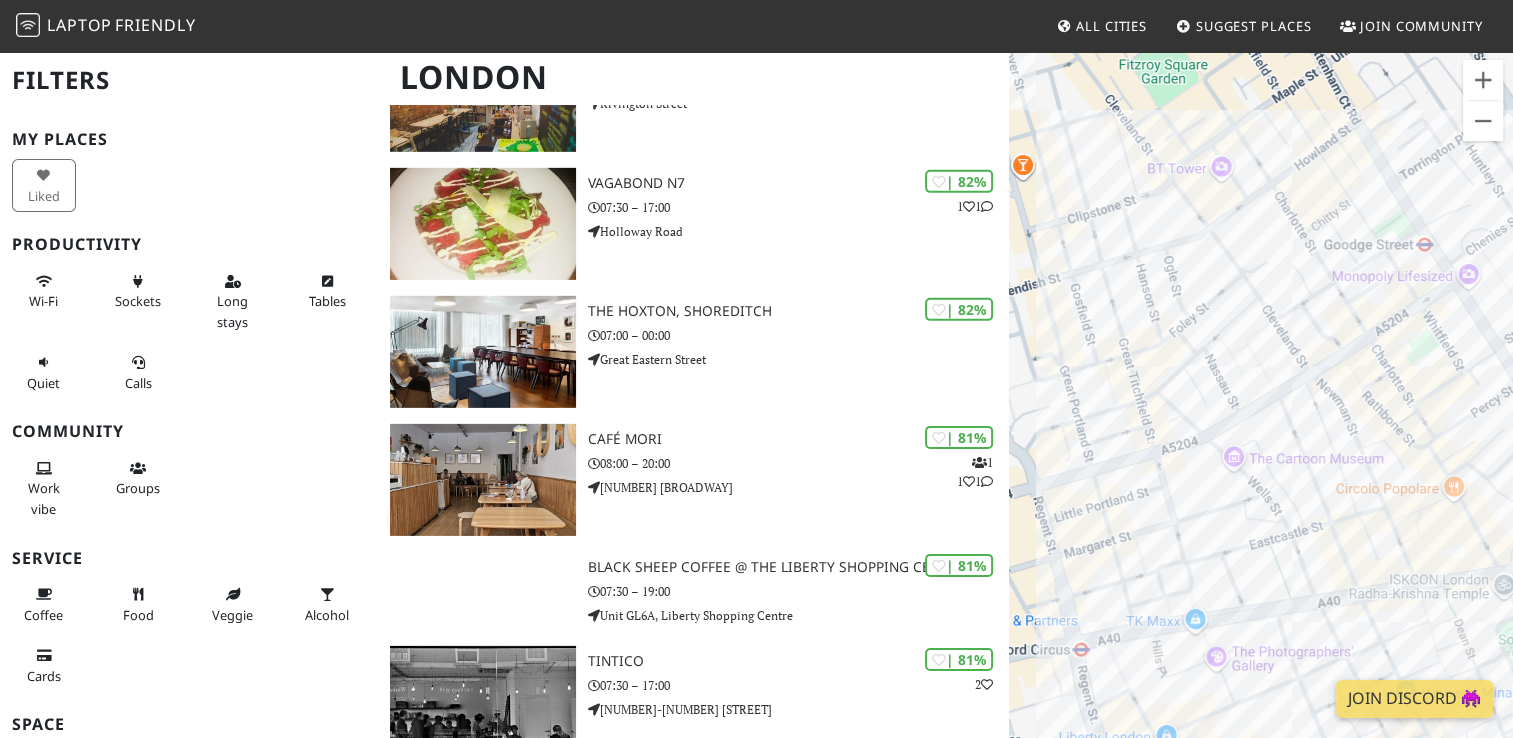 drag, startPoint x: 1438, startPoint y: 370, endPoint x: 1274, endPoint y: 378, distance: 164.195 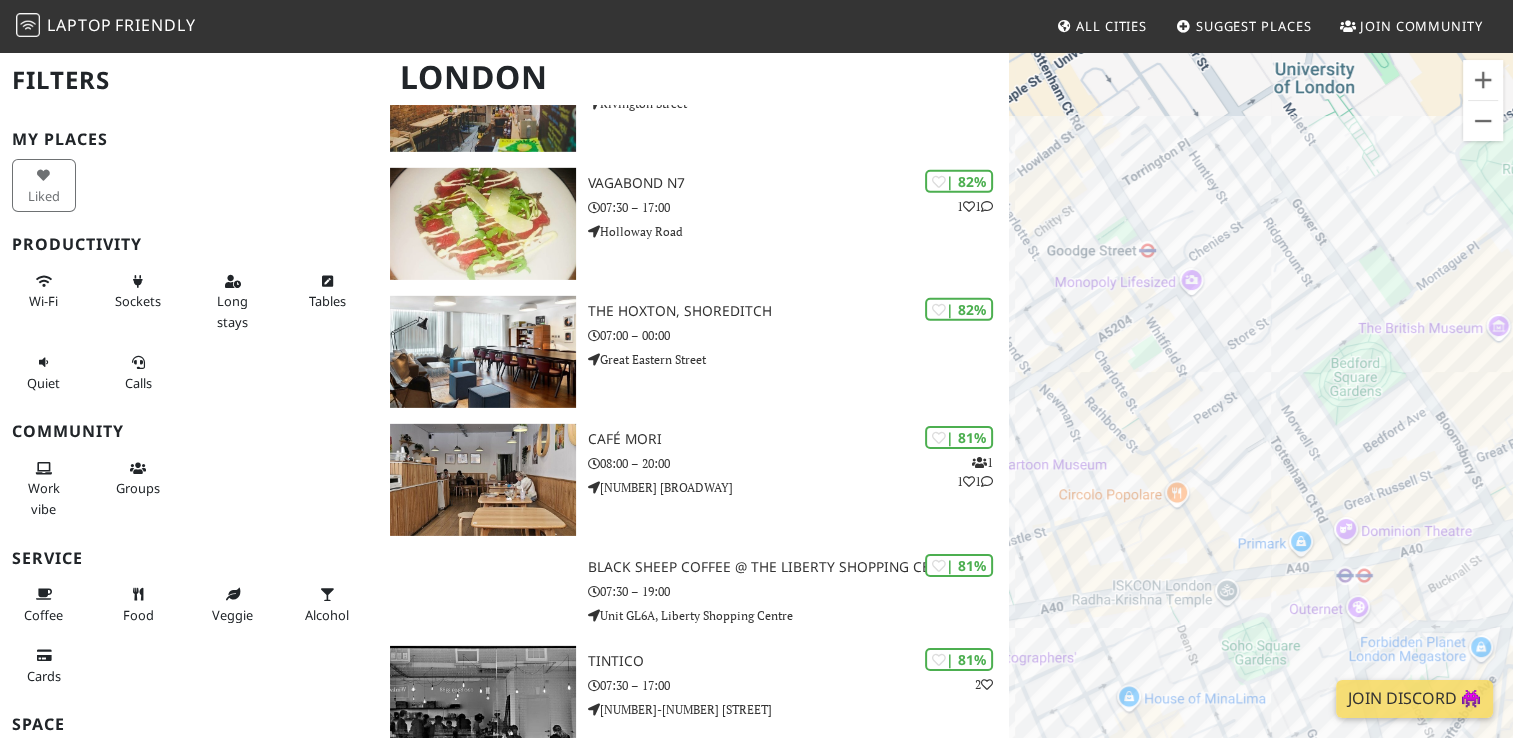 drag, startPoint x: 1202, startPoint y: 564, endPoint x: 1219, endPoint y: 529, distance: 38.910152 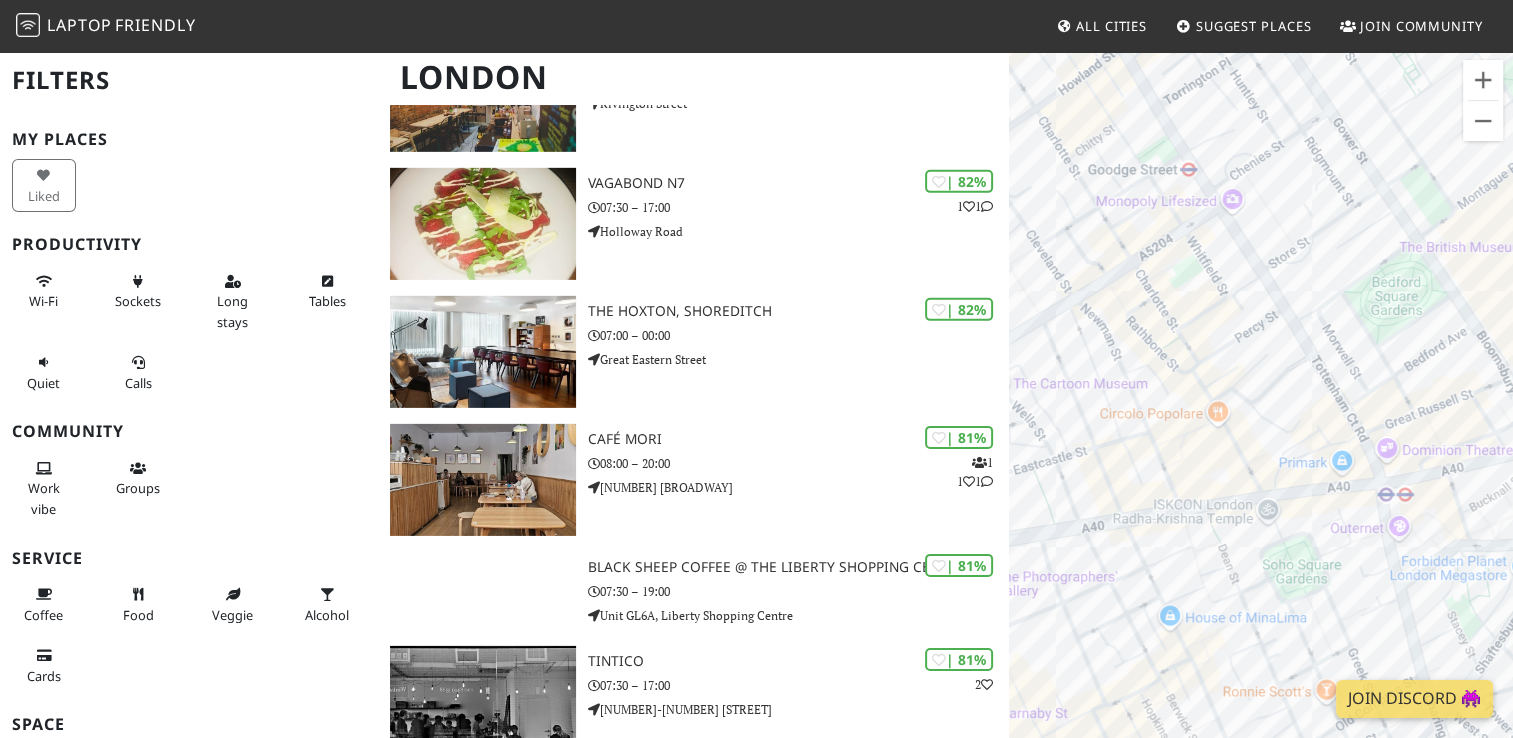 drag, startPoint x: 1227, startPoint y: 455, endPoint x: 1243, endPoint y: 437, distance: 24.083189 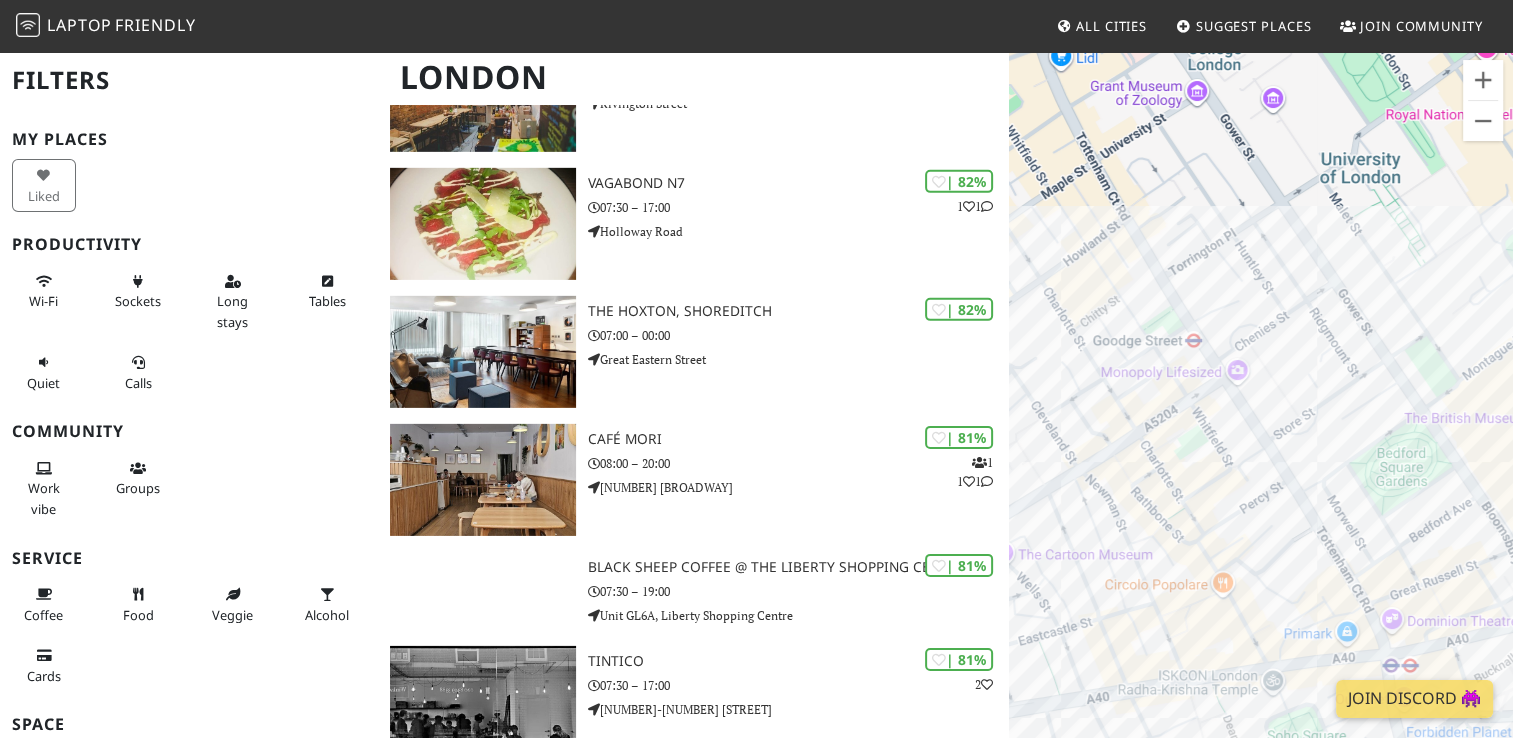drag, startPoint x: 1244, startPoint y: 435, endPoint x: 1228, endPoint y: 634, distance: 199.64218 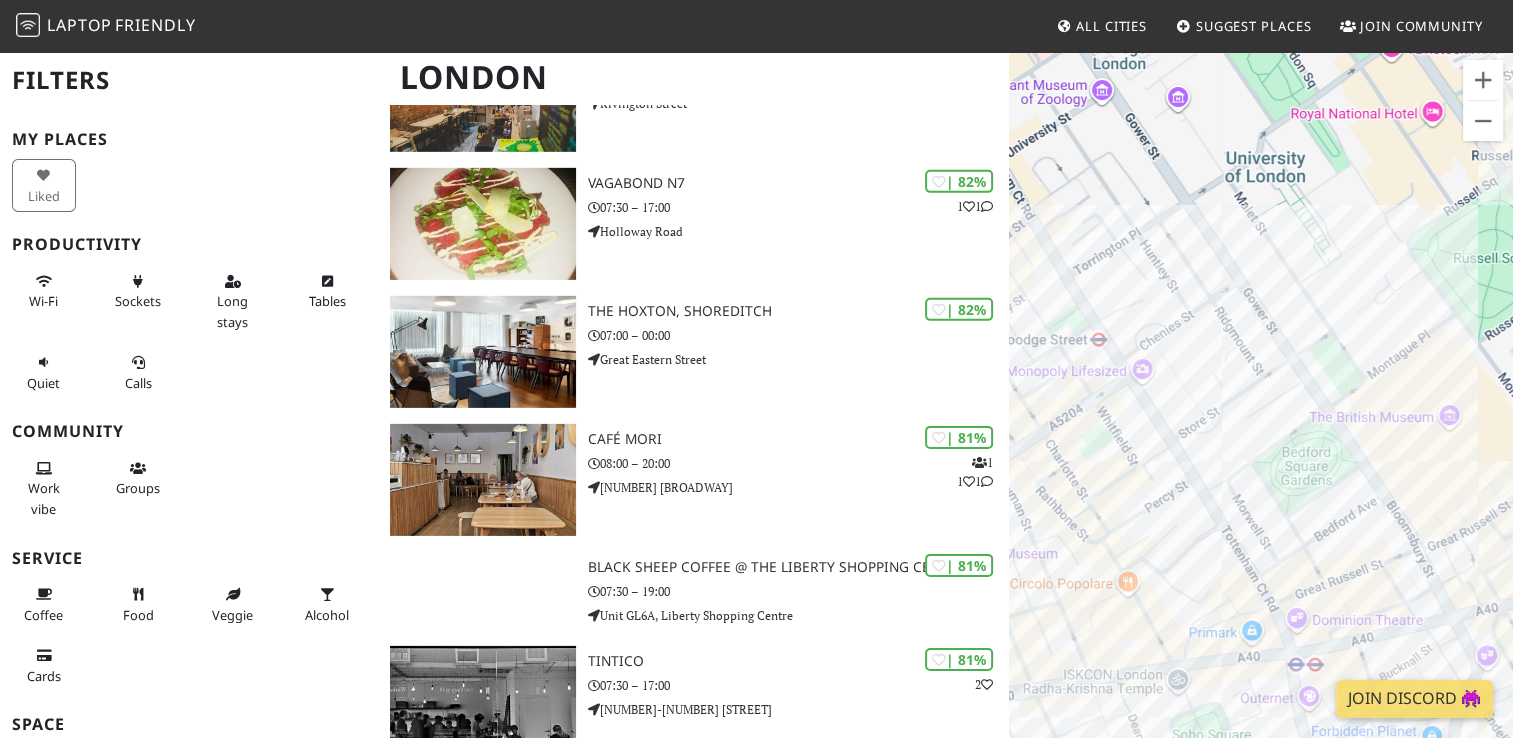 drag, startPoint x: 1343, startPoint y: 438, endPoint x: 1242, endPoint y: 428, distance: 101.49384 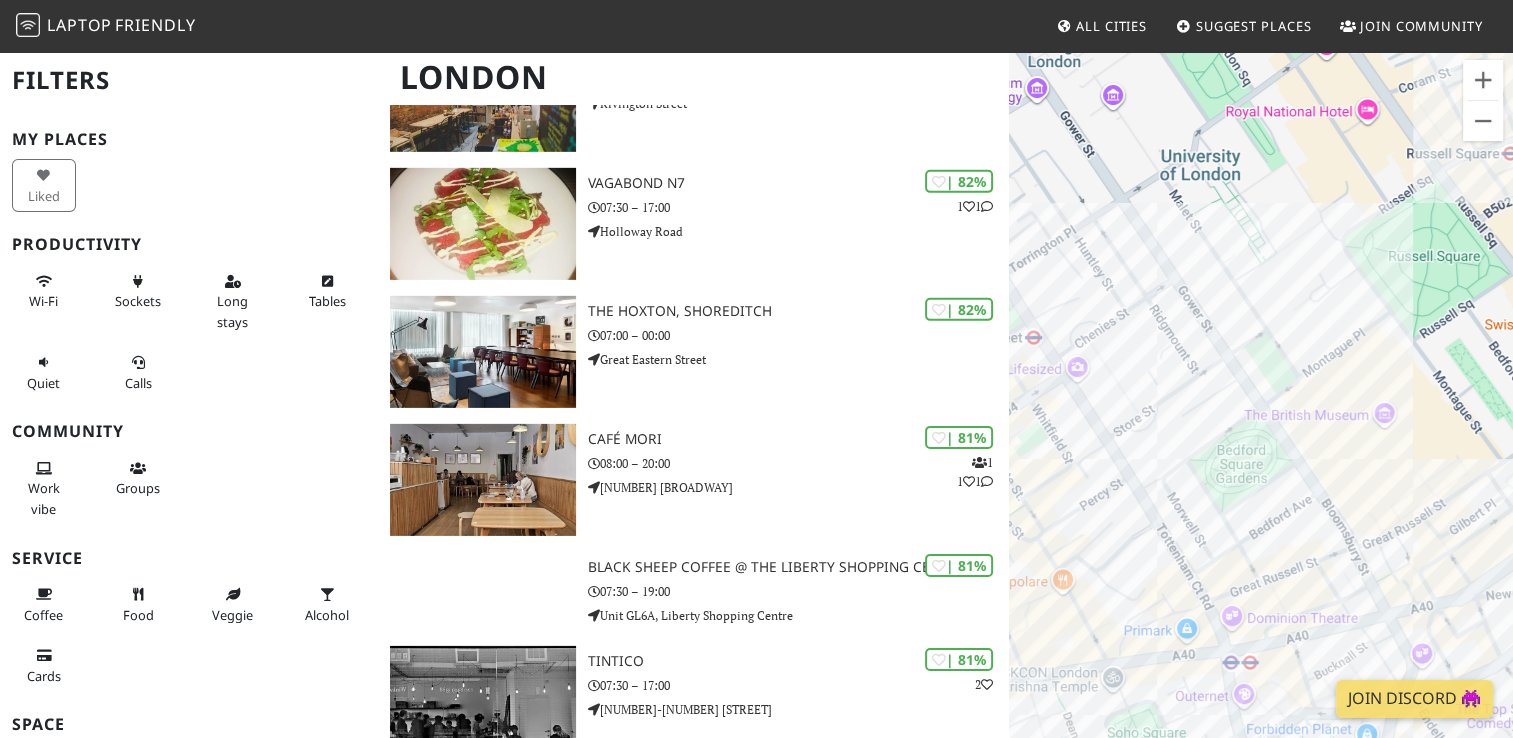 drag, startPoint x: 1200, startPoint y: 469, endPoint x: 1303, endPoint y: 318, distance: 182.78403 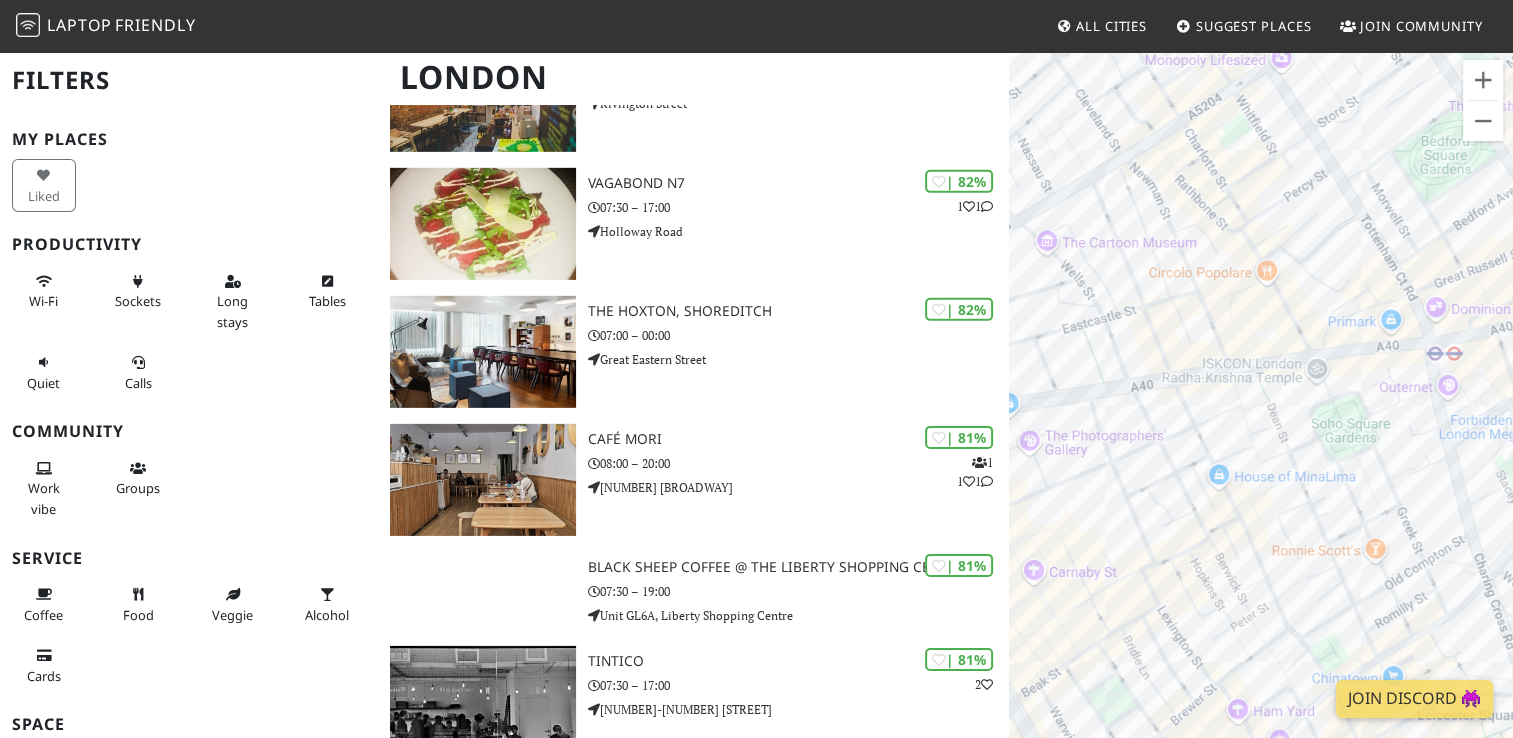 drag, startPoint x: 1384, startPoint y: 150, endPoint x: 1304, endPoint y: 283, distance: 155.20631 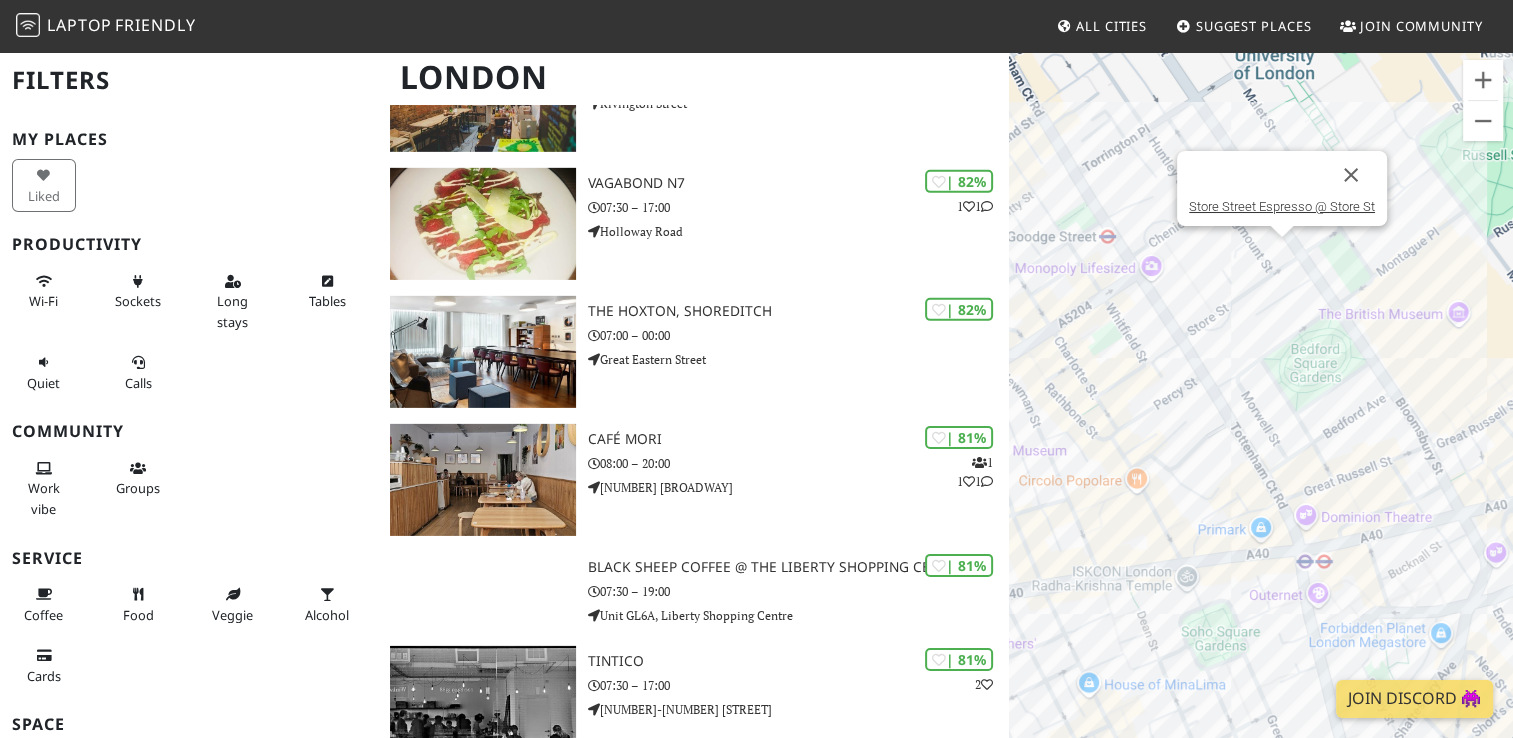 click on "To navigate, press the arrow keys. Store Street Espresso @ Store St" at bounding box center (1261, 419) 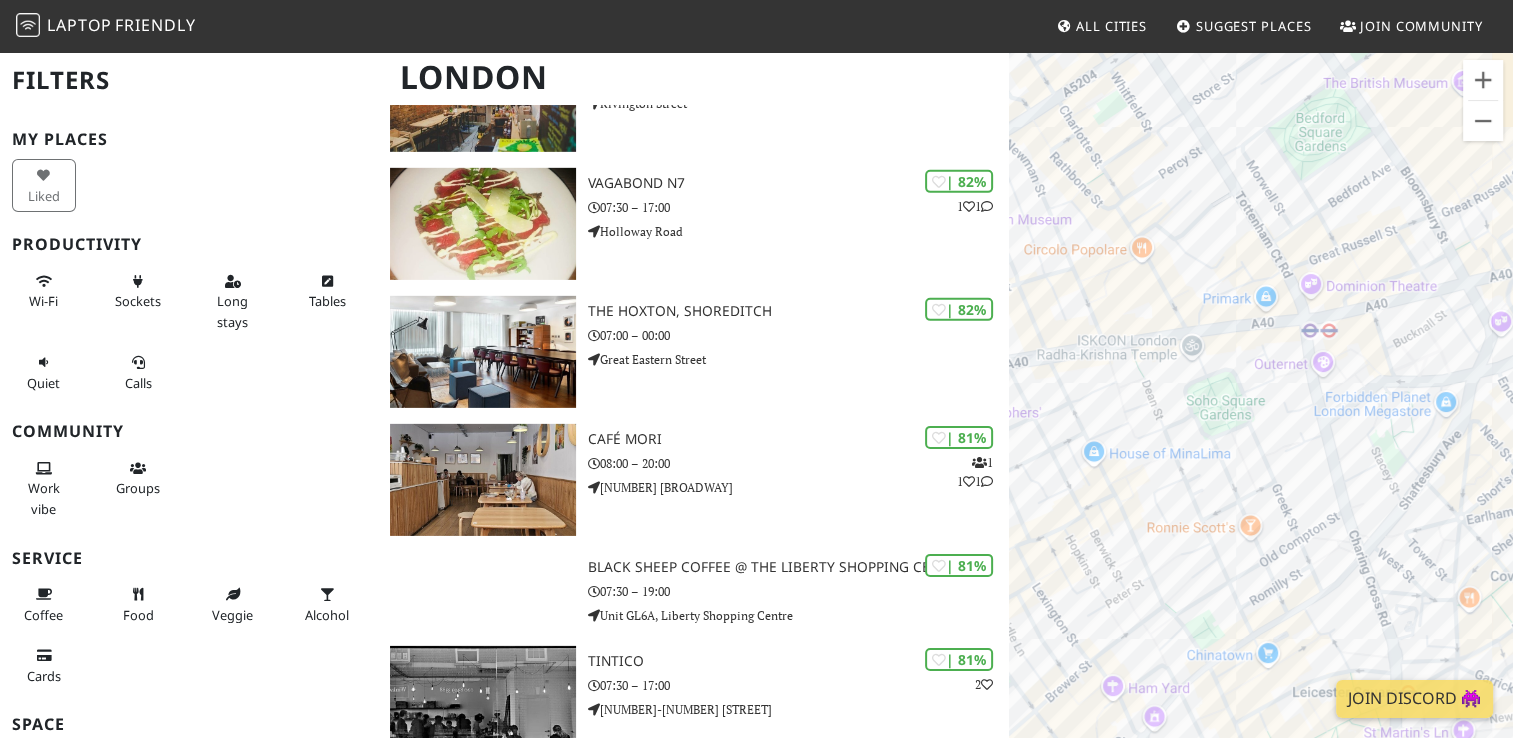 drag, startPoint x: 1301, startPoint y: 226, endPoint x: 1301, endPoint y: 200, distance: 26 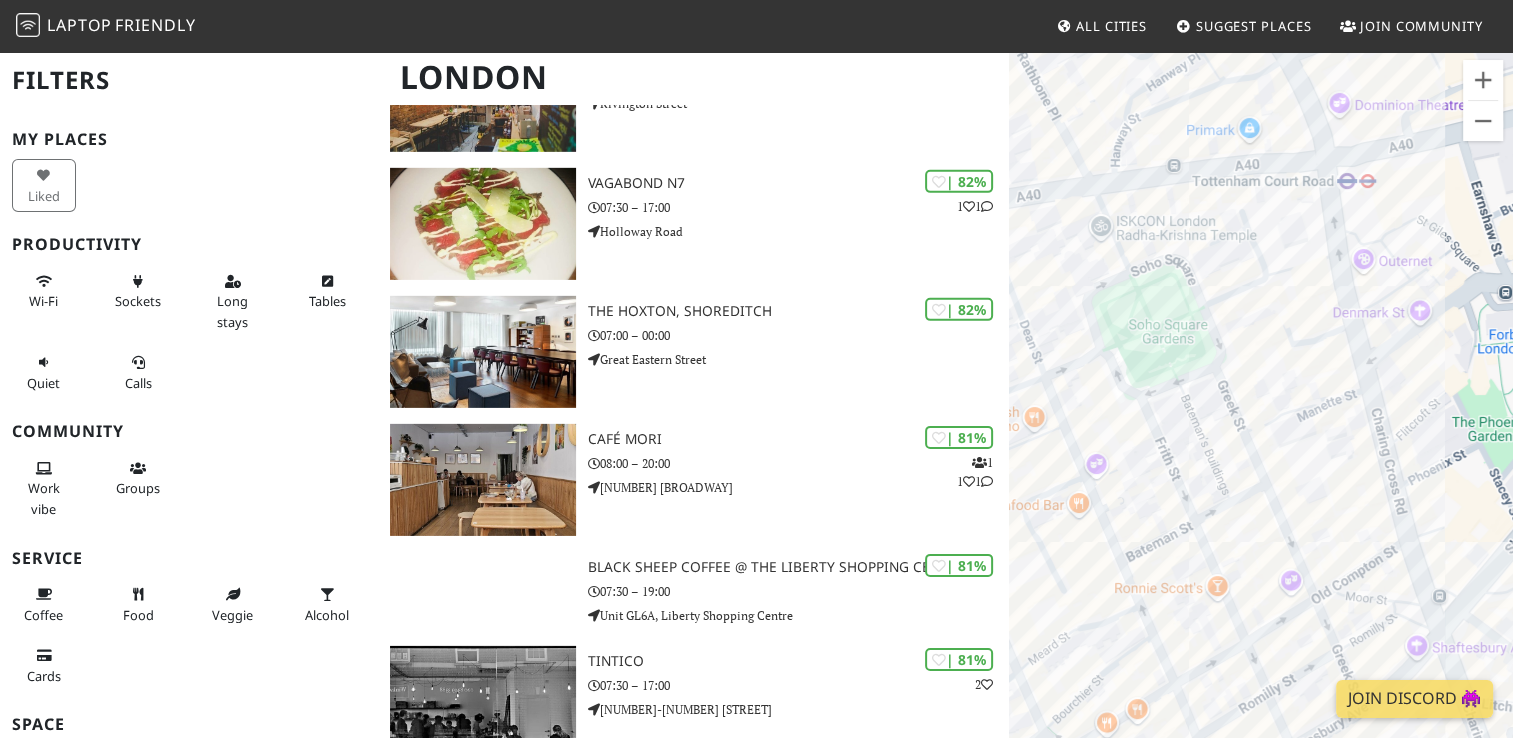 drag, startPoint x: 1232, startPoint y: 269, endPoint x: 1269, endPoint y: 380, distance: 117.00427 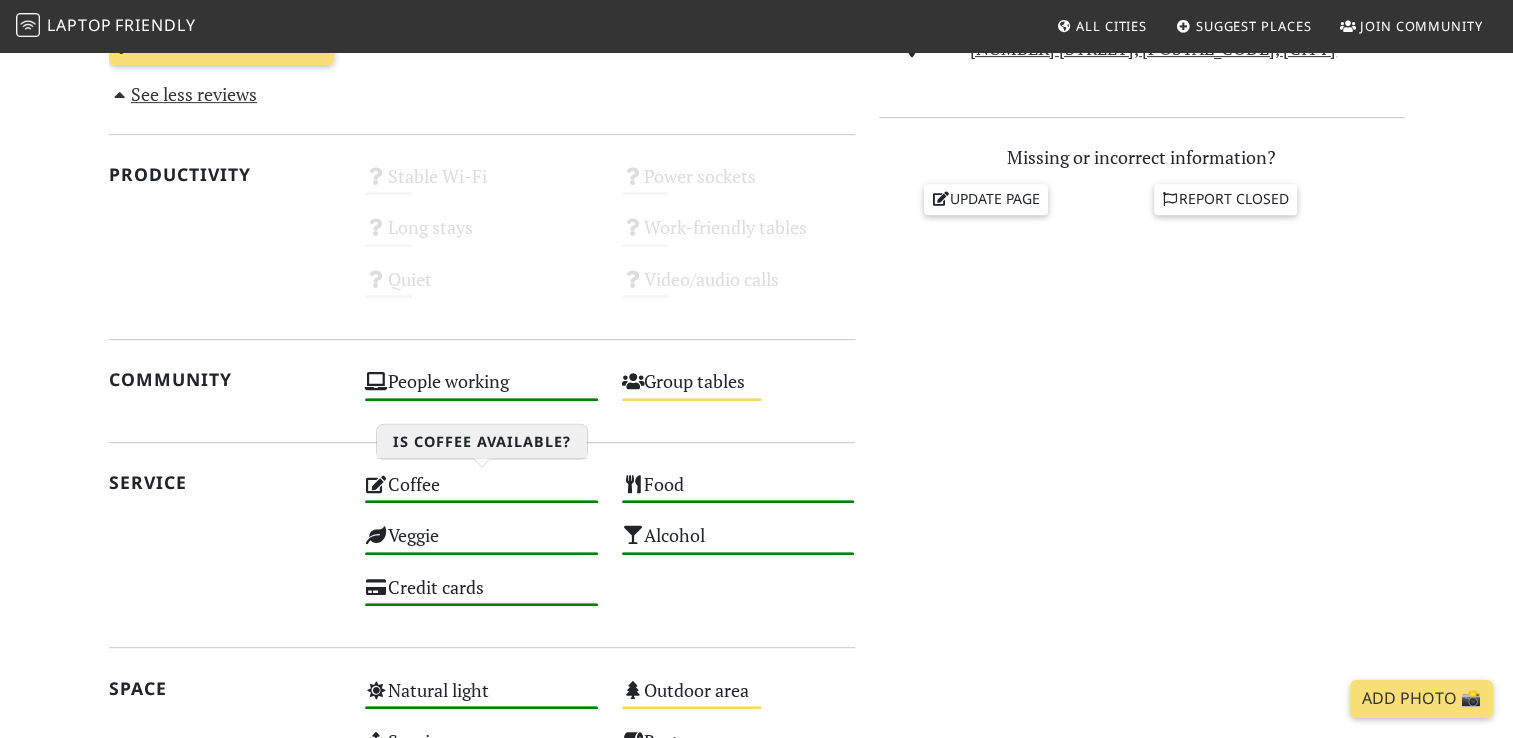 scroll, scrollTop: 700, scrollLeft: 0, axis: vertical 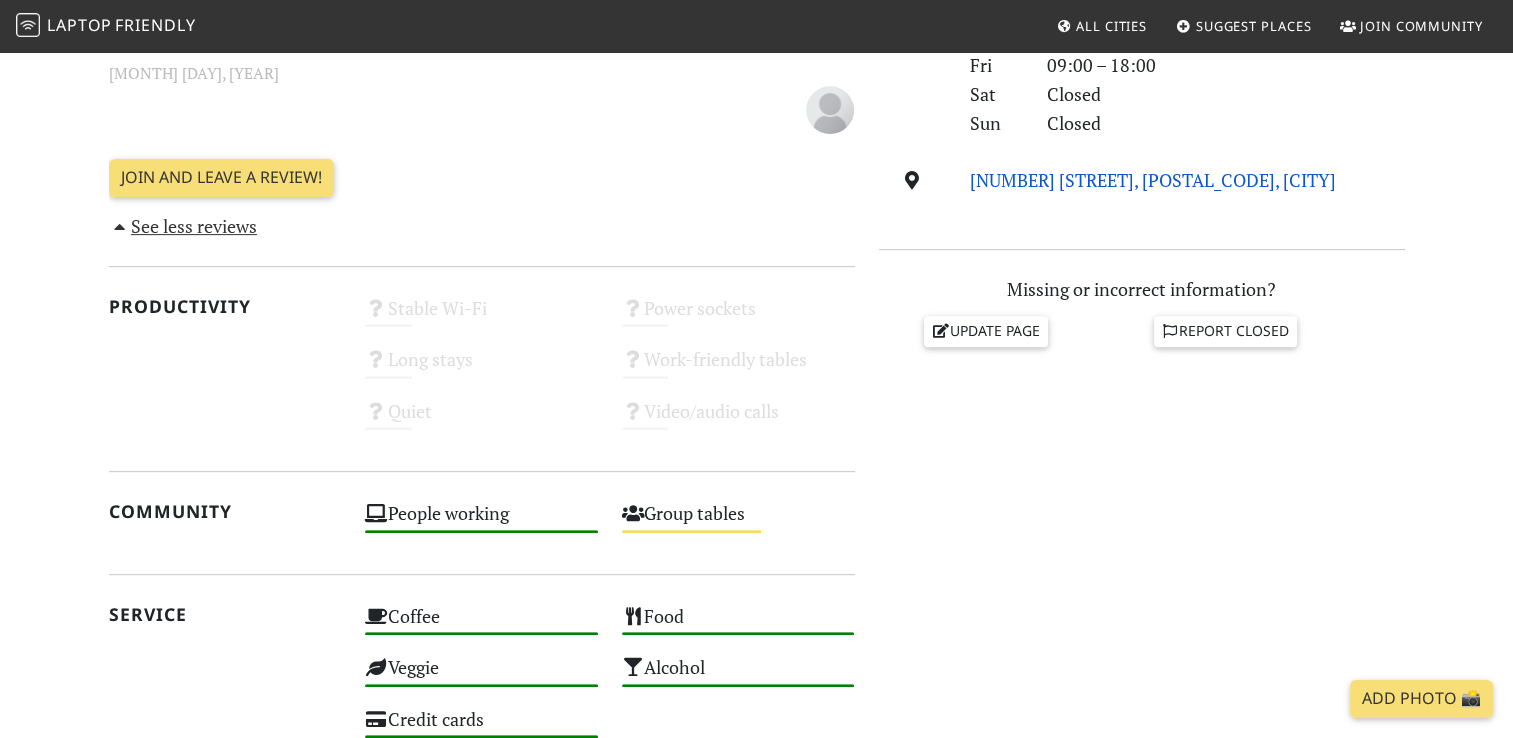 click on "26 Store Street, WC1E 7BT, London" at bounding box center (1153, 180) 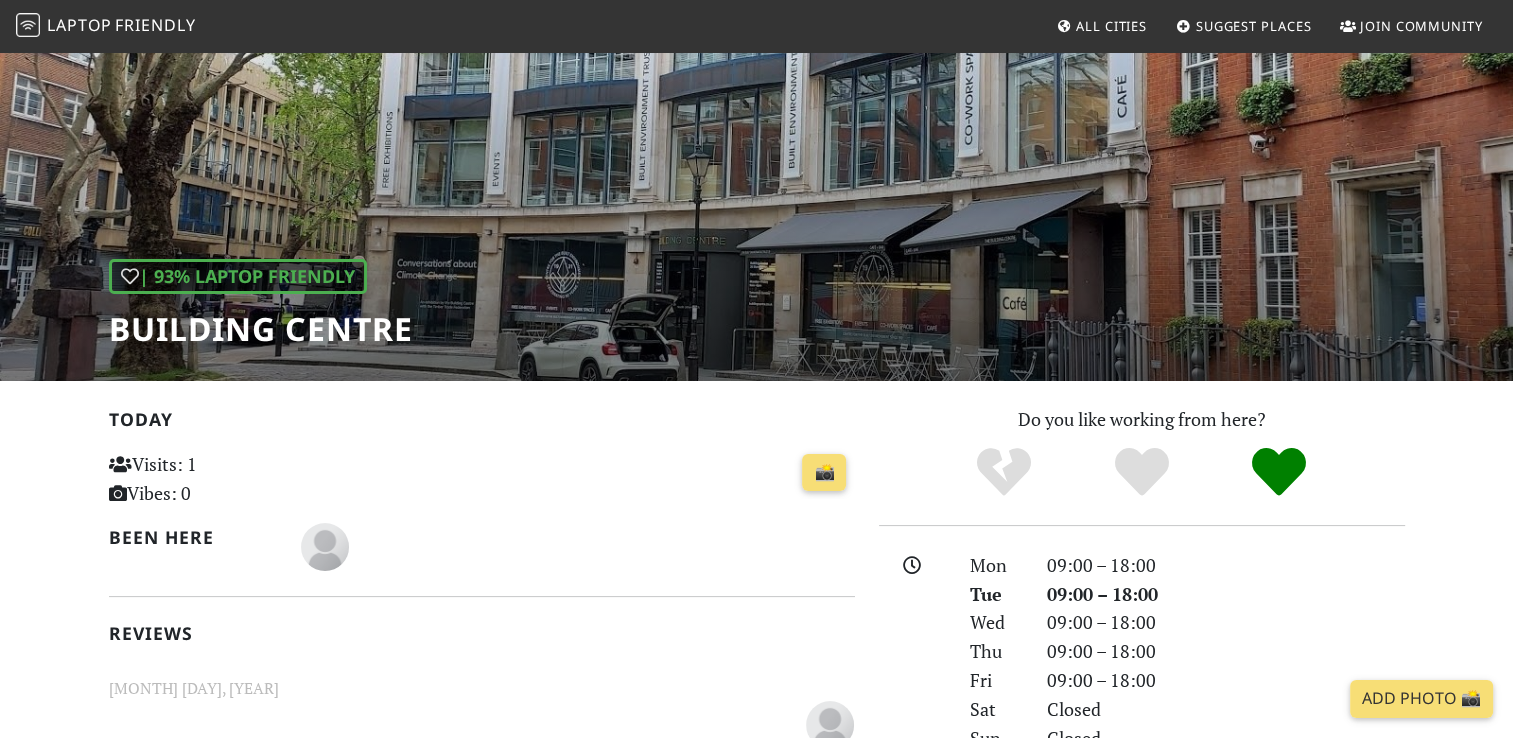 scroll, scrollTop: 0, scrollLeft: 0, axis: both 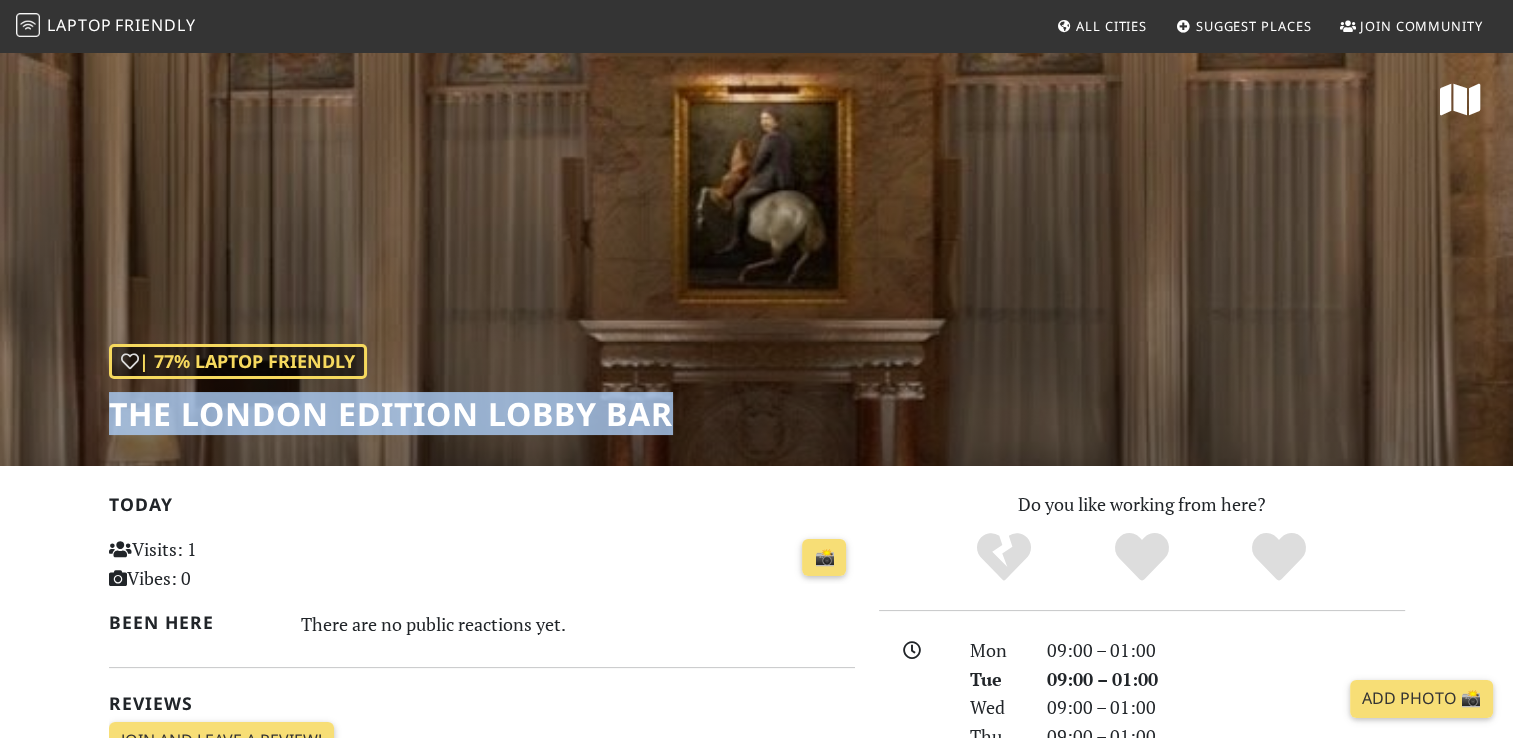 drag, startPoint x: 678, startPoint y: 416, endPoint x: 67, endPoint y: 420, distance: 611.0131 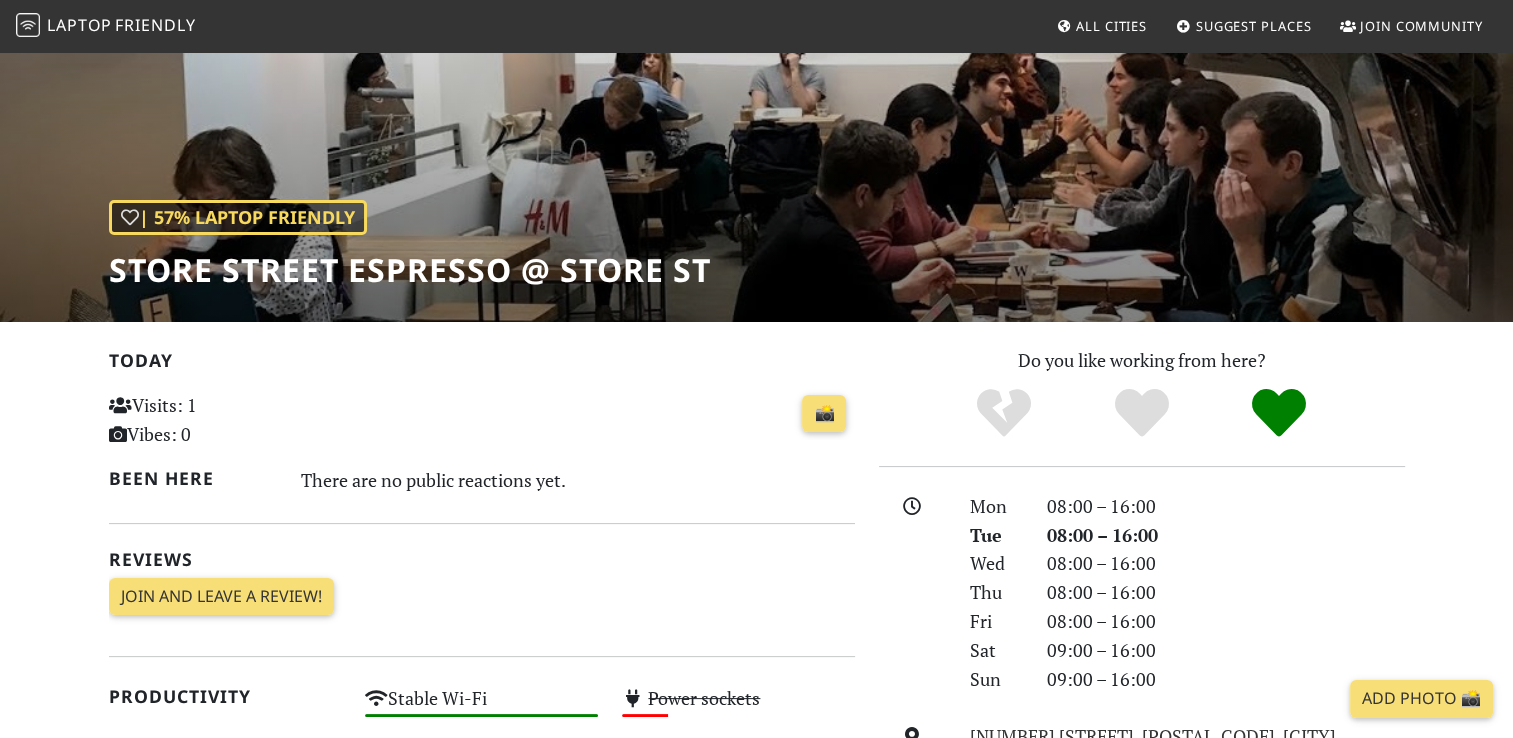 scroll, scrollTop: 200, scrollLeft: 0, axis: vertical 